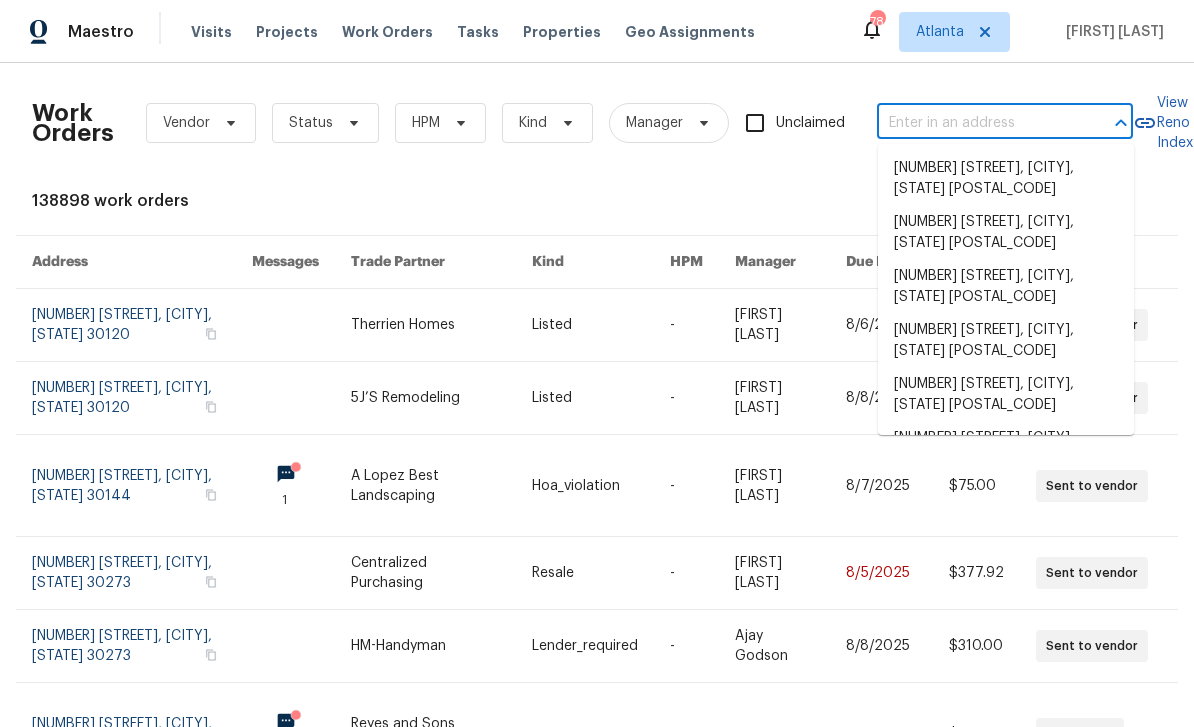 scroll, scrollTop: 0, scrollLeft: 0, axis: both 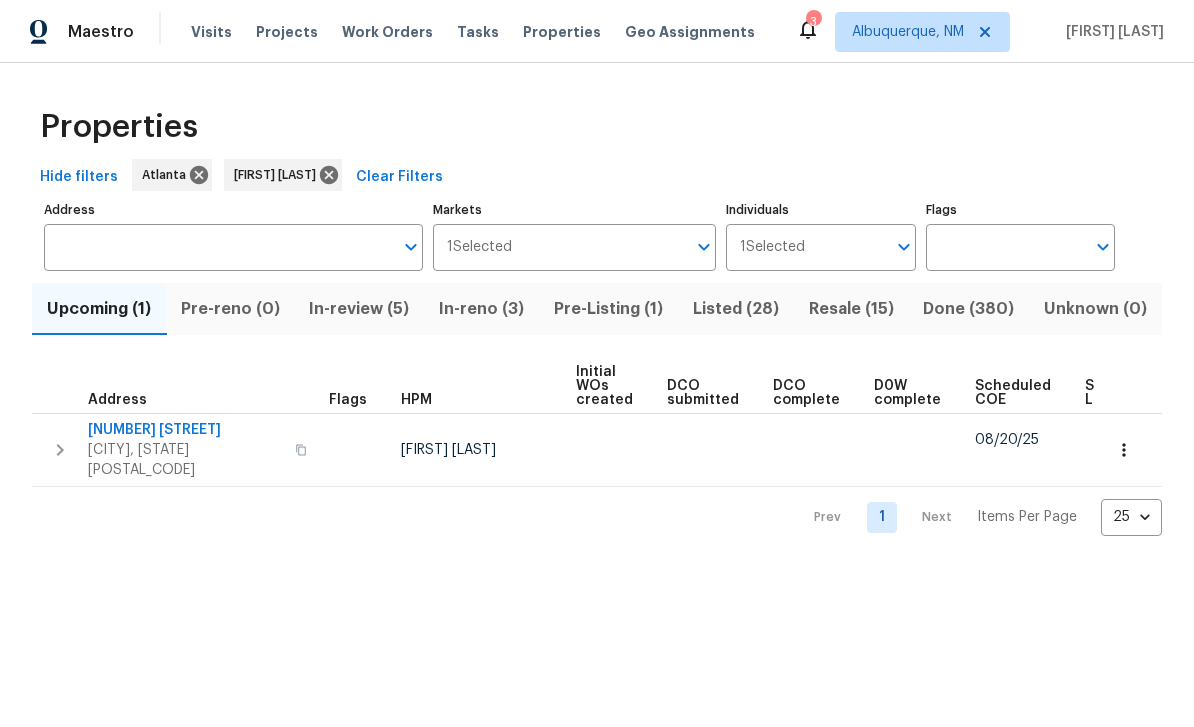 click on "In-reno (3)" at bounding box center (481, 309) 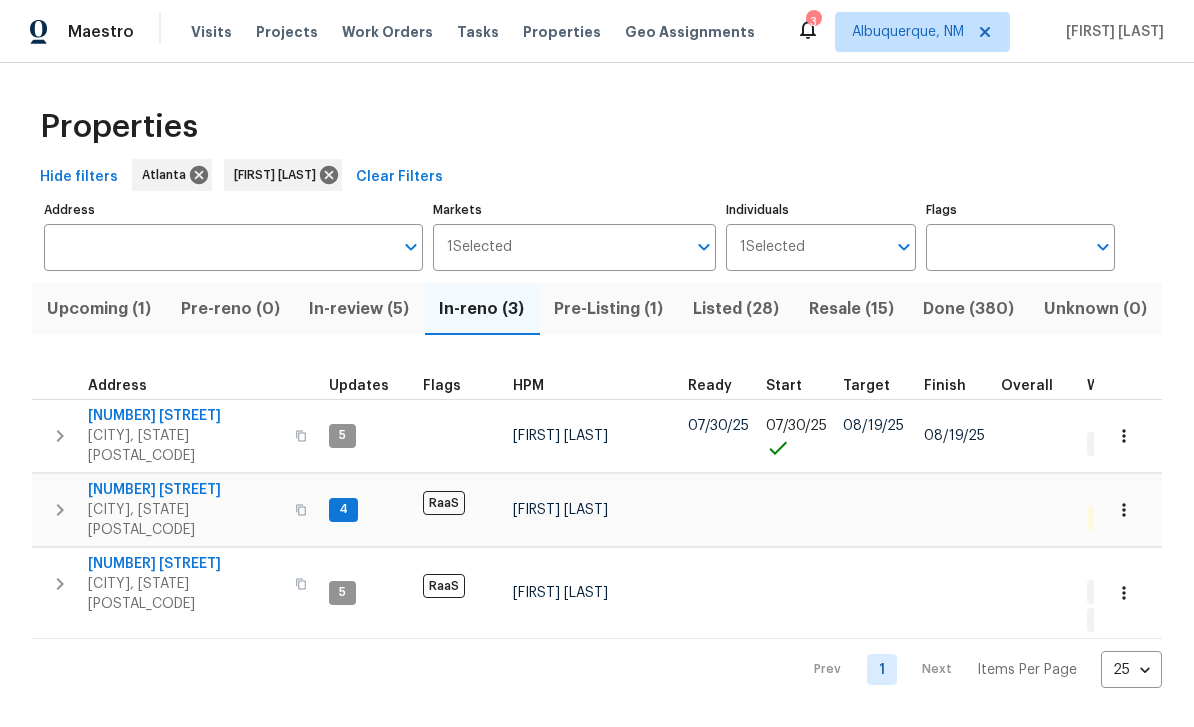 click on "2304 Wesley Chapel Rd" at bounding box center [185, 490] 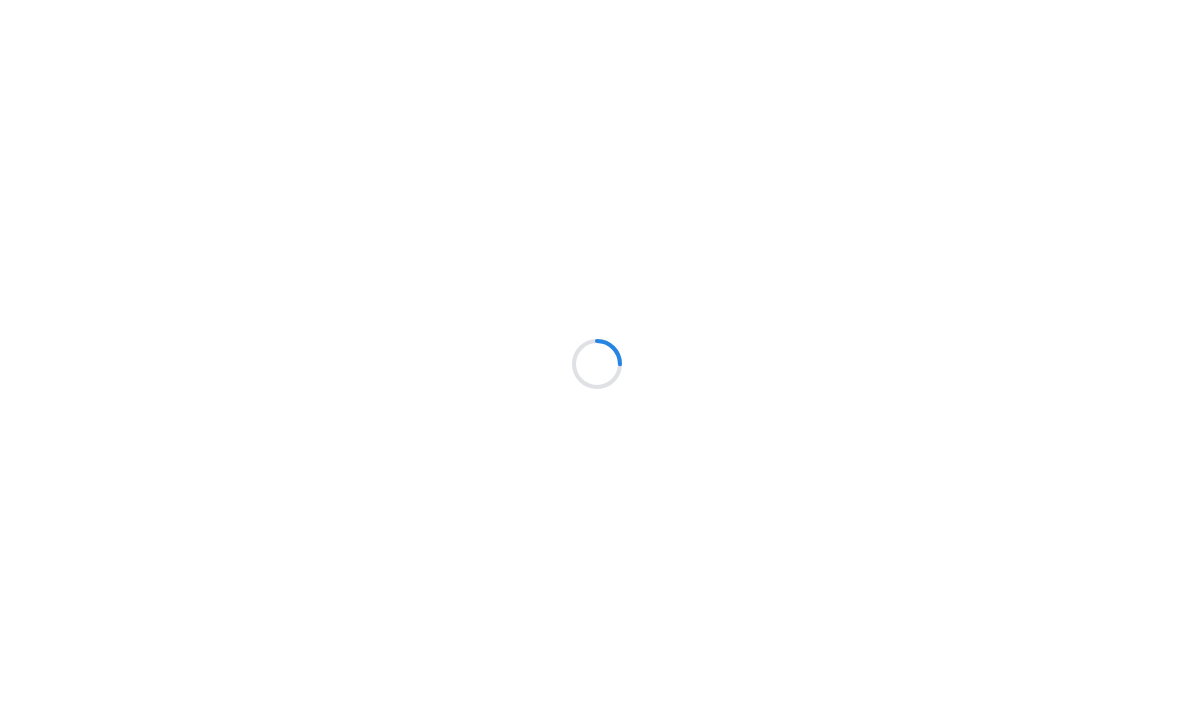 scroll, scrollTop: 0, scrollLeft: 0, axis: both 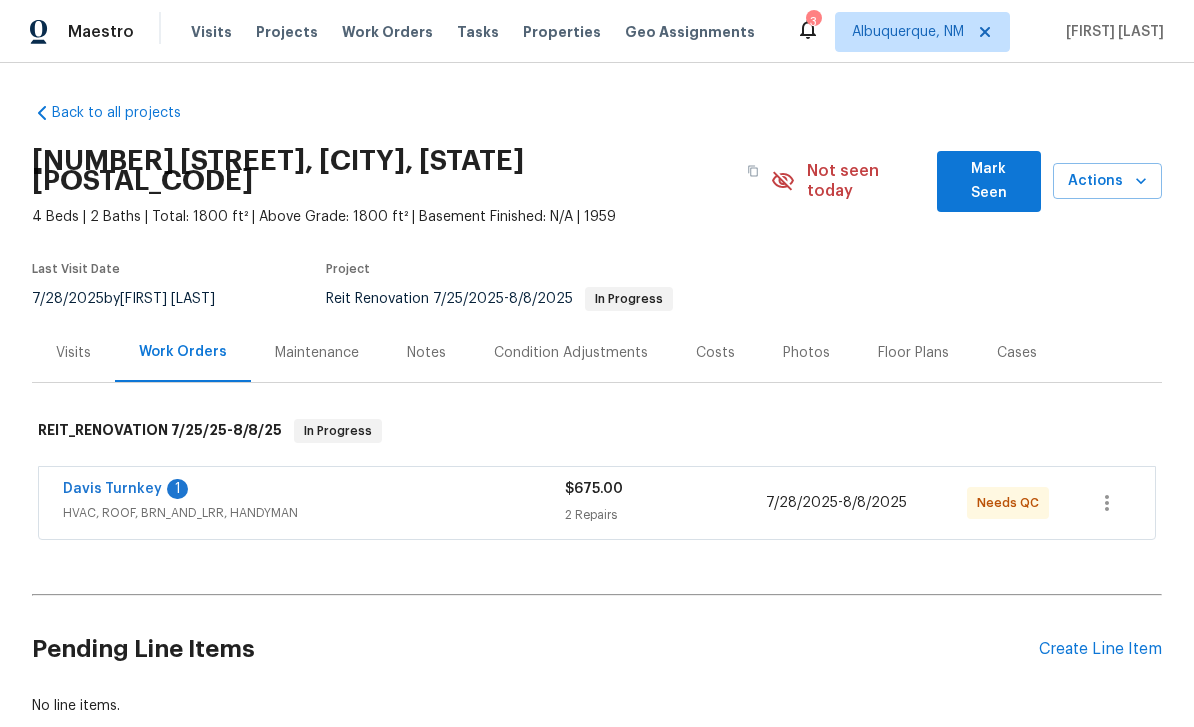 click on "Davis Turnkey" at bounding box center [112, 489] 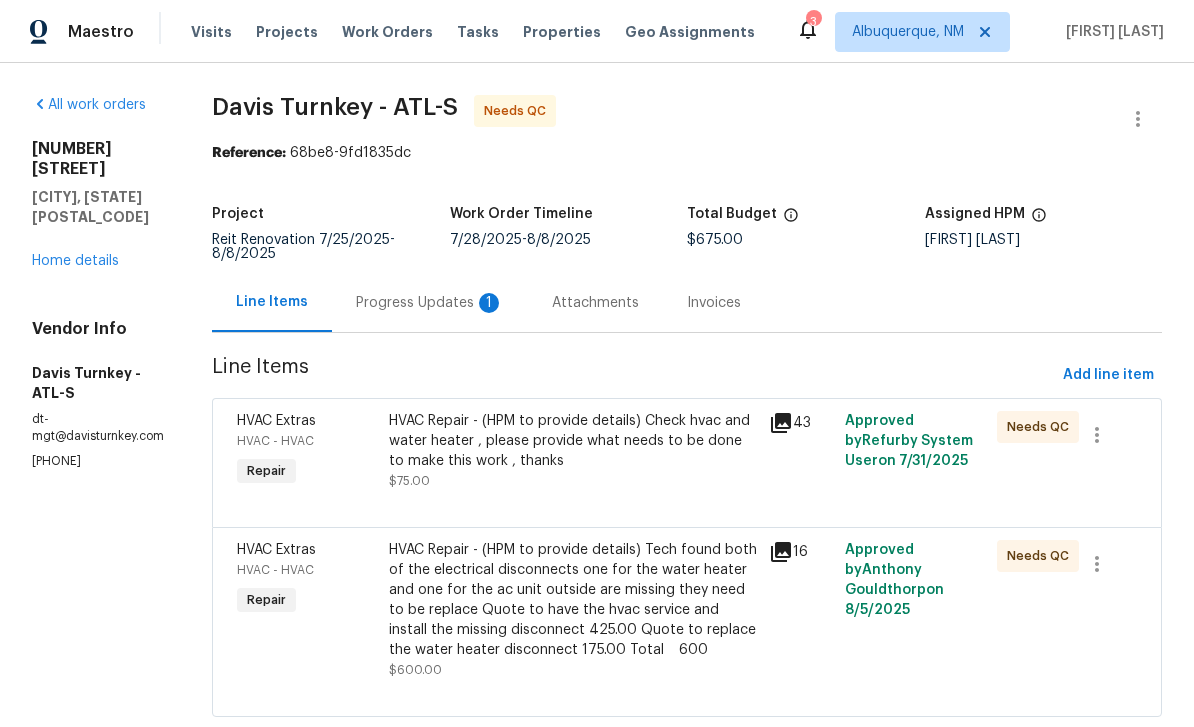 scroll, scrollTop: 48, scrollLeft: 0, axis: vertical 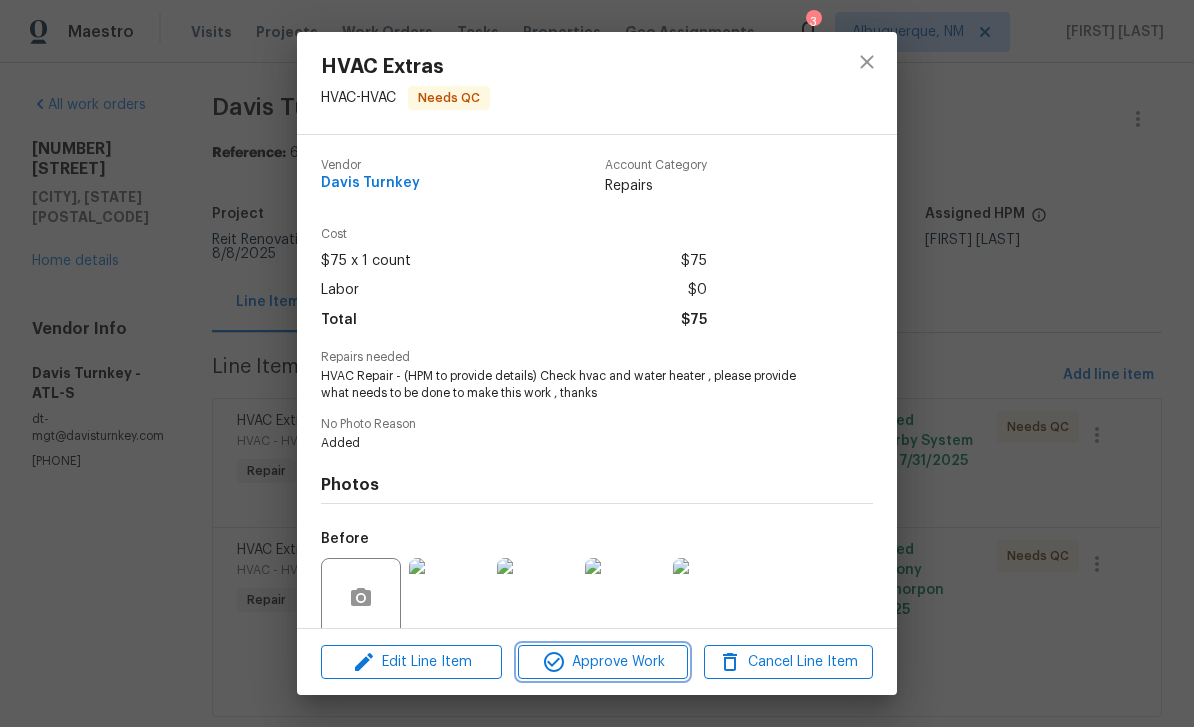 click on "Approve Work" at bounding box center (602, 662) 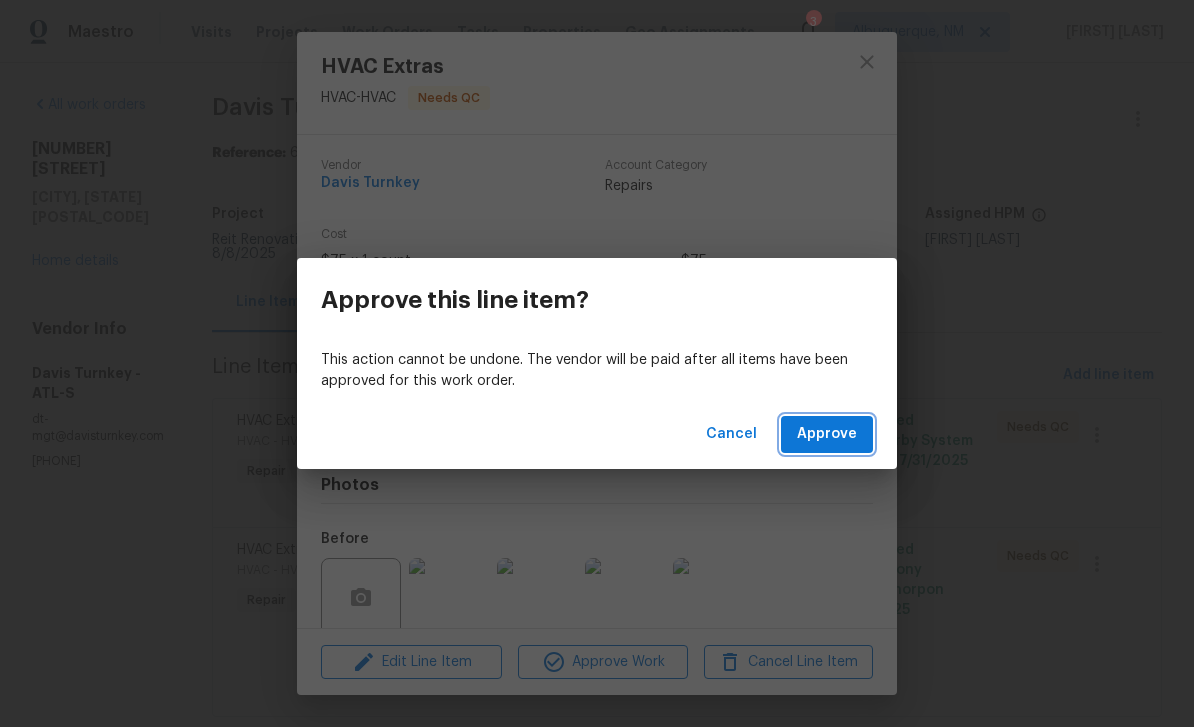 click on "Approve" at bounding box center (827, 434) 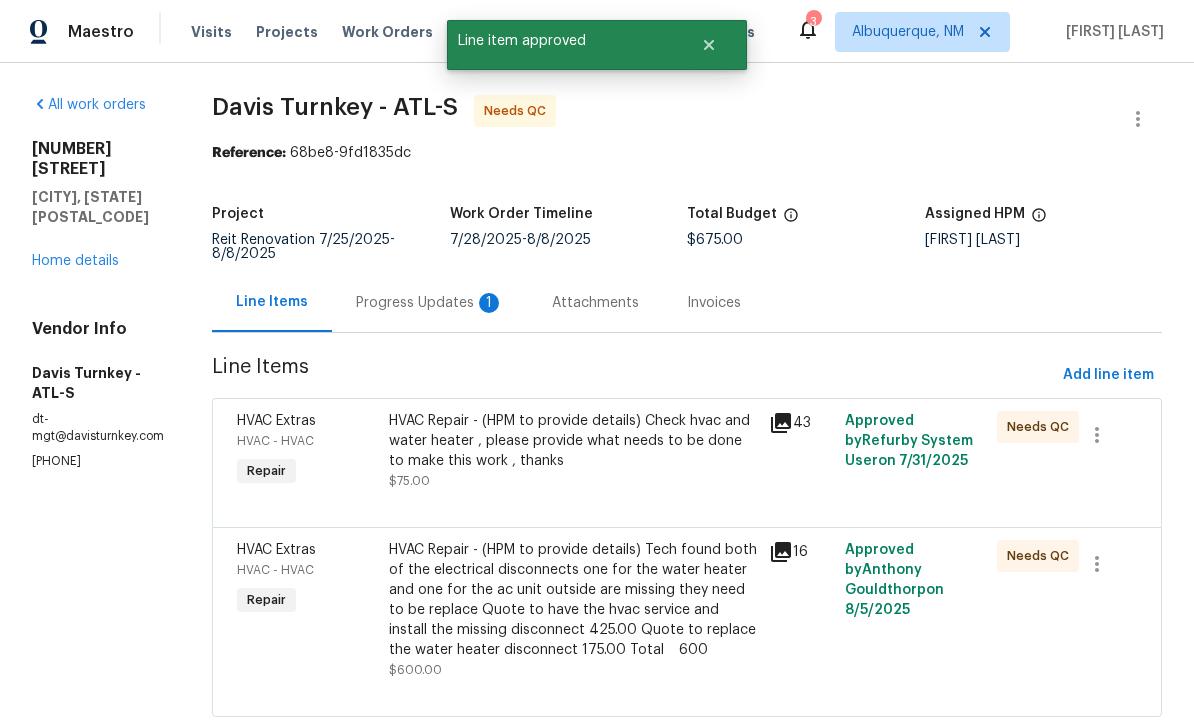 scroll, scrollTop: 0, scrollLeft: 0, axis: both 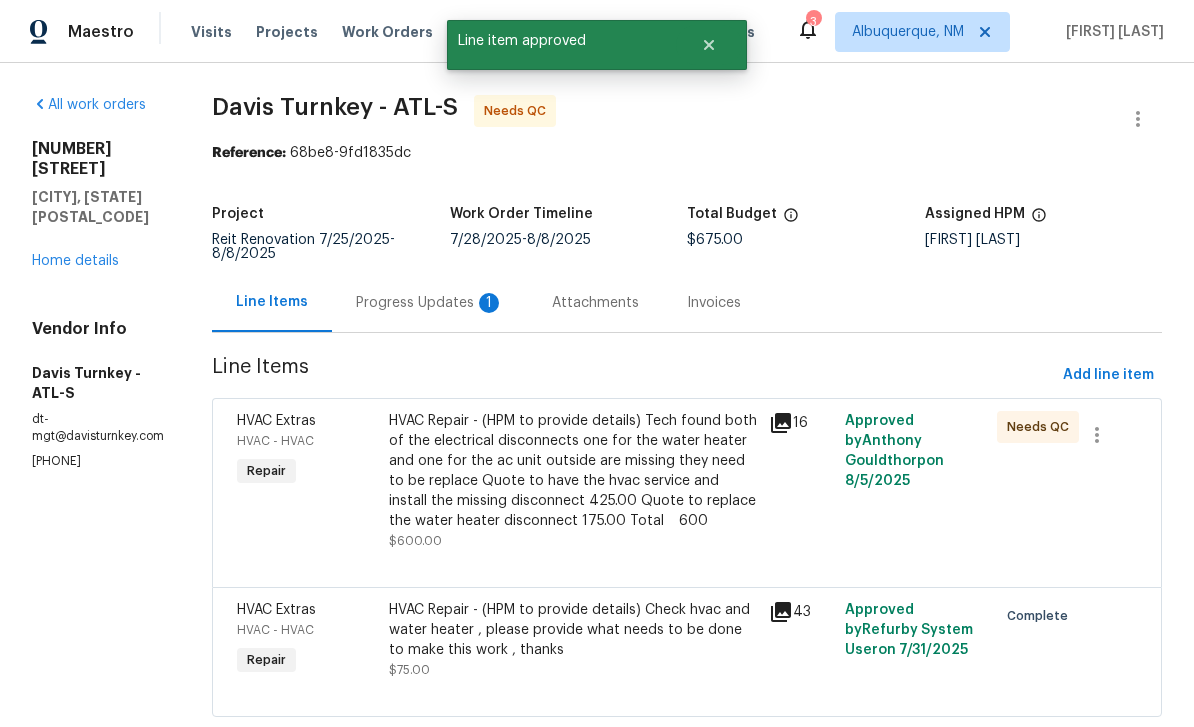 click on "HVAC Repair - (HPM to provide details)
Tech found both of the electrical disconnects one for the water heater and one for the ac unit outside are missing they need to be replace Quote to have the hvac service and install the missing disconnect 425.00 Quote to replace the water heater disconnect 175.00 Total 🟰 600" at bounding box center (573, 471) 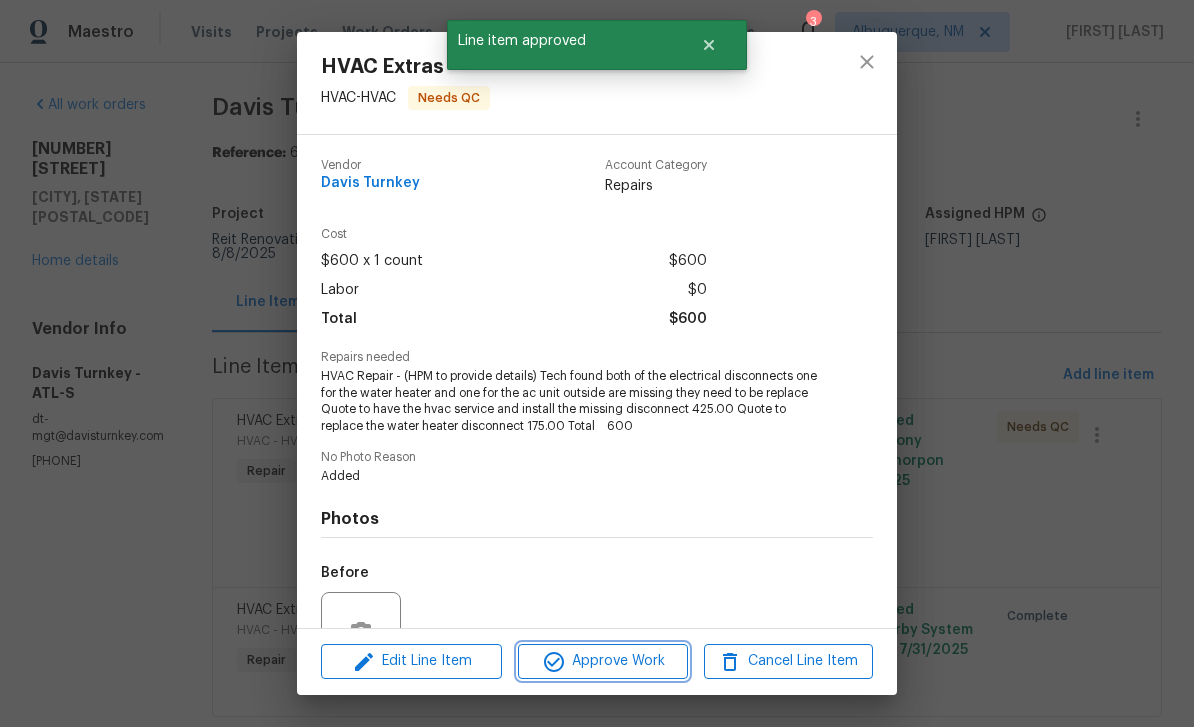 click on "Approve Work" at bounding box center [602, 661] 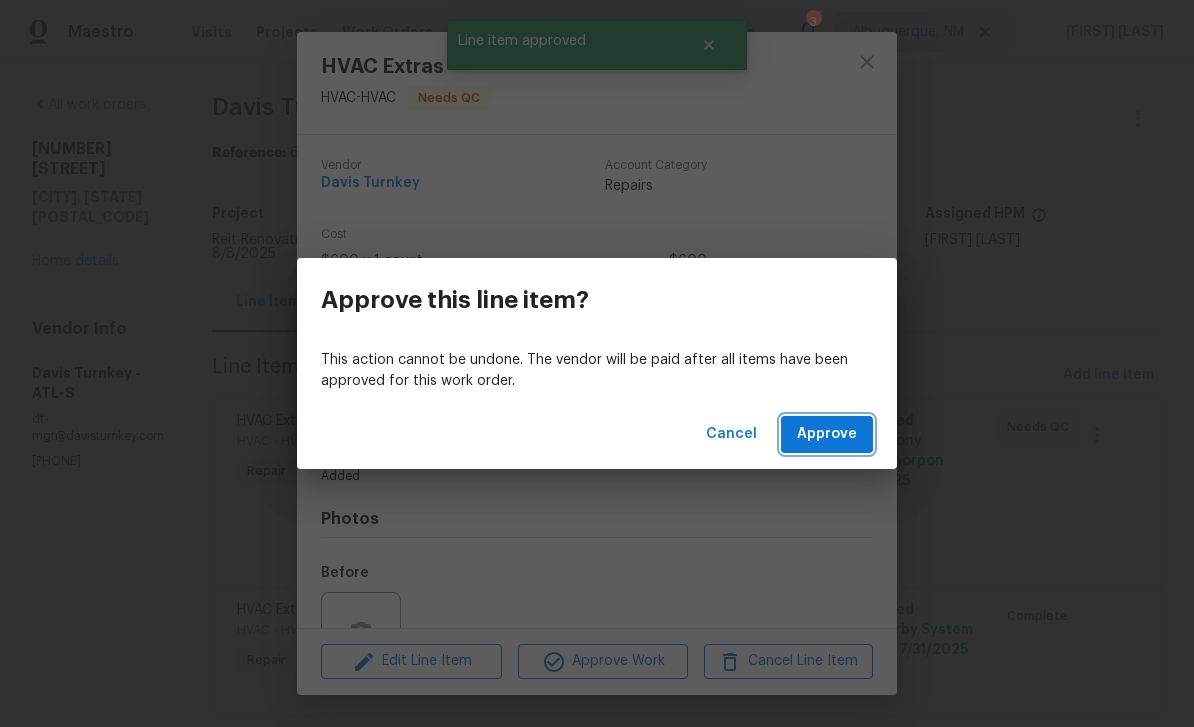 click on "Approve" at bounding box center [827, 434] 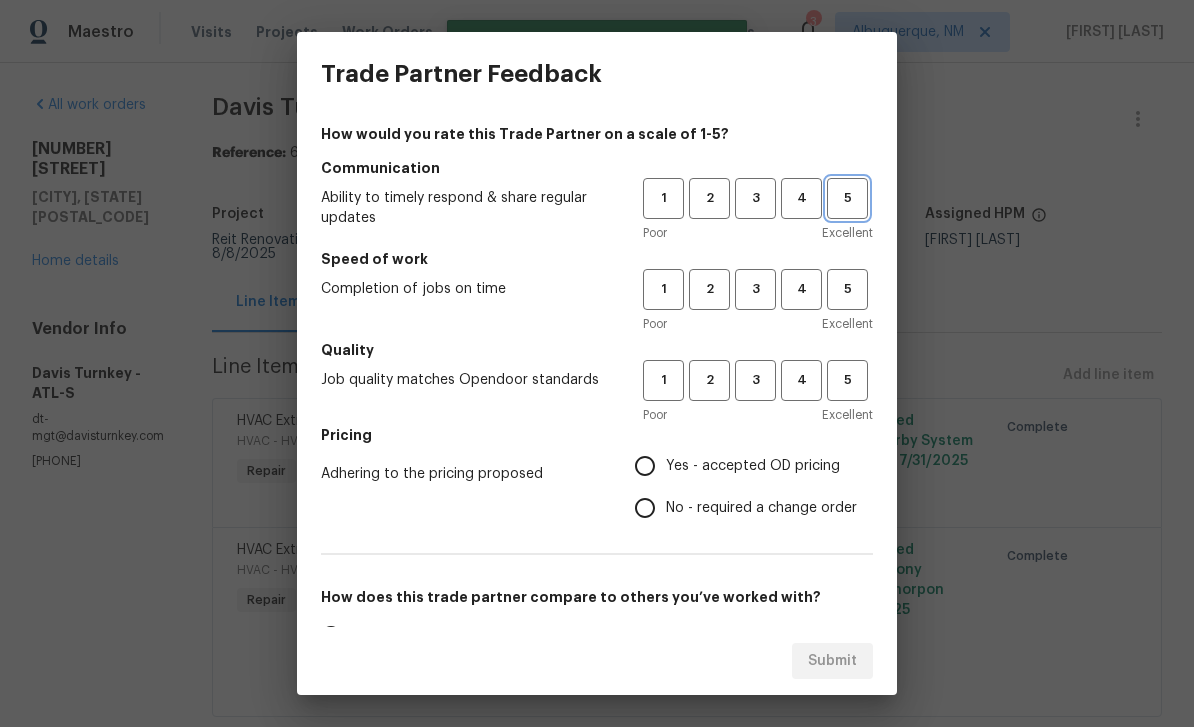 click on "5" at bounding box center [847, 198] 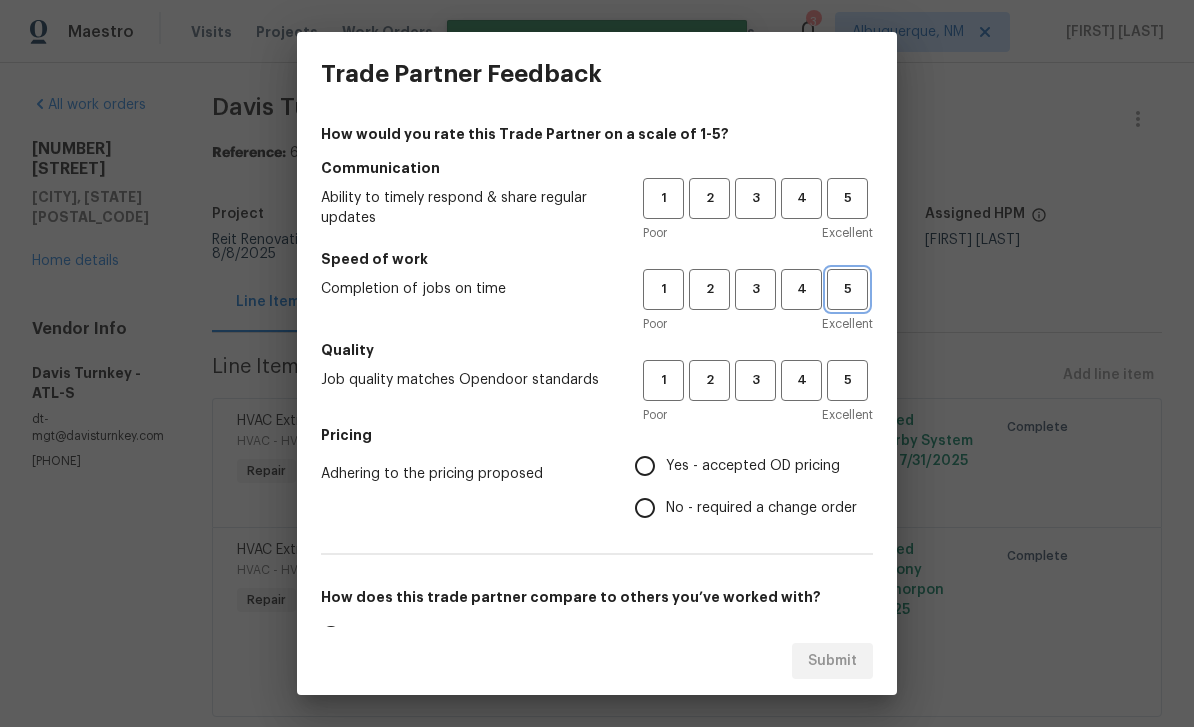 click on "5" at bounding box center (847, 289) 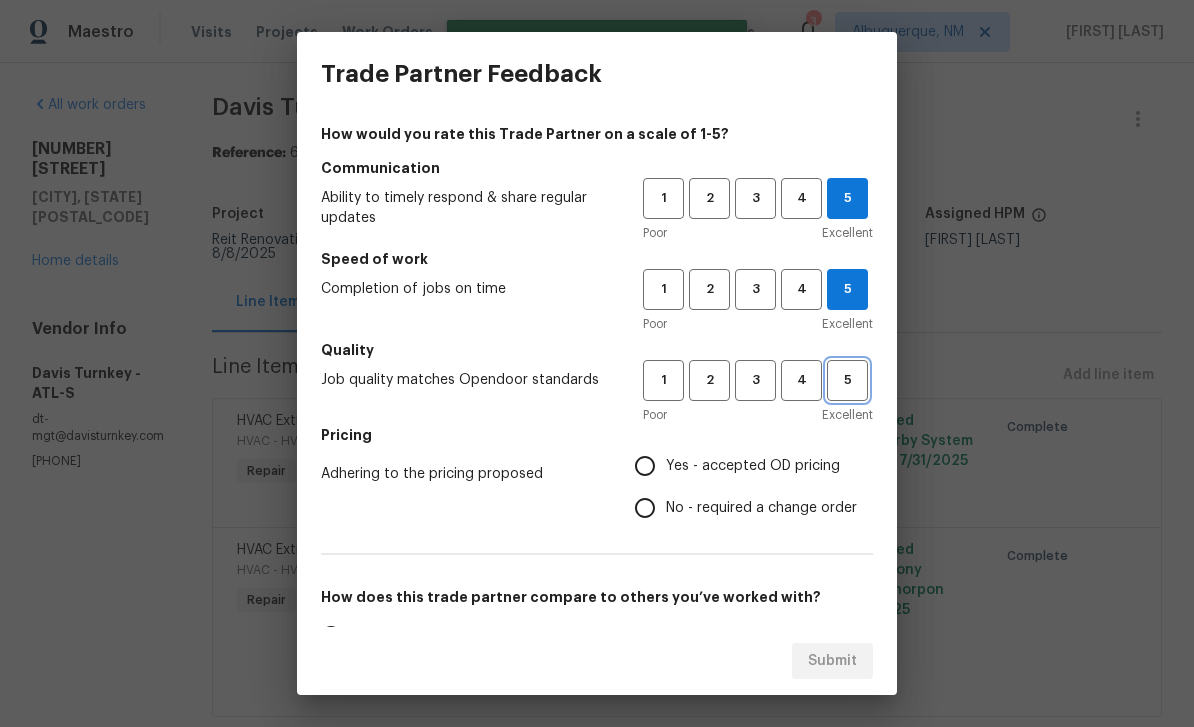 click on "5" at bounding box center (847, 380) 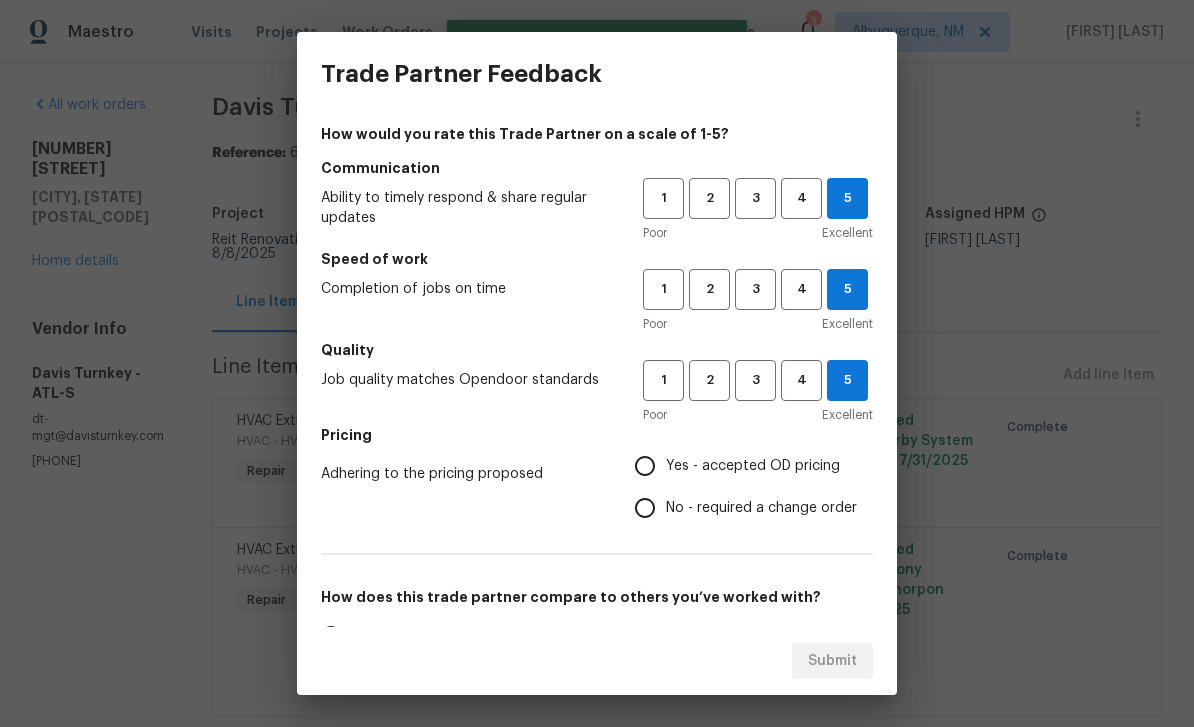 click on "Yes - accepted OD pricing" at bounding box center (645, 466) 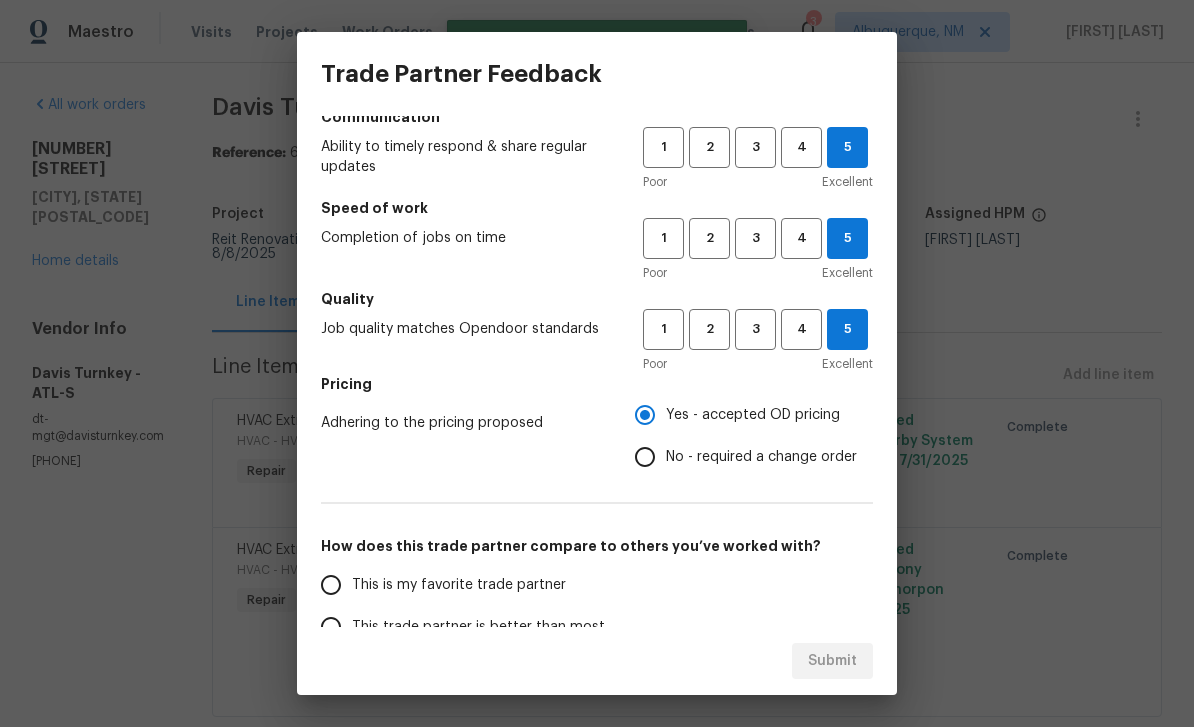 scroll, scrollTop: 53, scrollLeft: 0, axis: vertical 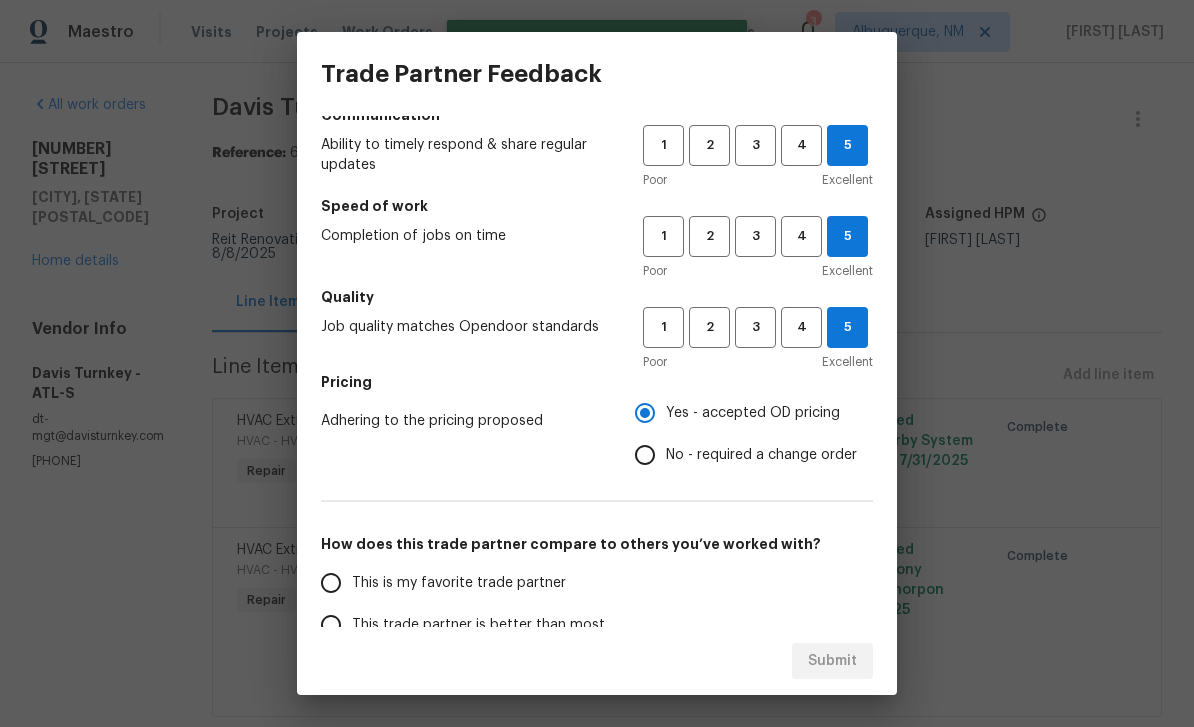 click on "This is my favorite trade partner" at bounding box center (331, 583) 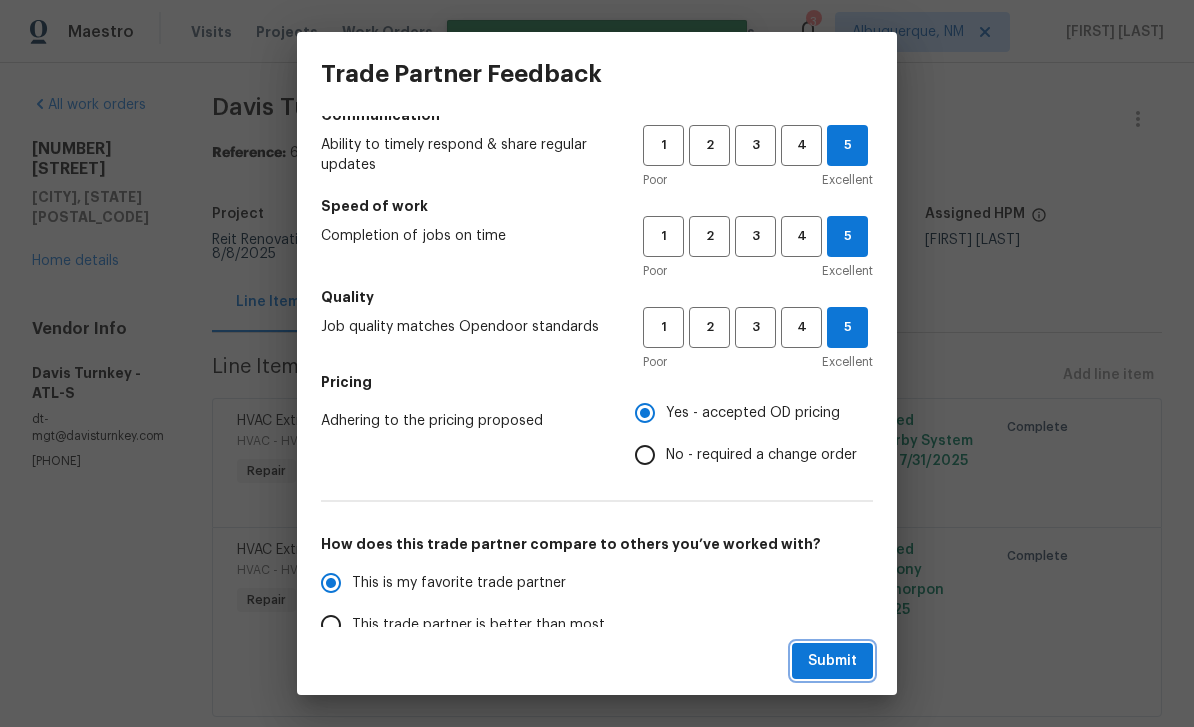 click on "Submit" at bounding box center (832, 661) 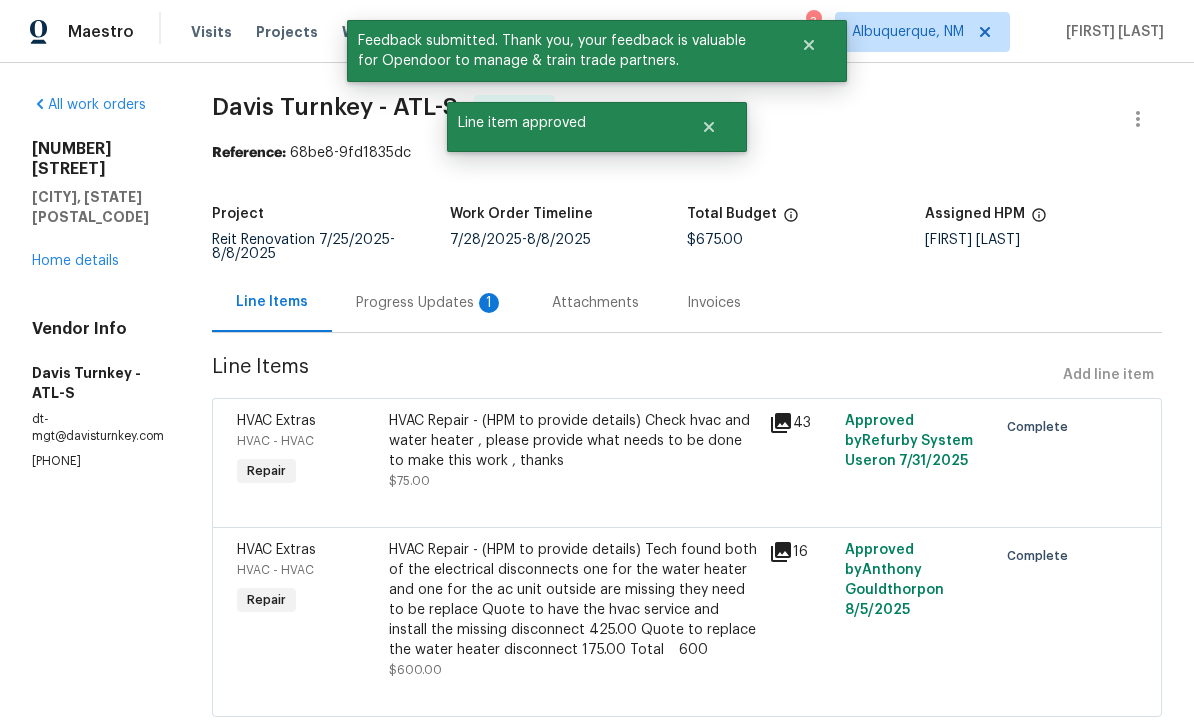 radio on "false" 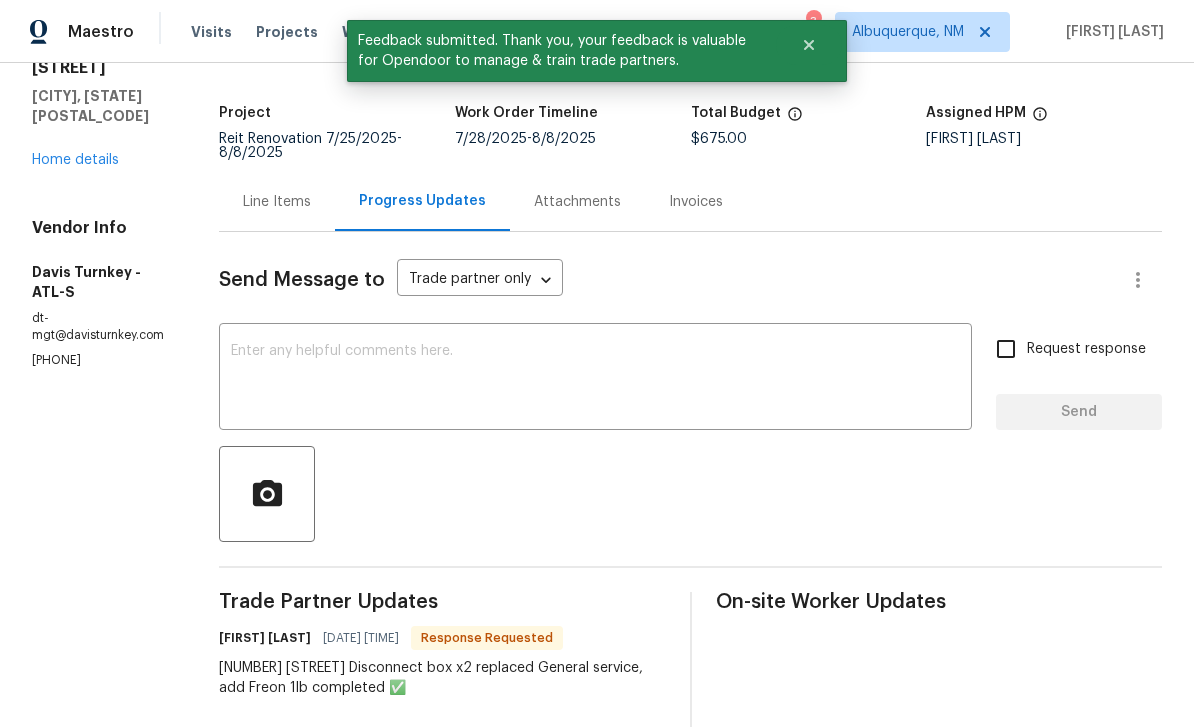 scroll, scrollTop: 103, scrollLeft: 0, axis: vertical 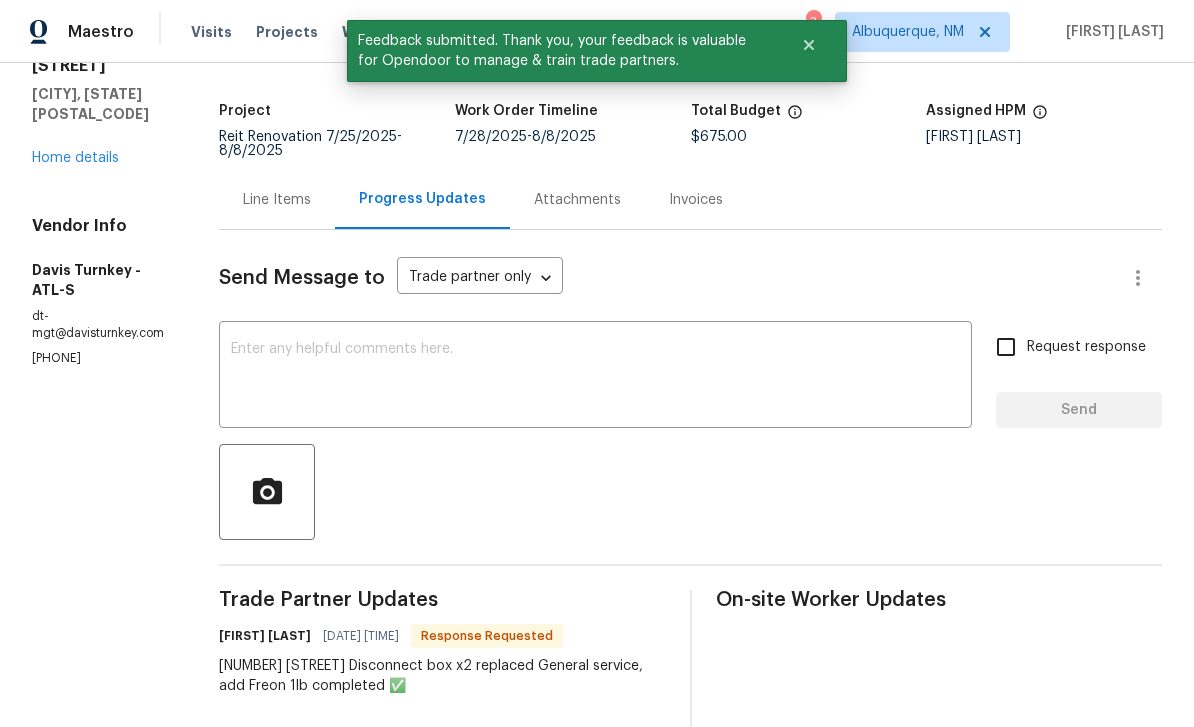click at bounding box center [595, 377] 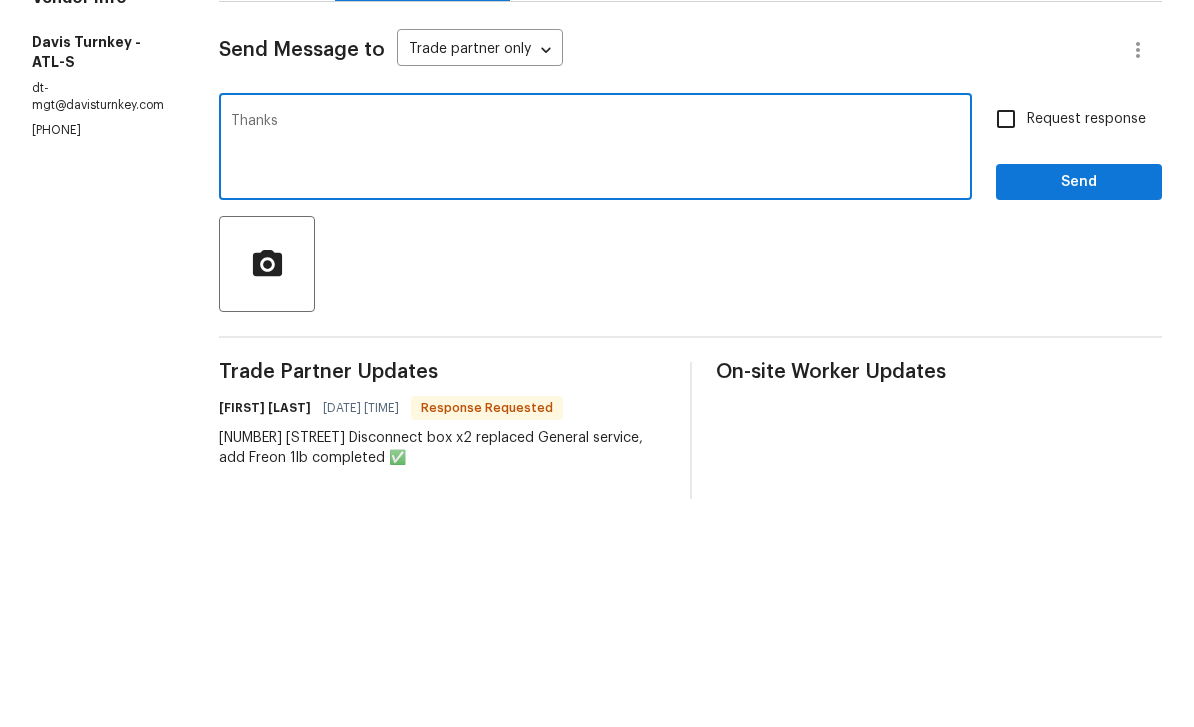 type on "Thanks" 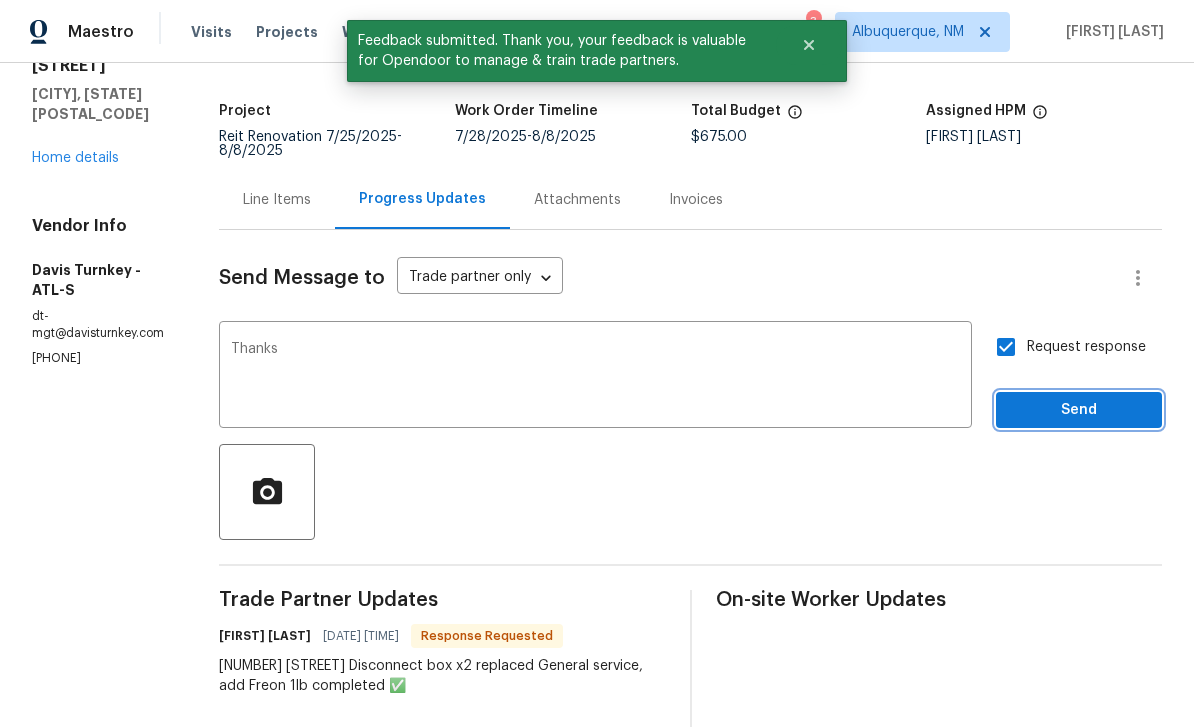 click on "Send" at bounding box center [1079, 410] 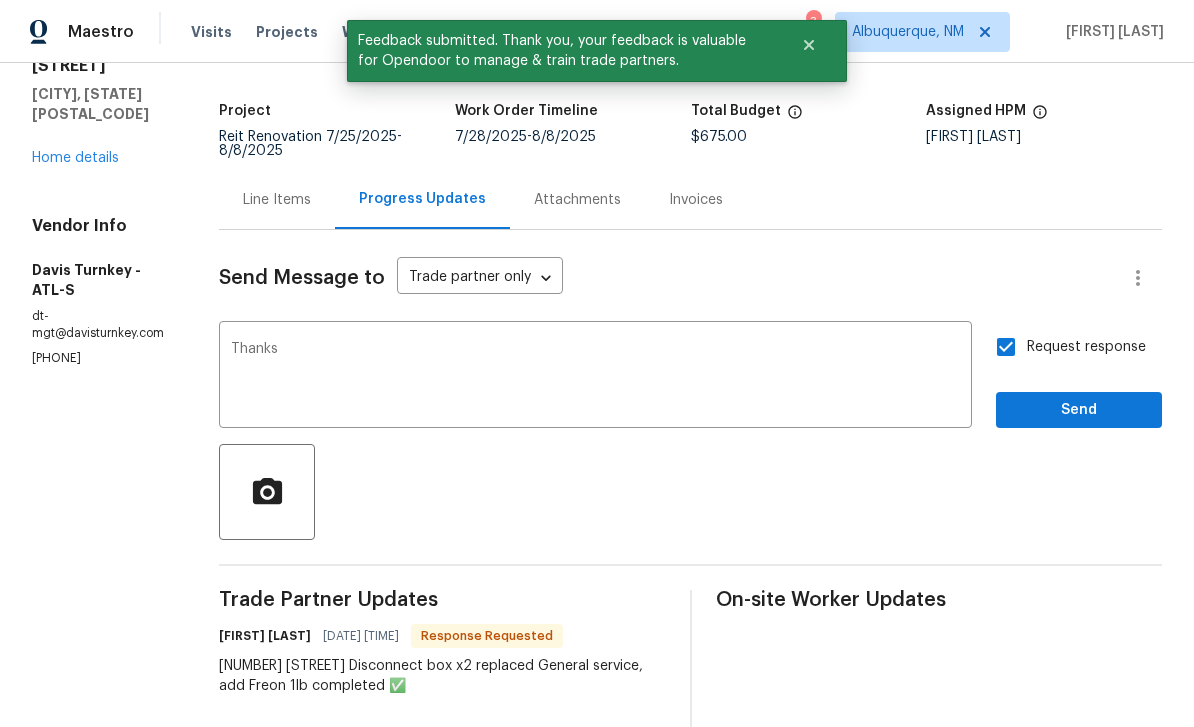 scroll, scrollTop: 35, scrollLeft: 0, axis: vertical 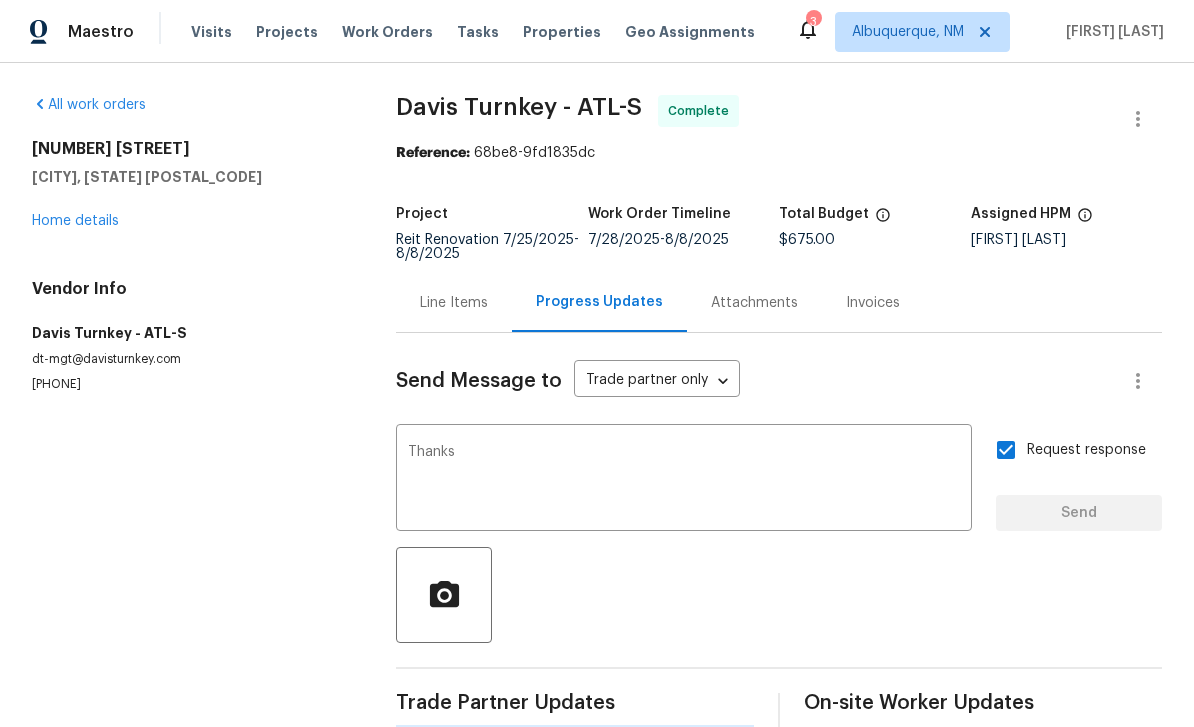 type 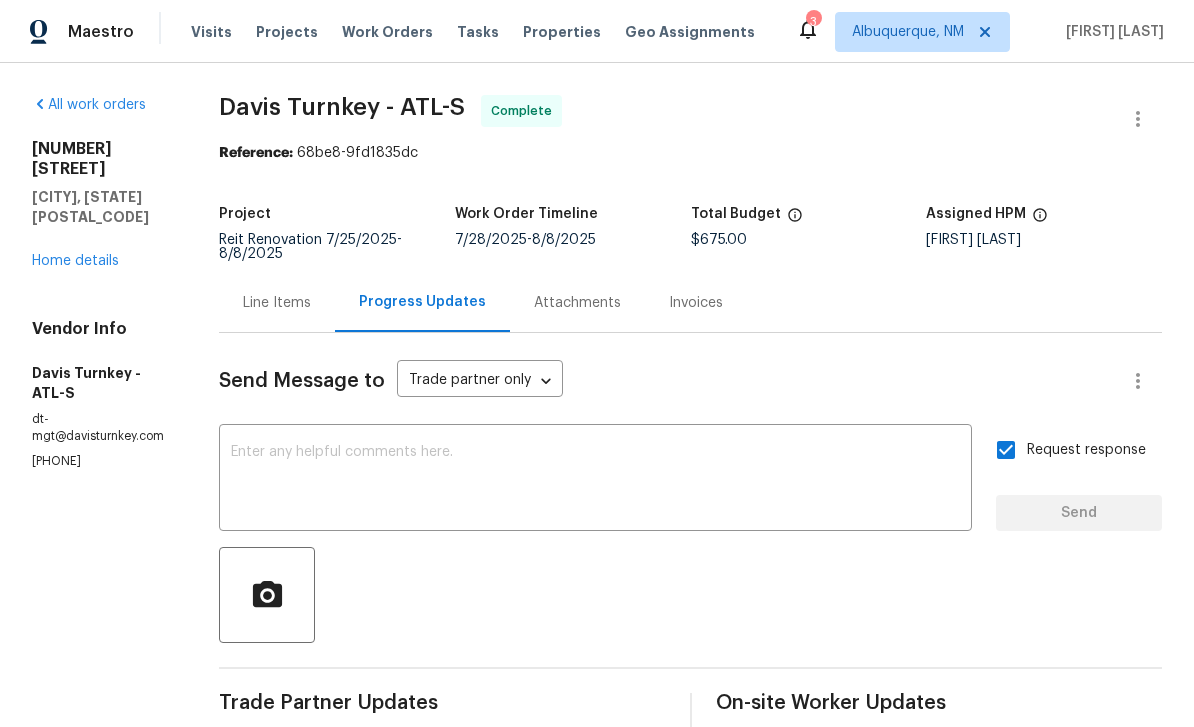 scroll, scrollTop: 0, scrollLeft: 0, axis: both 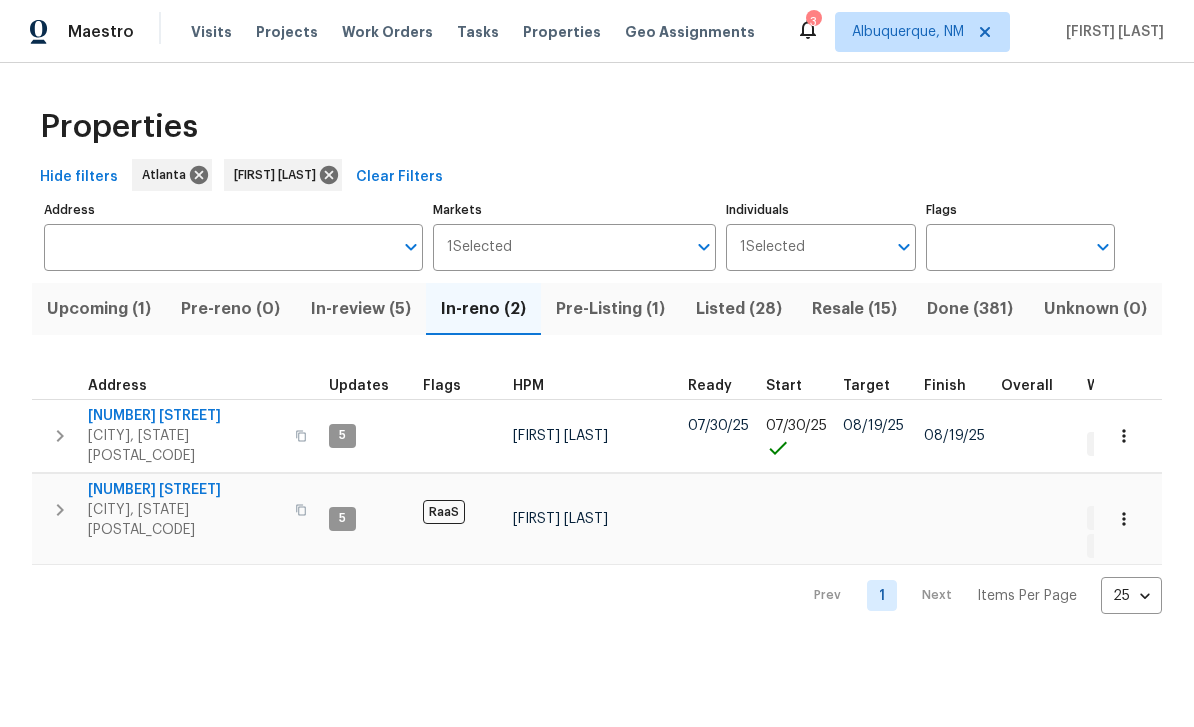 click on "3092 Cedar Crest Way" at bounding box center [185, 416] 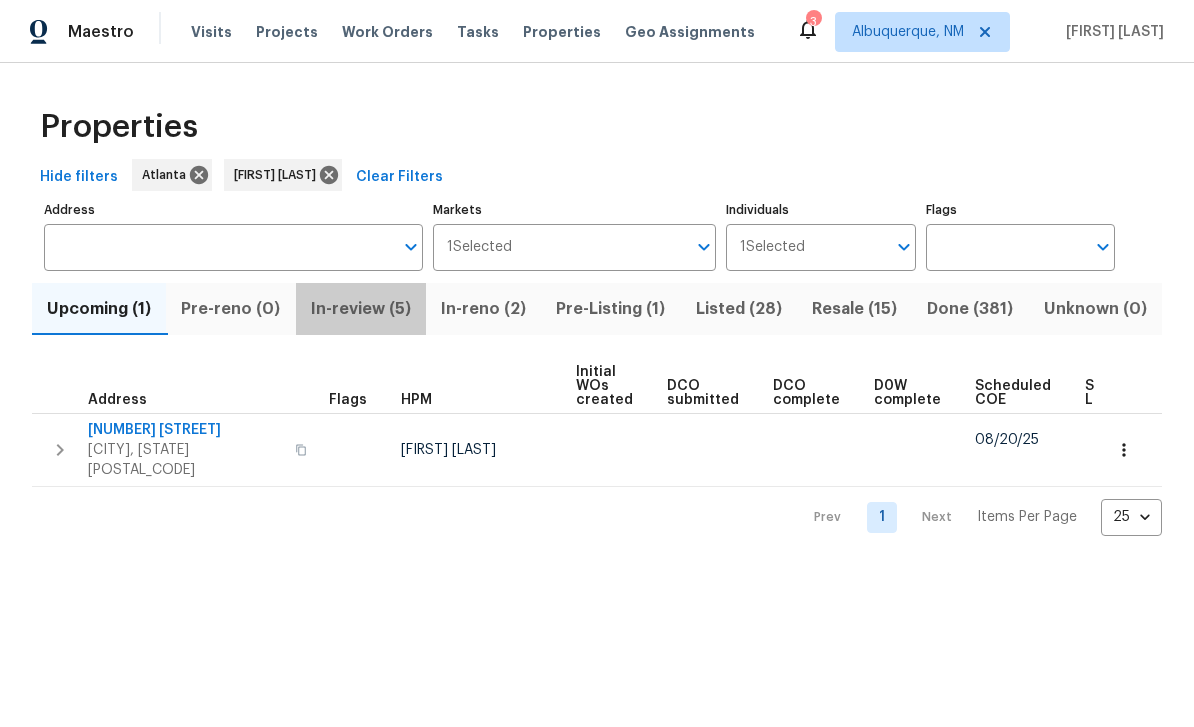 click on "In-review (5)" at bounding box center [361, 309] 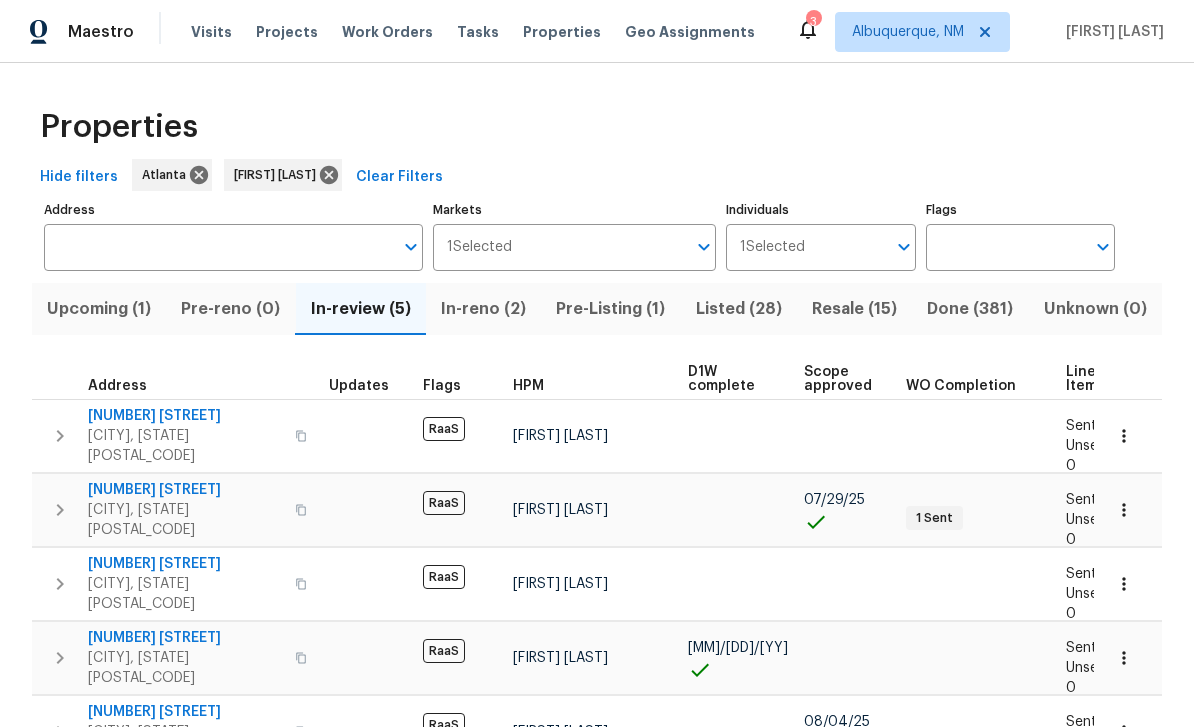 click on "In-reno (2)" at bounding box center [483, 309] 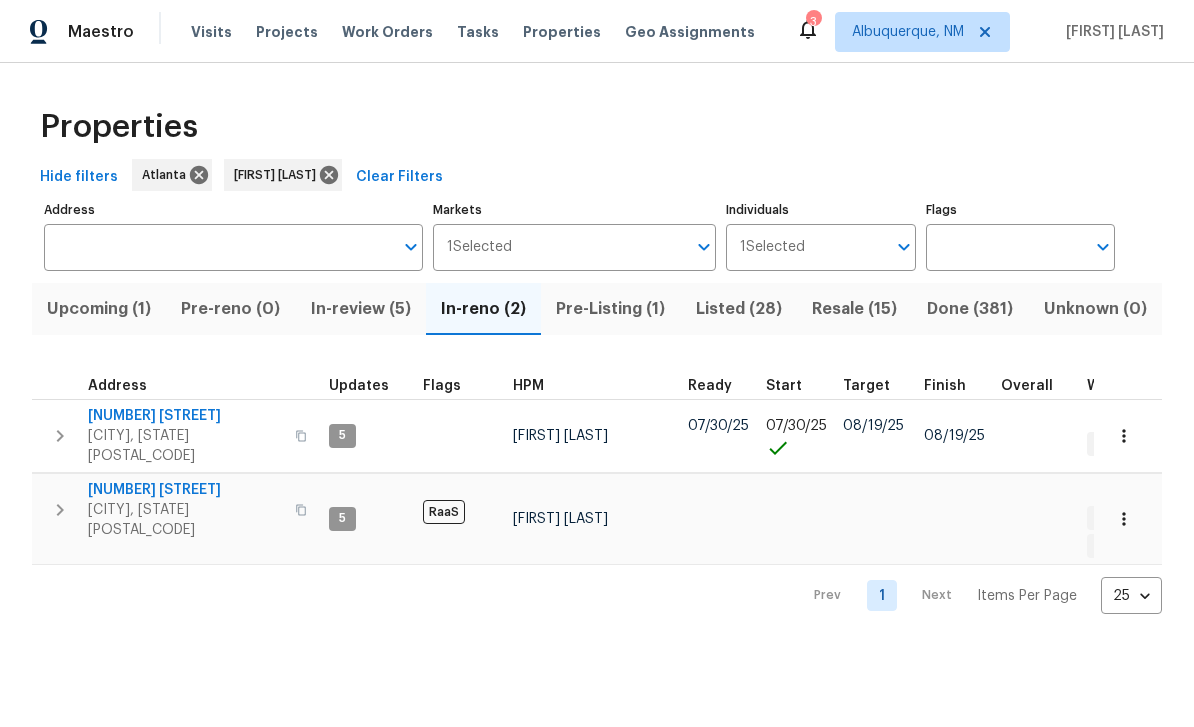 click on "Pre-Listing (1)" at bounding box center [610, 309] 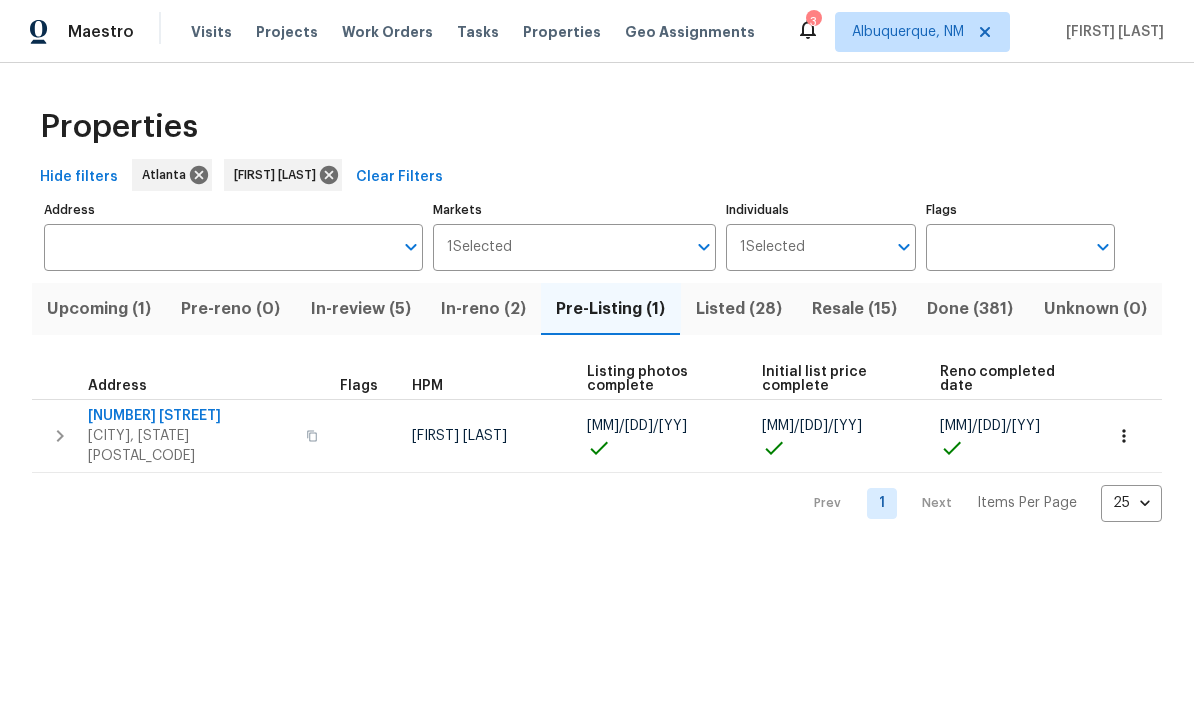 click on "In-review (5)" at bounding box center [361, 309] 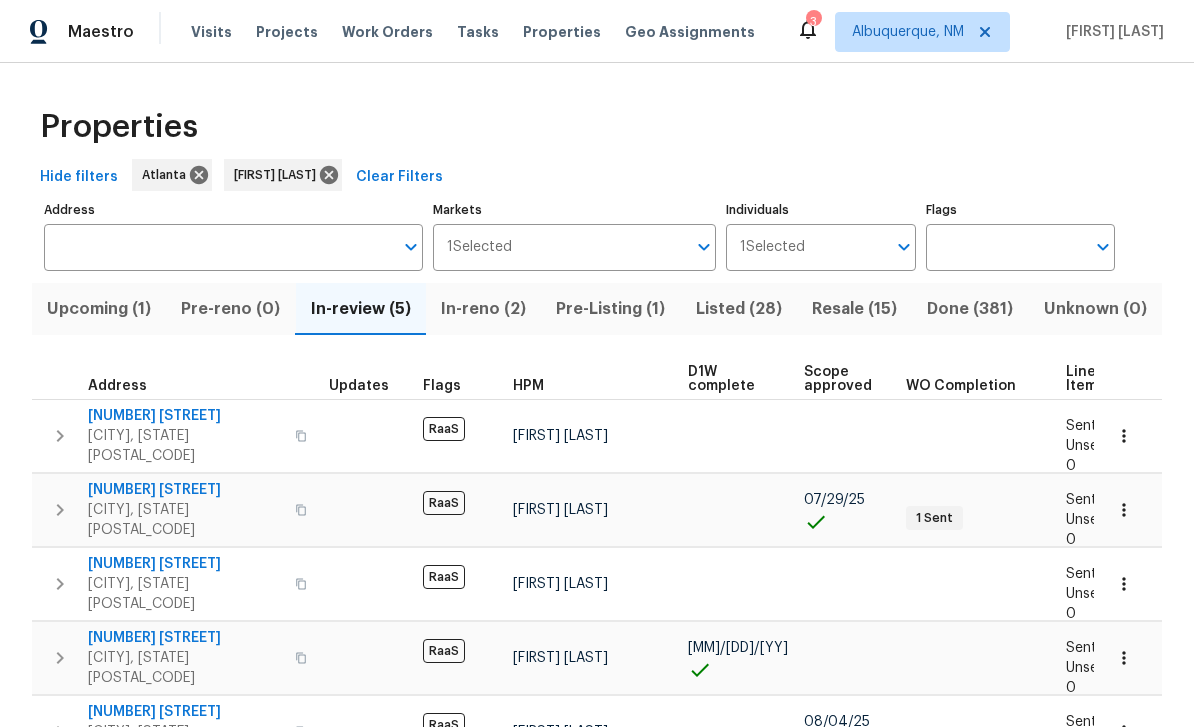 click on "3211 Sandusky Dr" at bounding box center [185, 712] 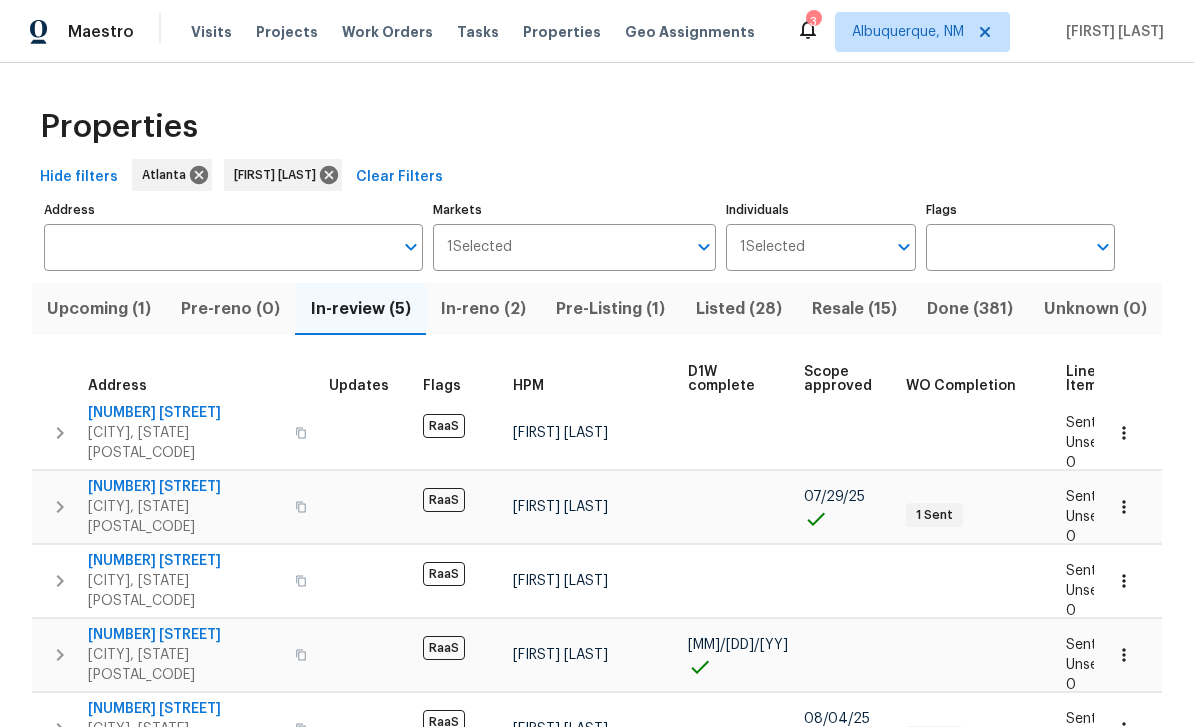 scroll, scrollTop: 11, scrollLeft: 0, axis: vertical 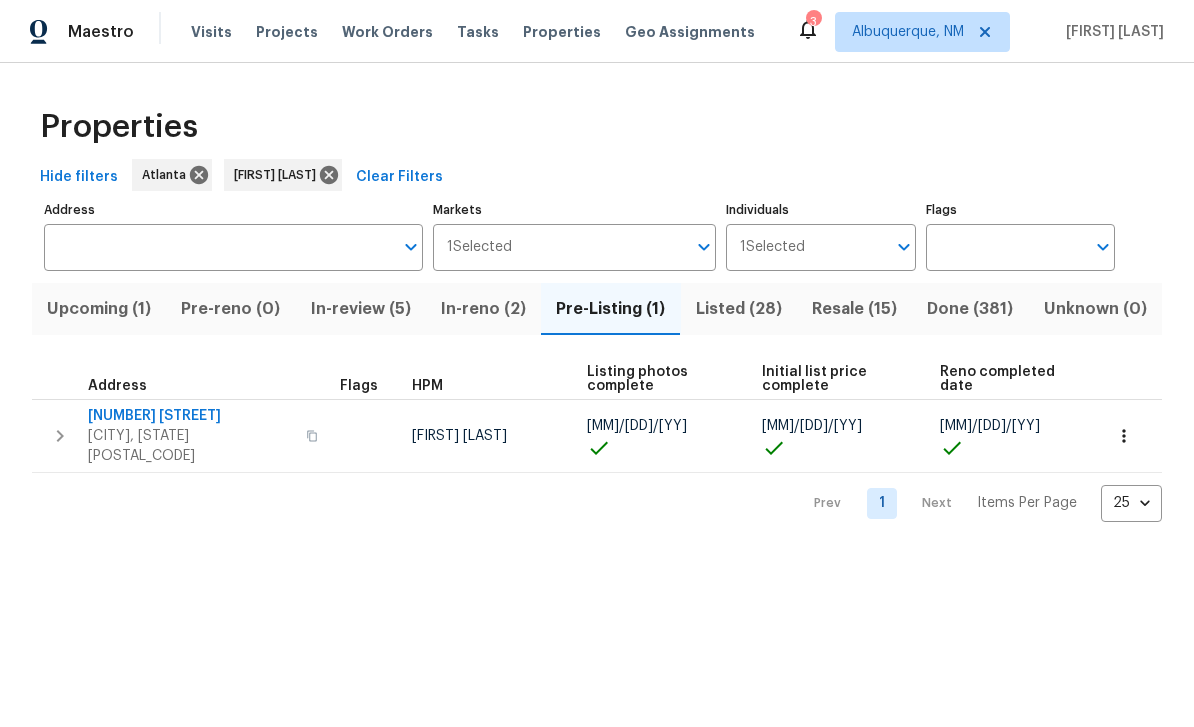 click on "2575 Walden Lake Dr" at bounding box center [191, 416] 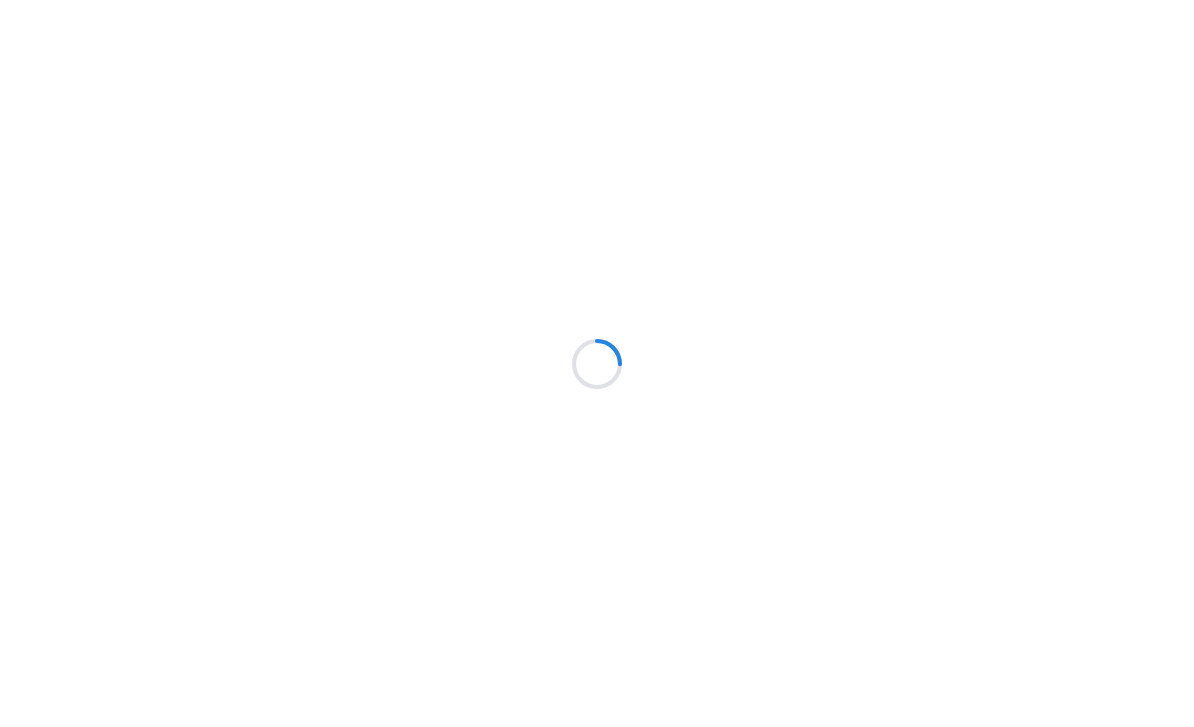 scroll, scrollTop: 0, scrollLeft: 0, axis: both 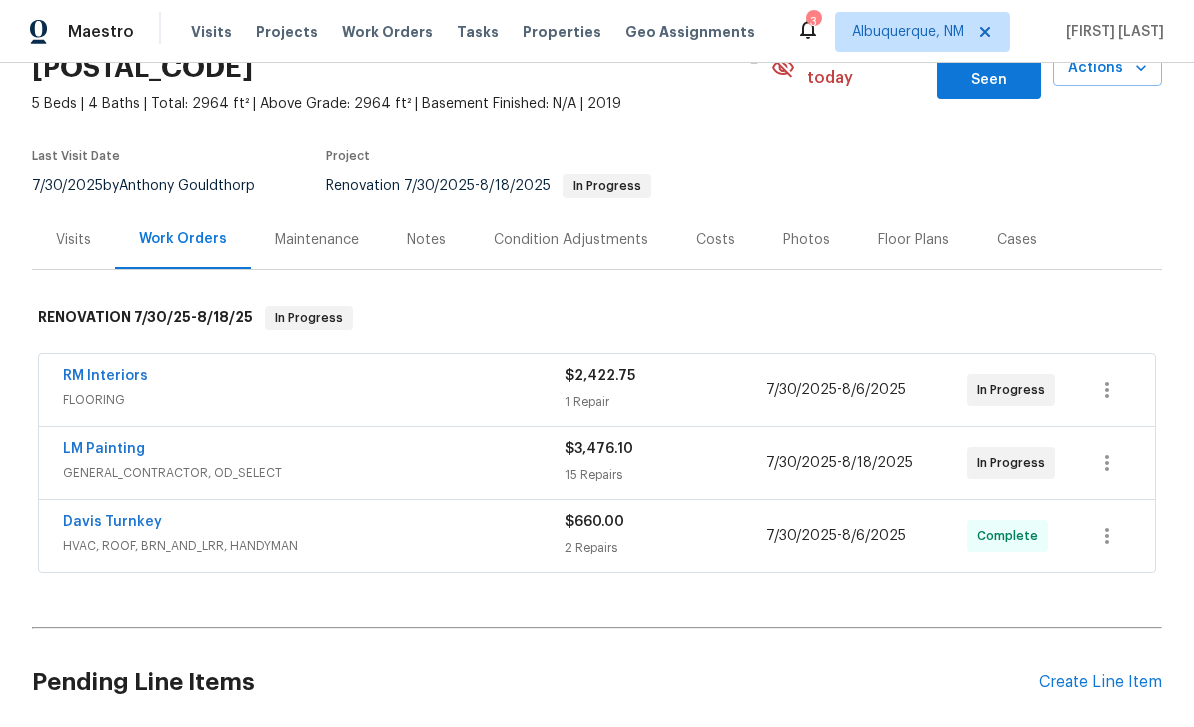 click on "RM Interiors" at bounding box center [105, 376] 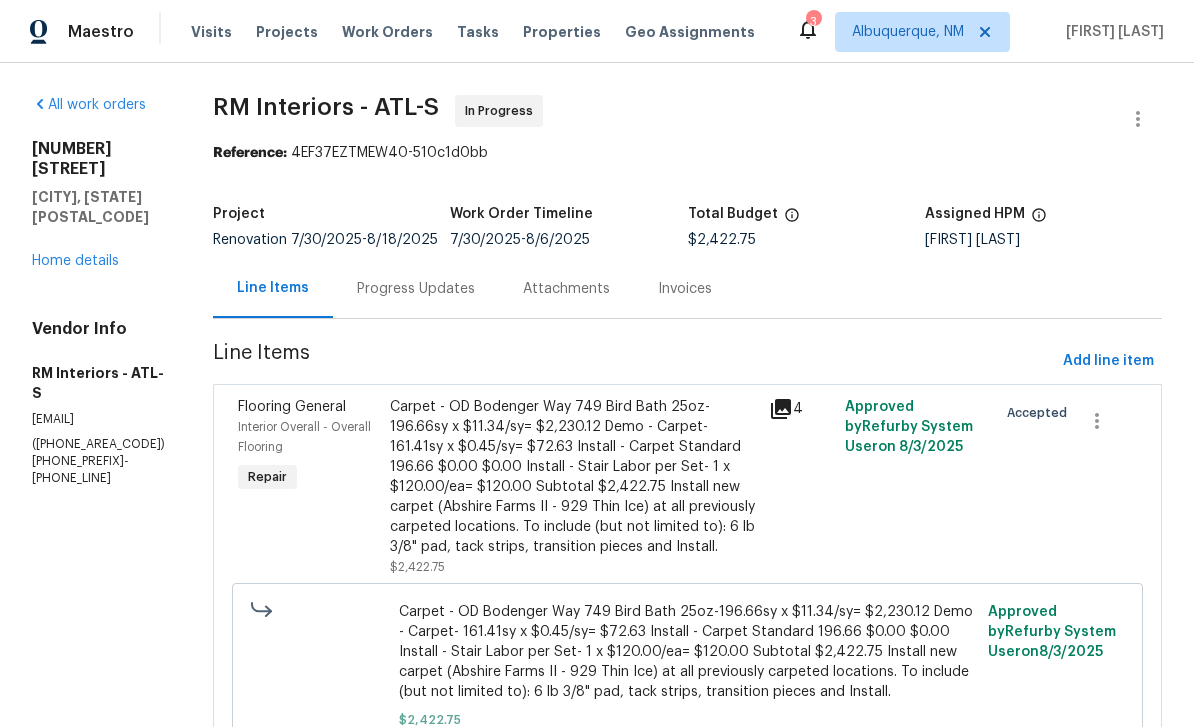 click on "Home details" at bounding box center (75, 261) 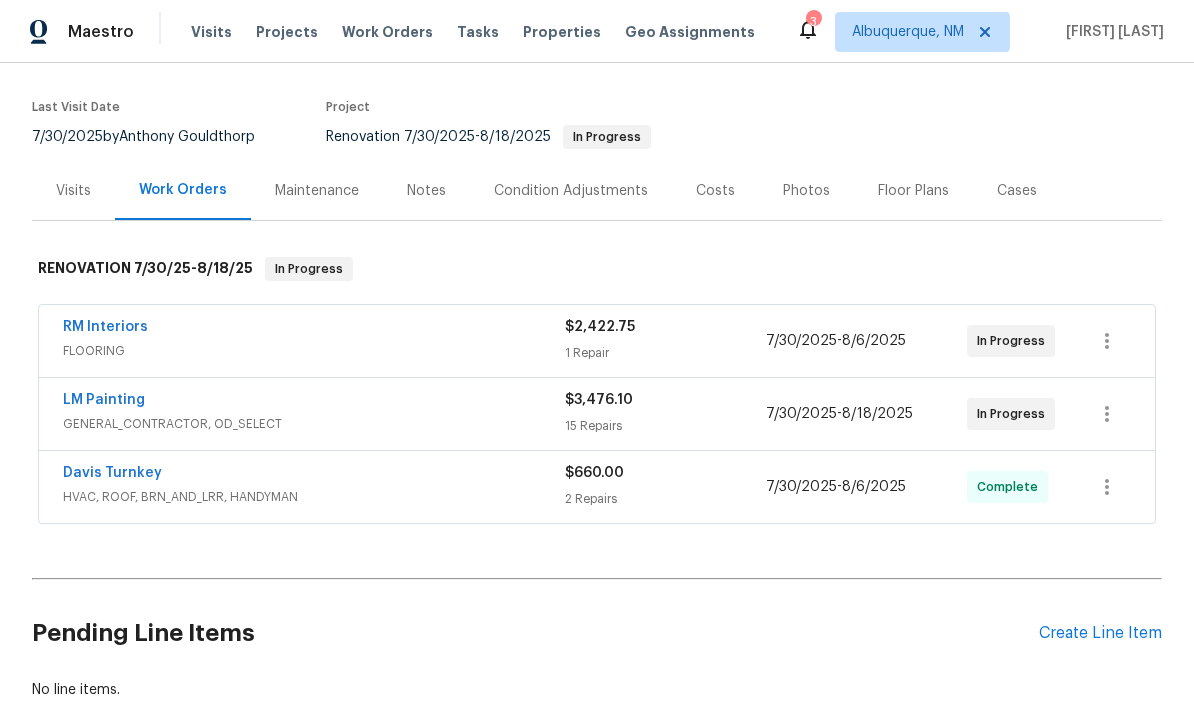 scroll, scrollTop: 184, scrollLeft: 0, axis: vertical 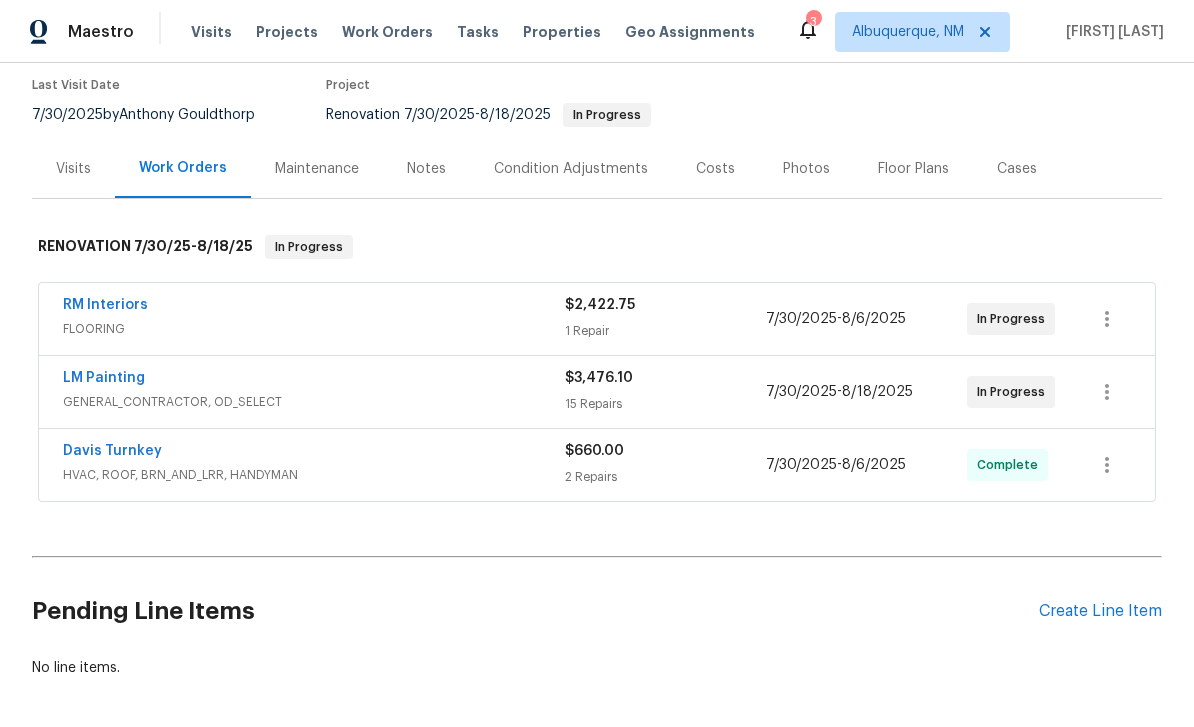 click on "LM Painting" at bounding box center (104, 378) 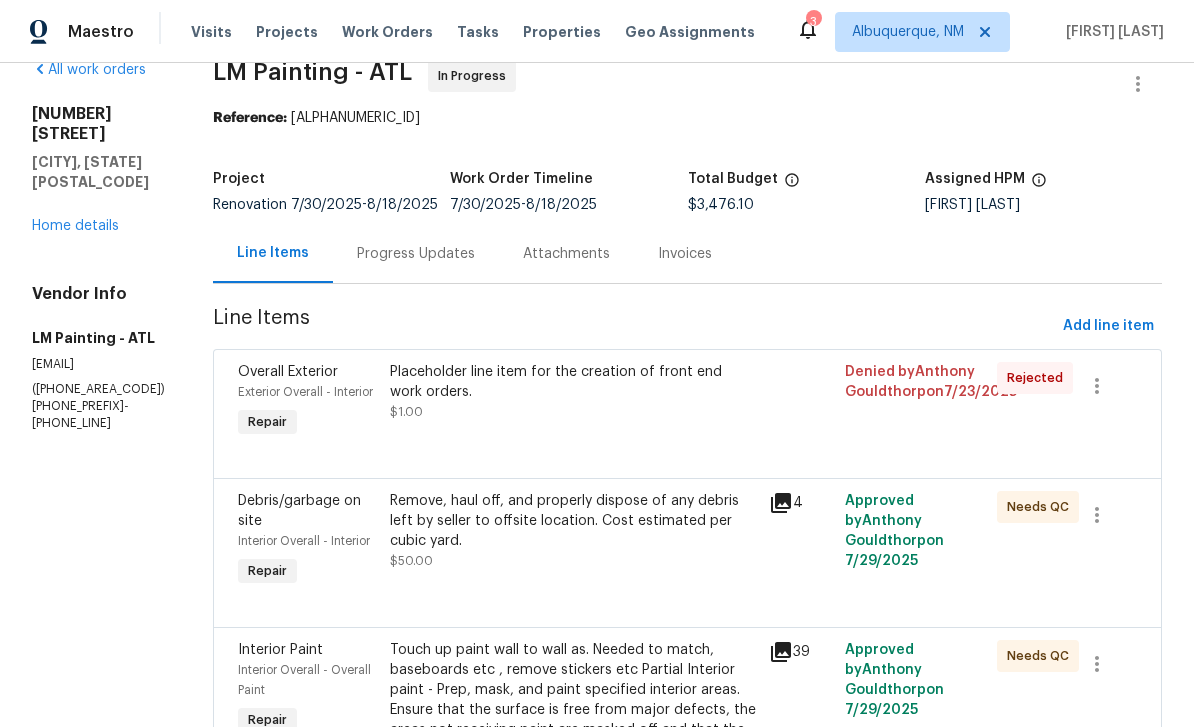 scroll, scrollTop: 9, scrollLeft: 0, axis: vertical 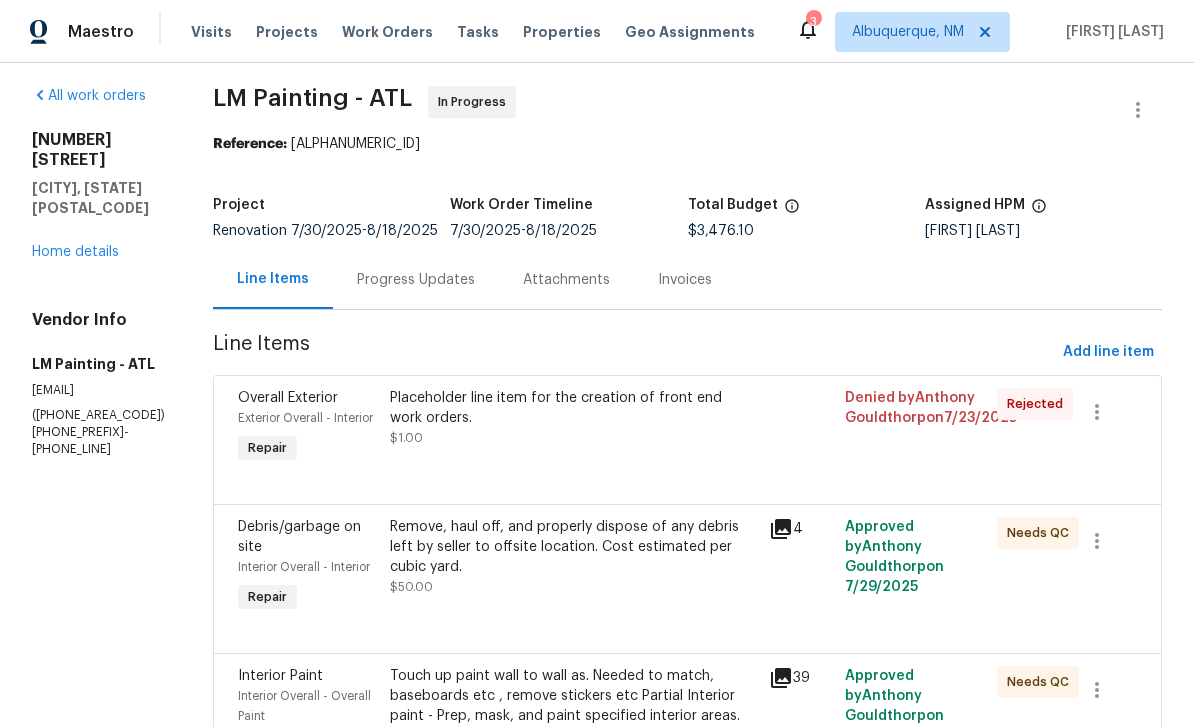 click on "Progress Updates" at bounding box center [416, 280] 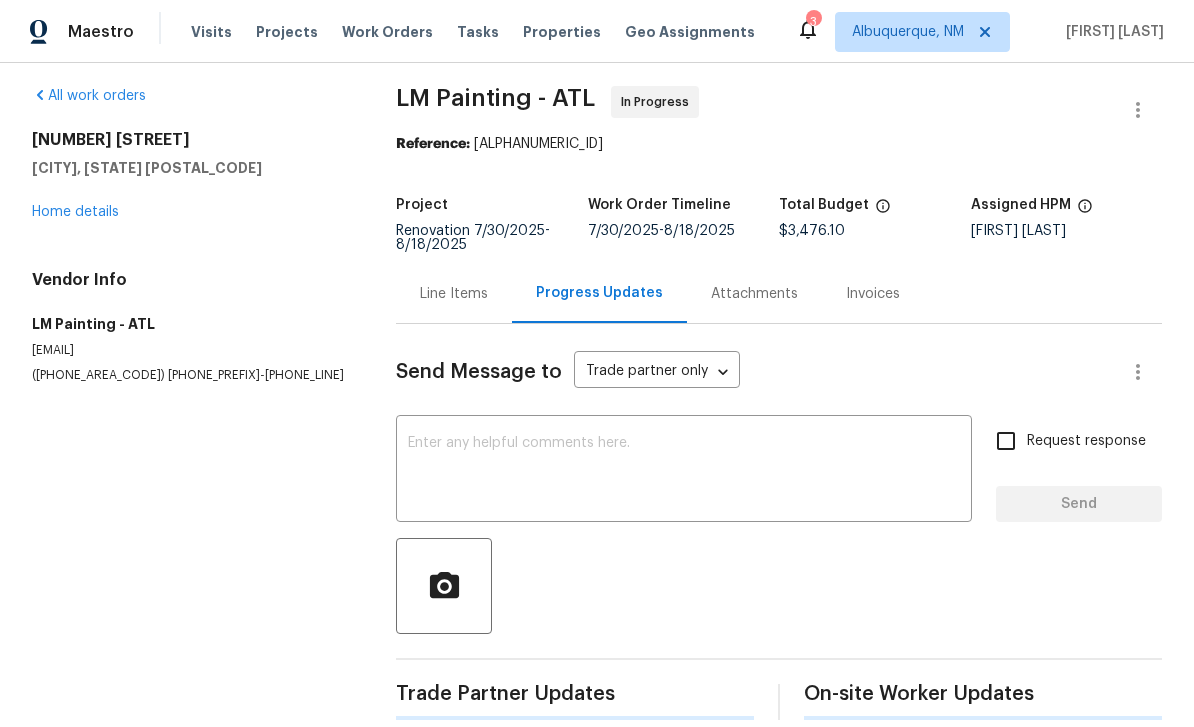 scroll, scrollTop: 0, scrollLeft: 0, axis: both 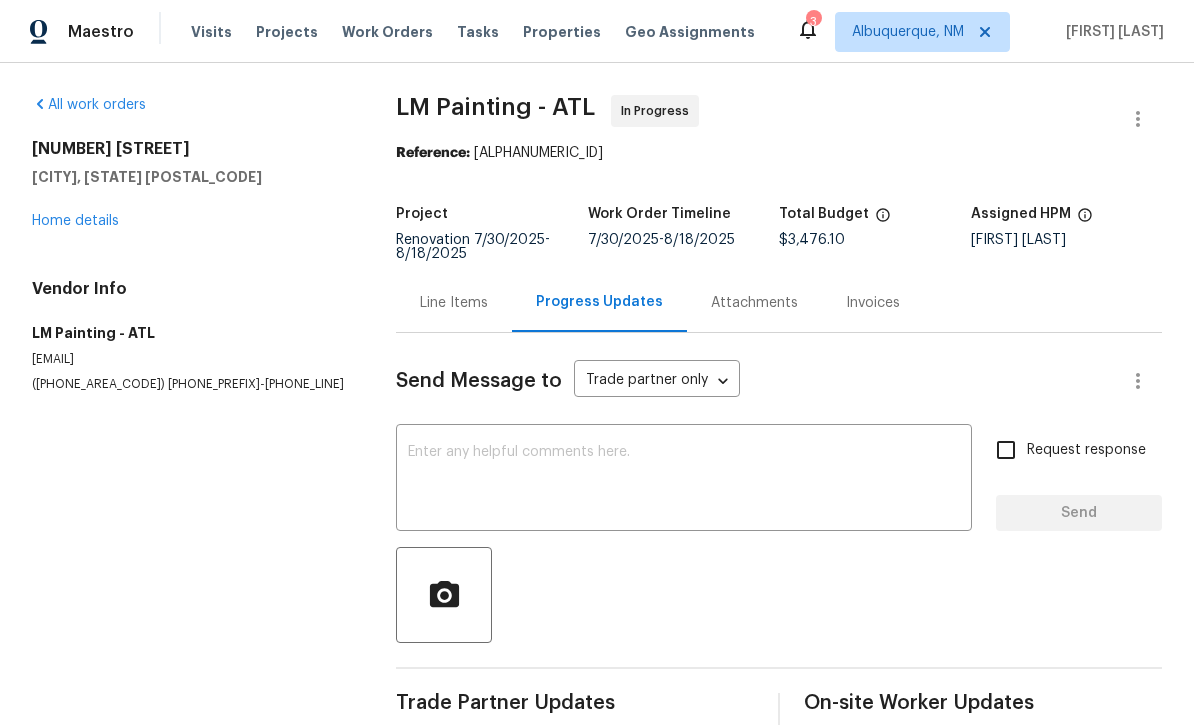 click at bounding box center (684, 480) 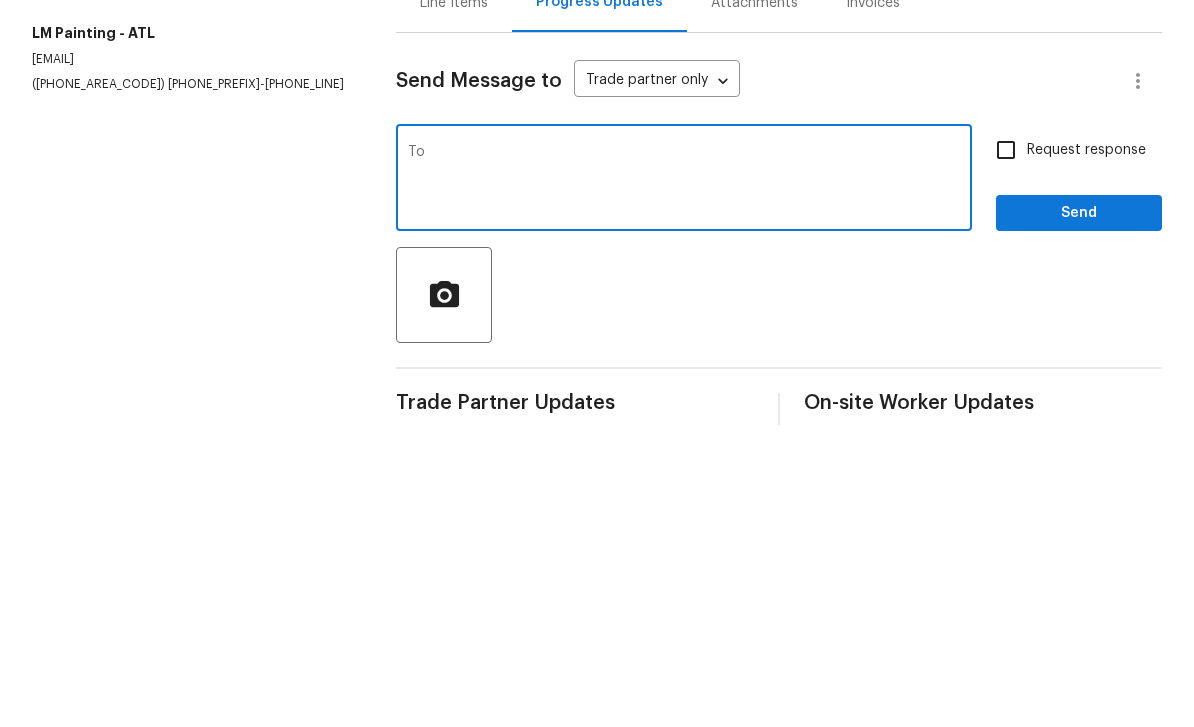 type on "T" 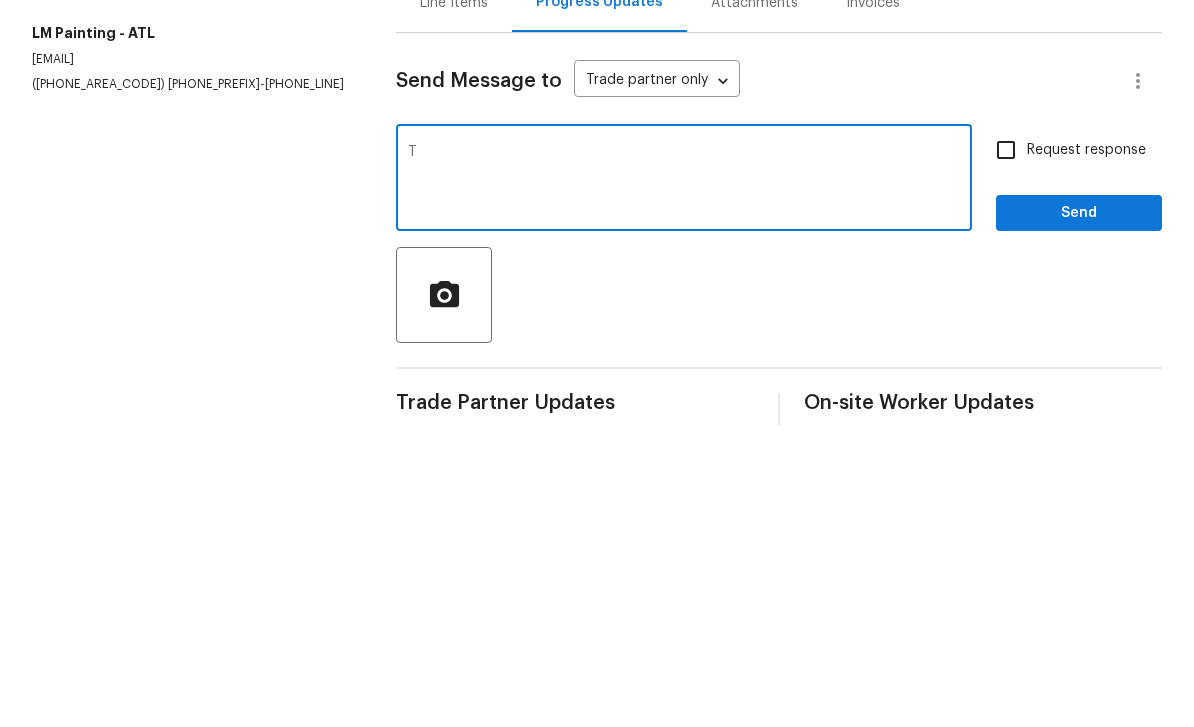 type 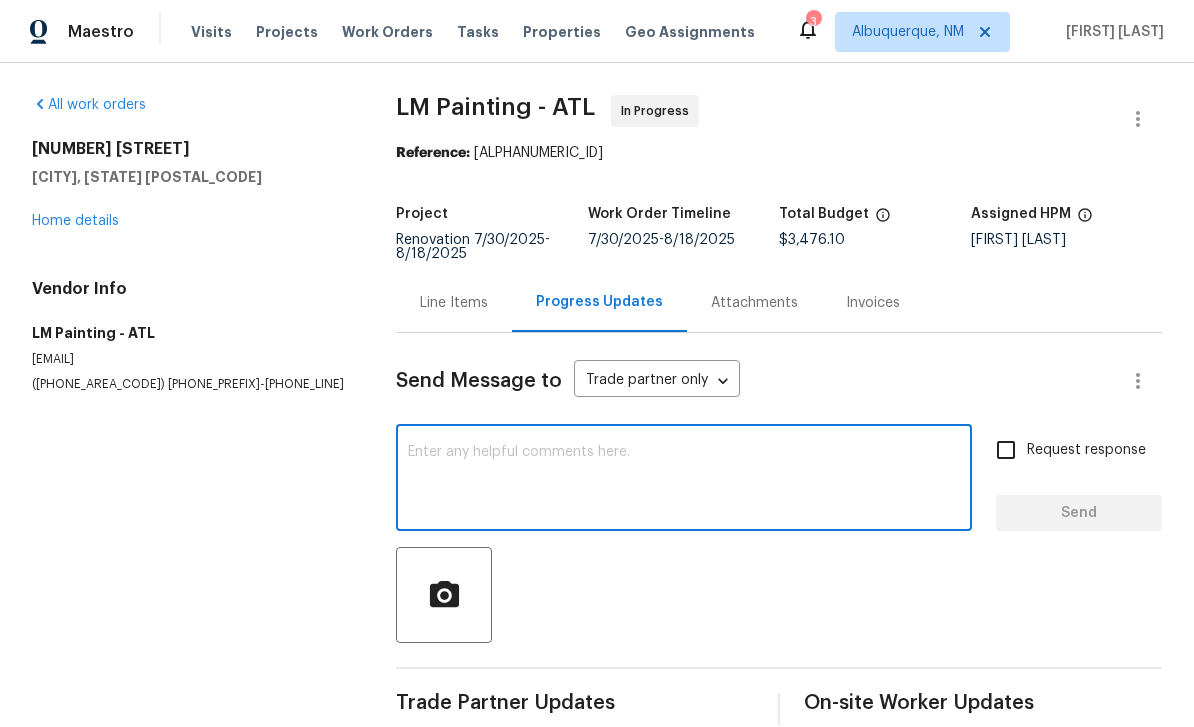 click on "Home details" at bounding box center [75, 221] 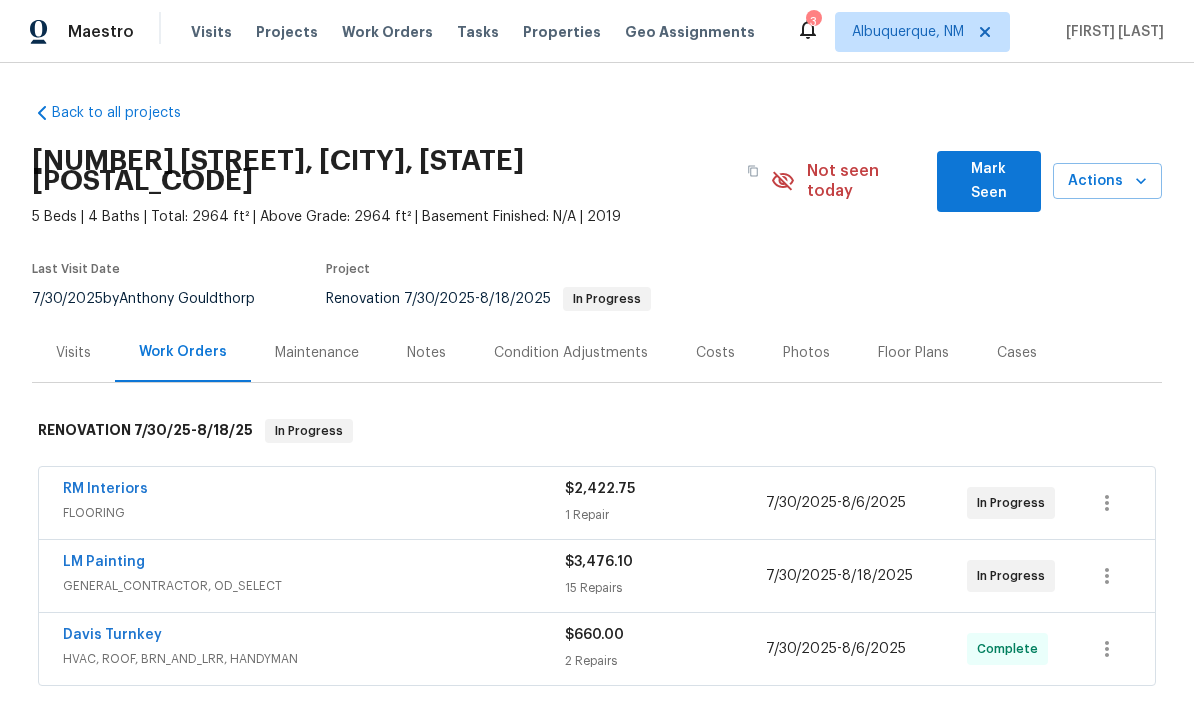 click on "Notes" at bounding box center (426, 352) 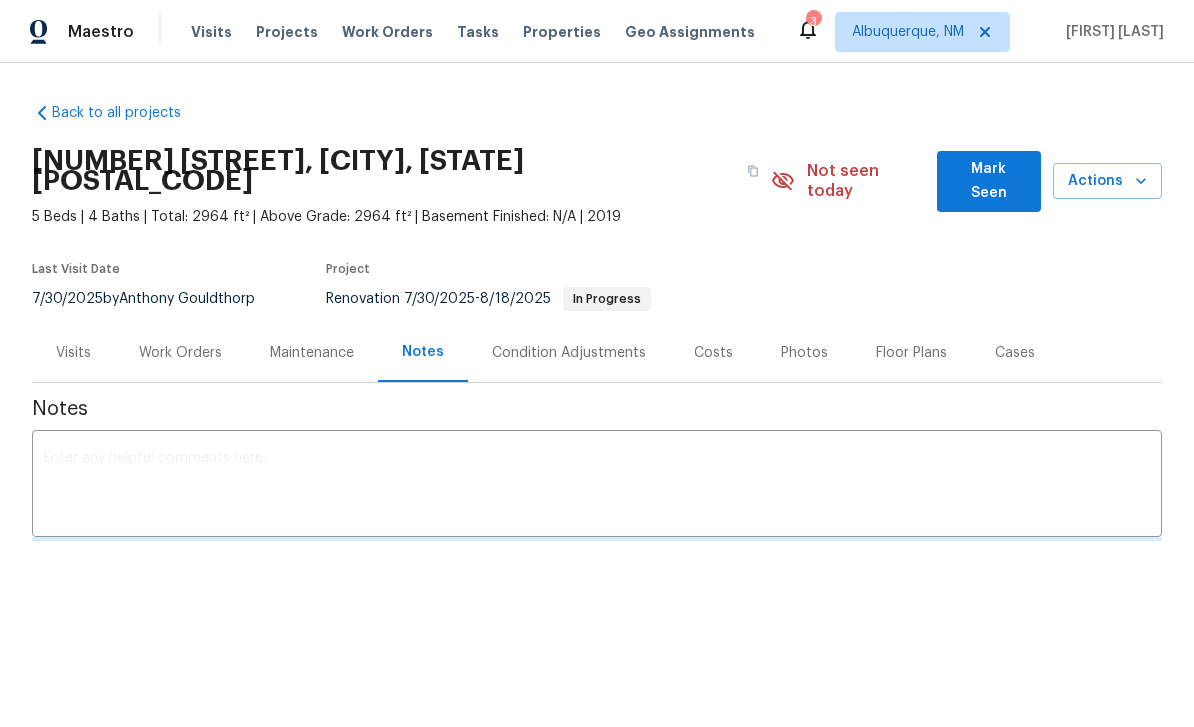 scroll, scrollTop: 0, scrollLeft: 0, axis: both 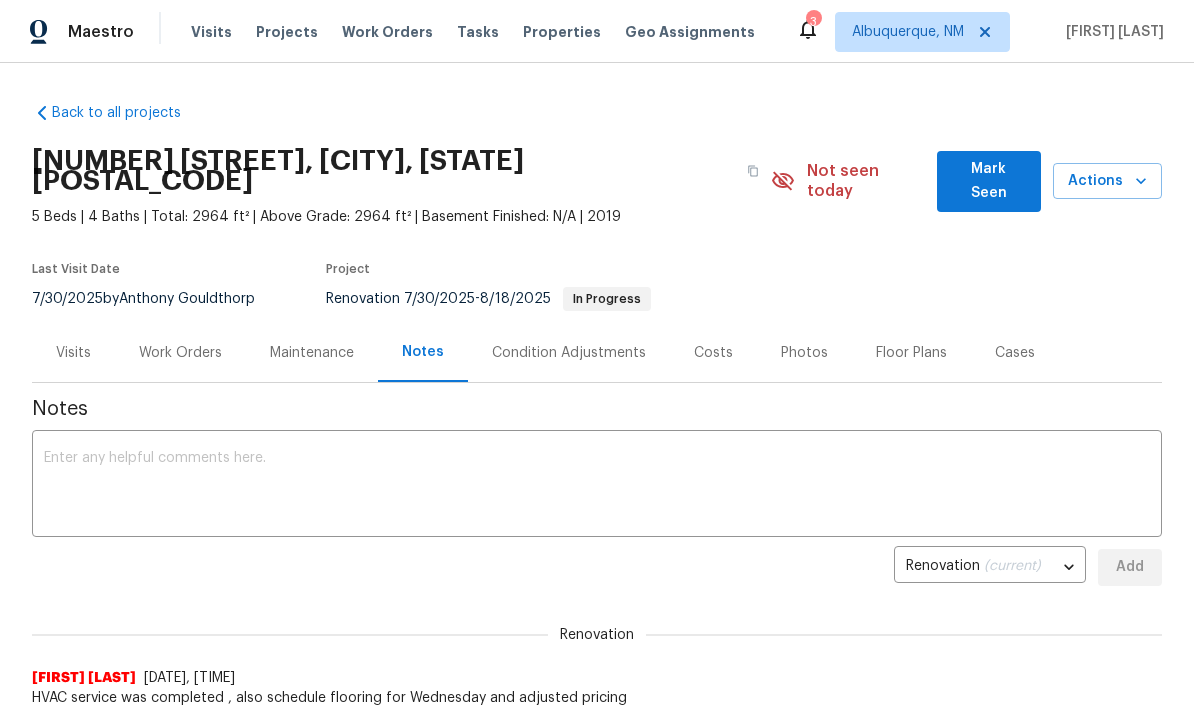 click at bounding box center (597, 486) 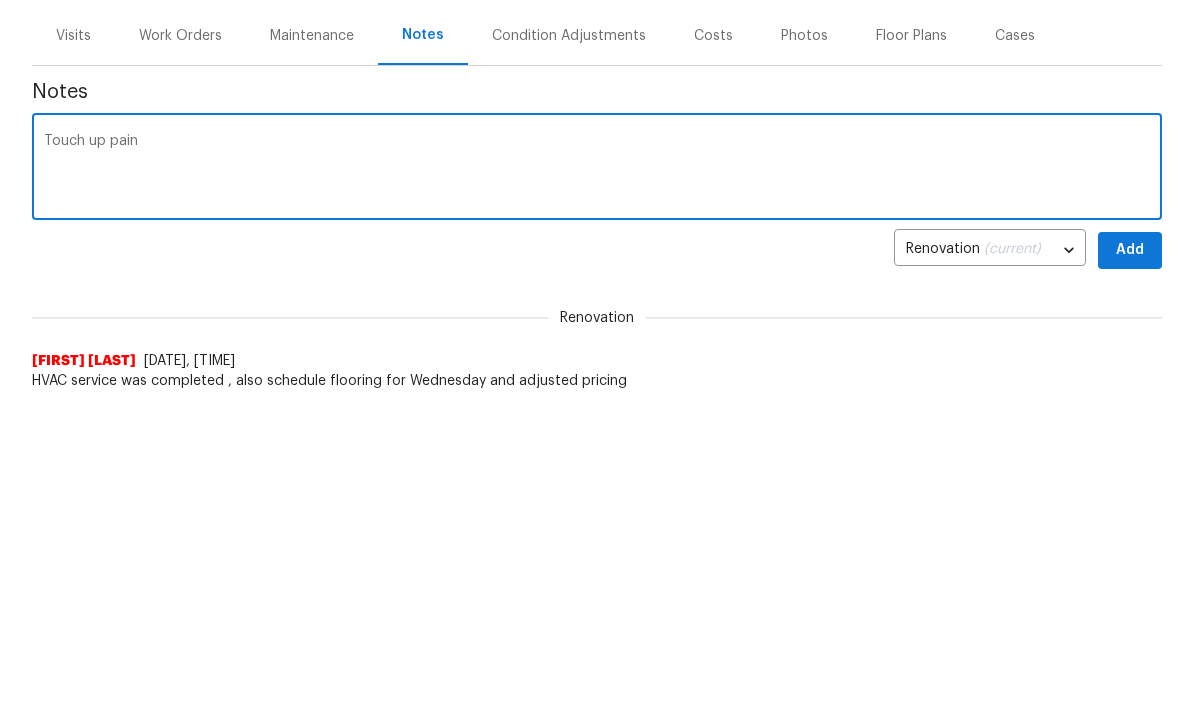 click on "Touch up pain" at bounding box center (597, 486) 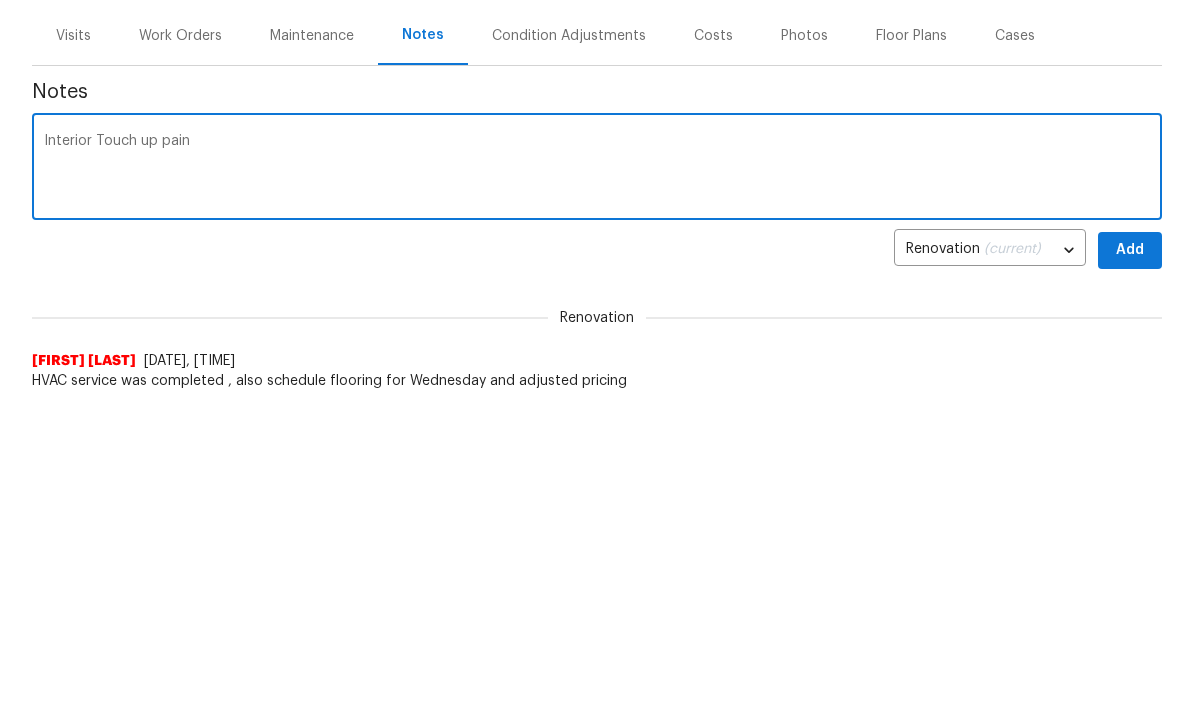 click on "Interior Touch up pain" at bounding box center (597, 486) 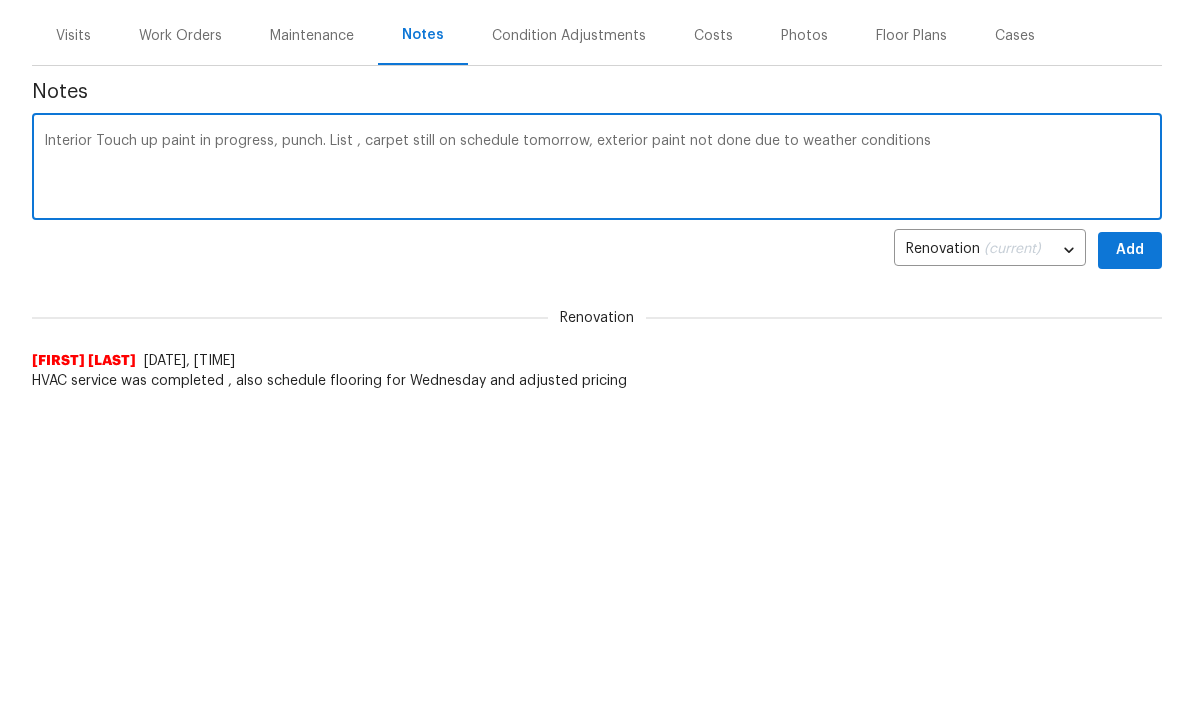 type on "Interior Touch up paint in progress, punch. List , carpet still on schedule tomorrow, exterior paint not done due to weather conditions" 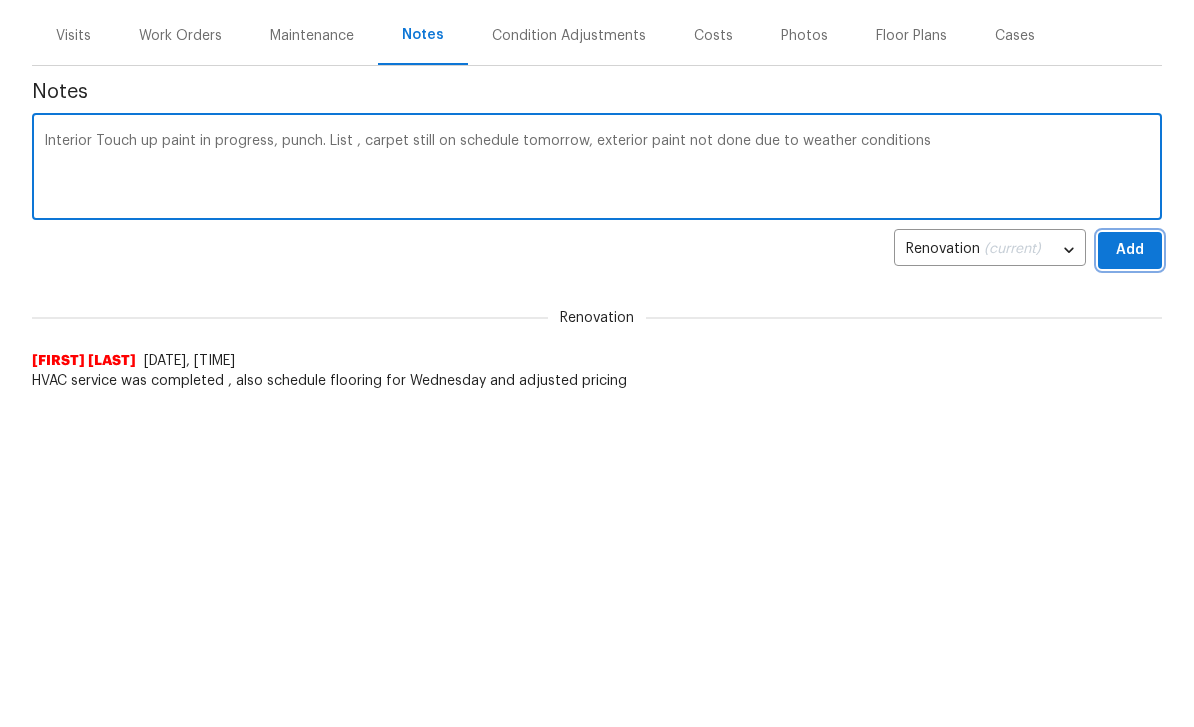 click on "Add" at bounding box center (1130, 567) 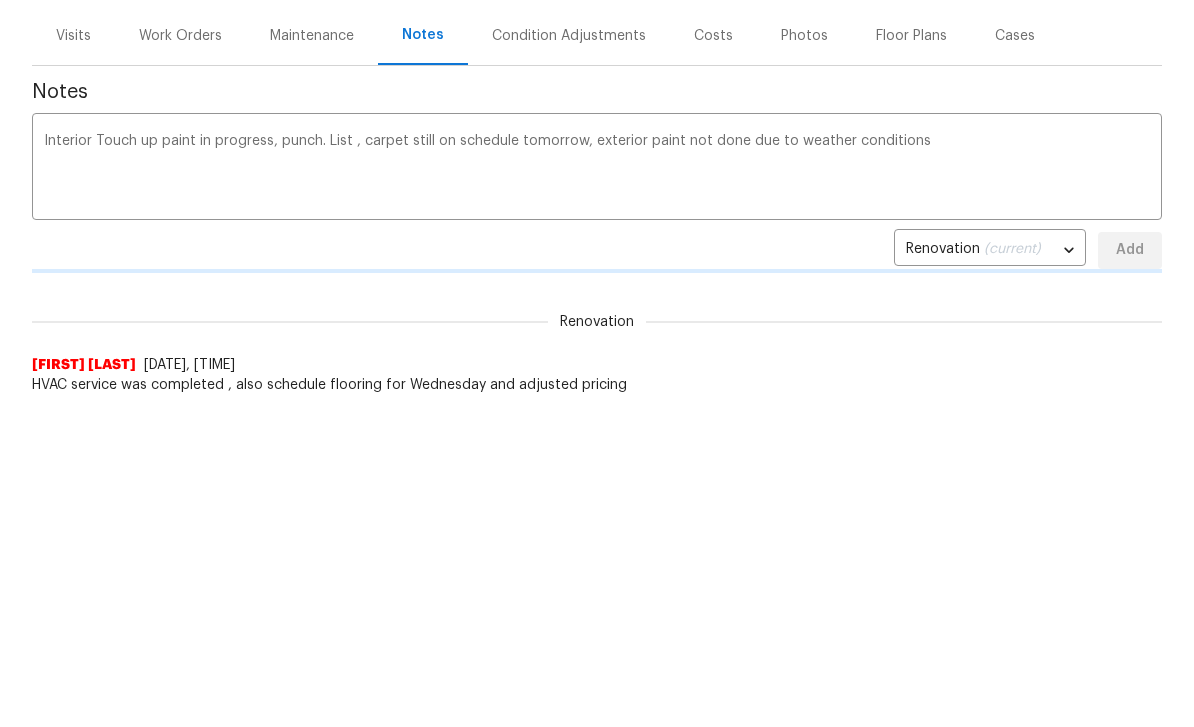 scroll, scrollTop: 317, scrollLeft: 0, axis: vertical 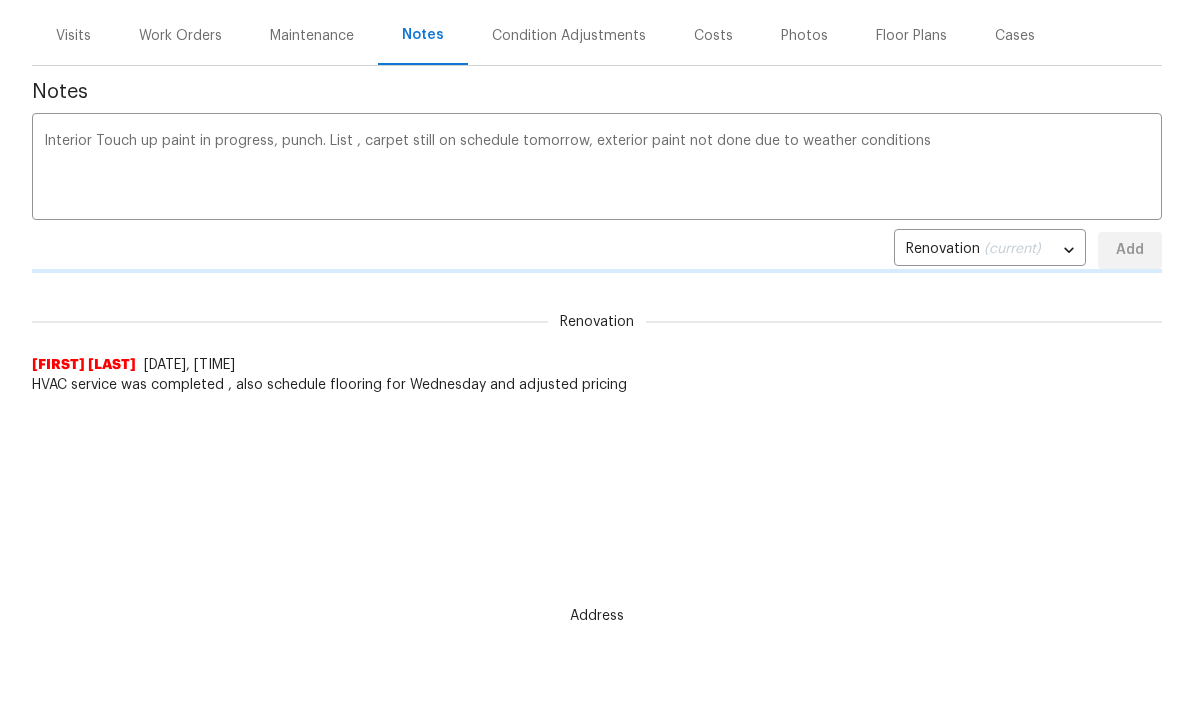 type 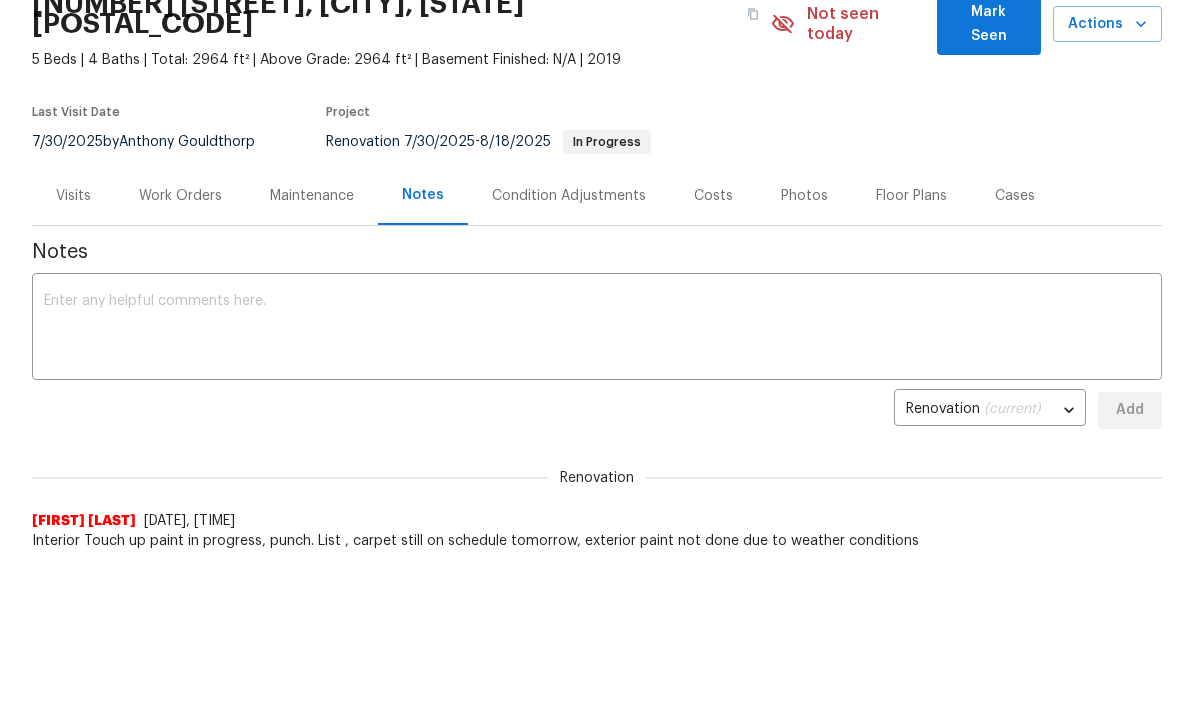 scroll, scrollTop: 0, scrollLeft: 0, axis: both 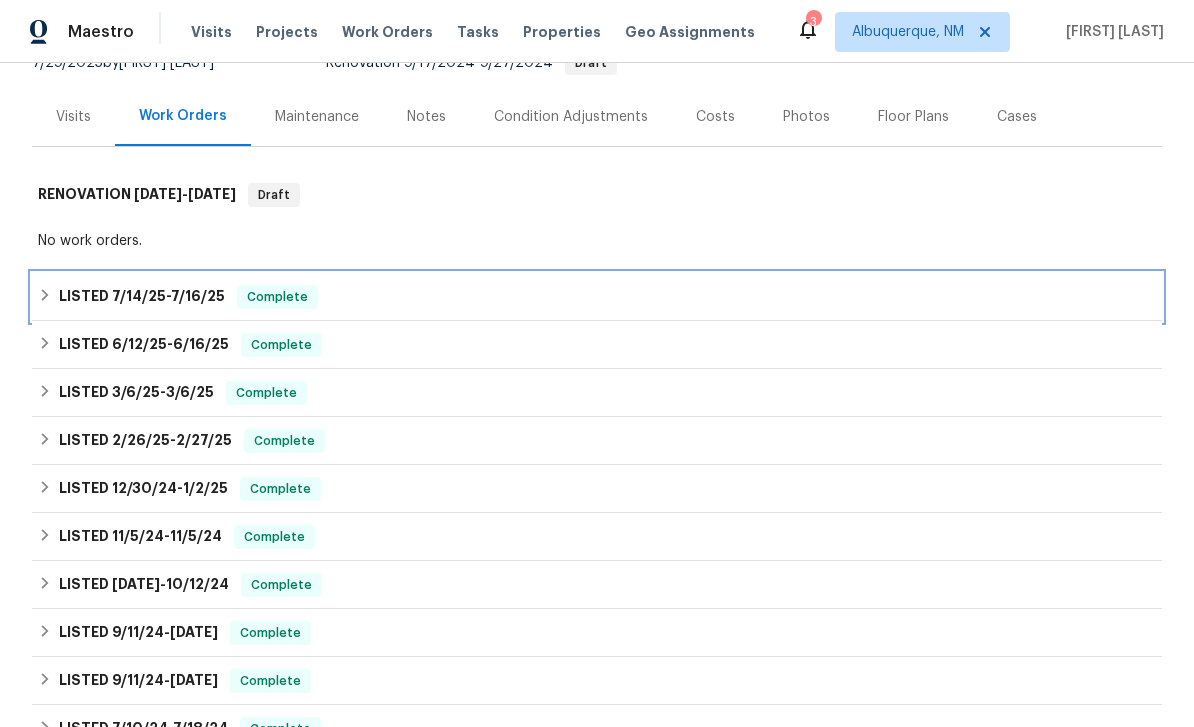click on "LISTED   7/14/25  -  7/16/25" at bounding box center (142, 297) 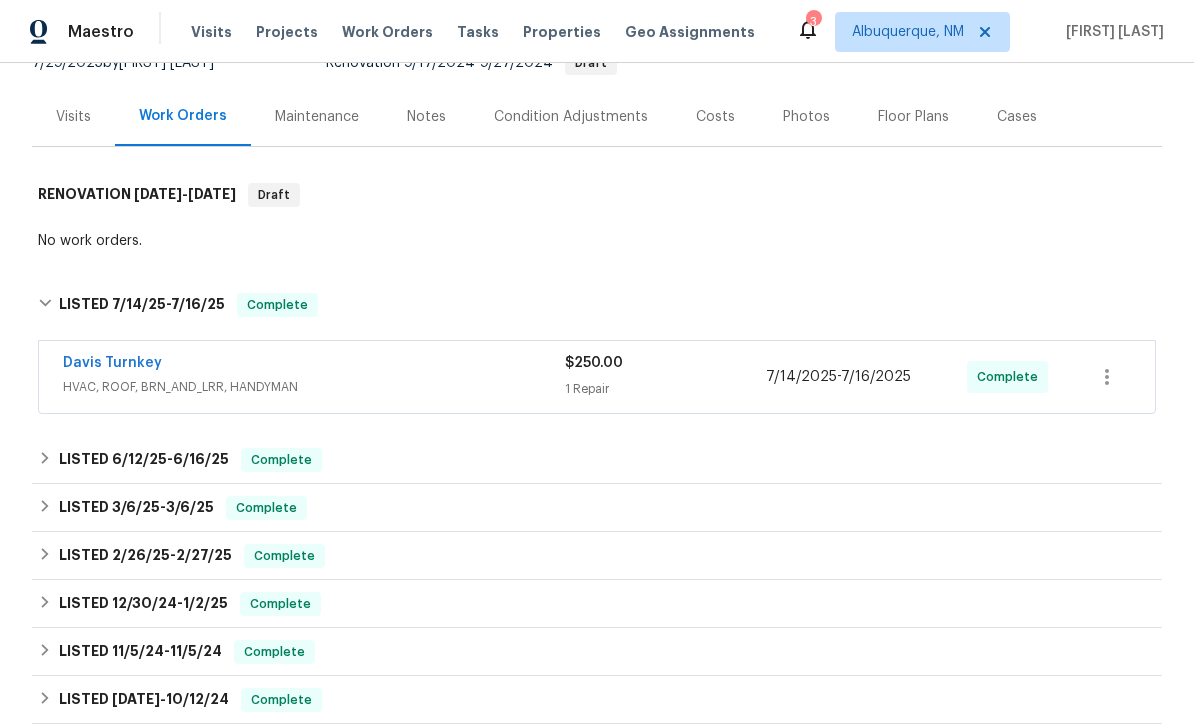 click on "Davis Turnkey" at bounding box center (112, 363) 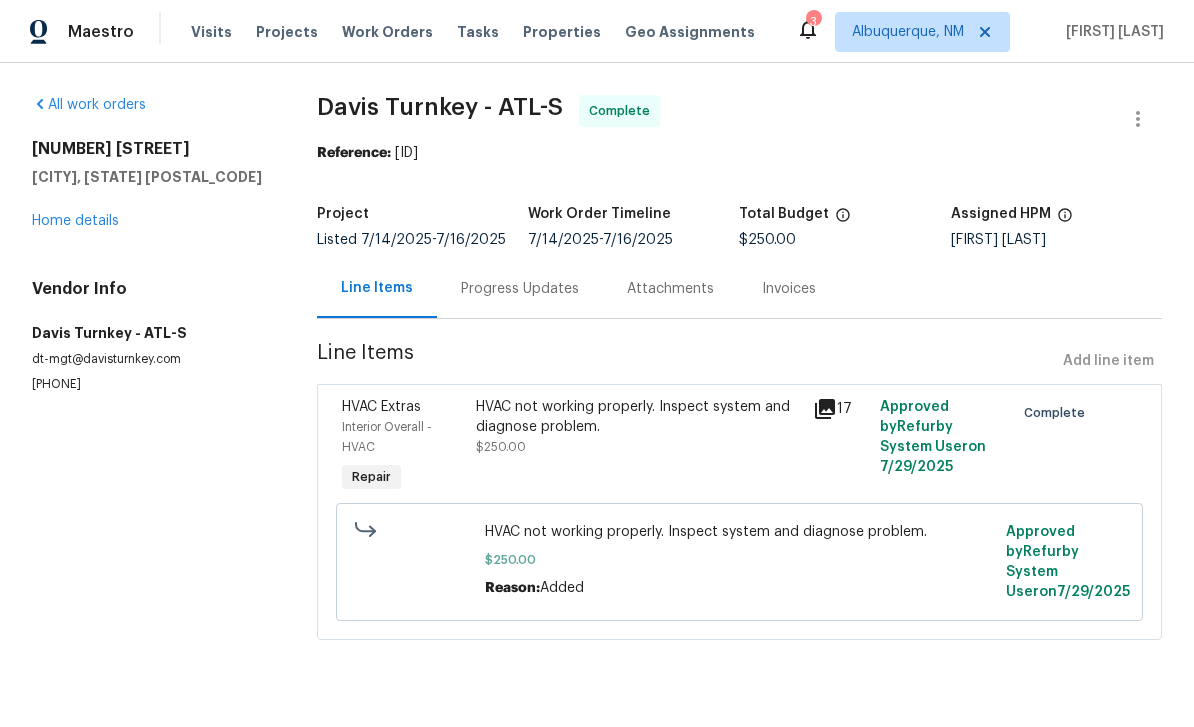 click 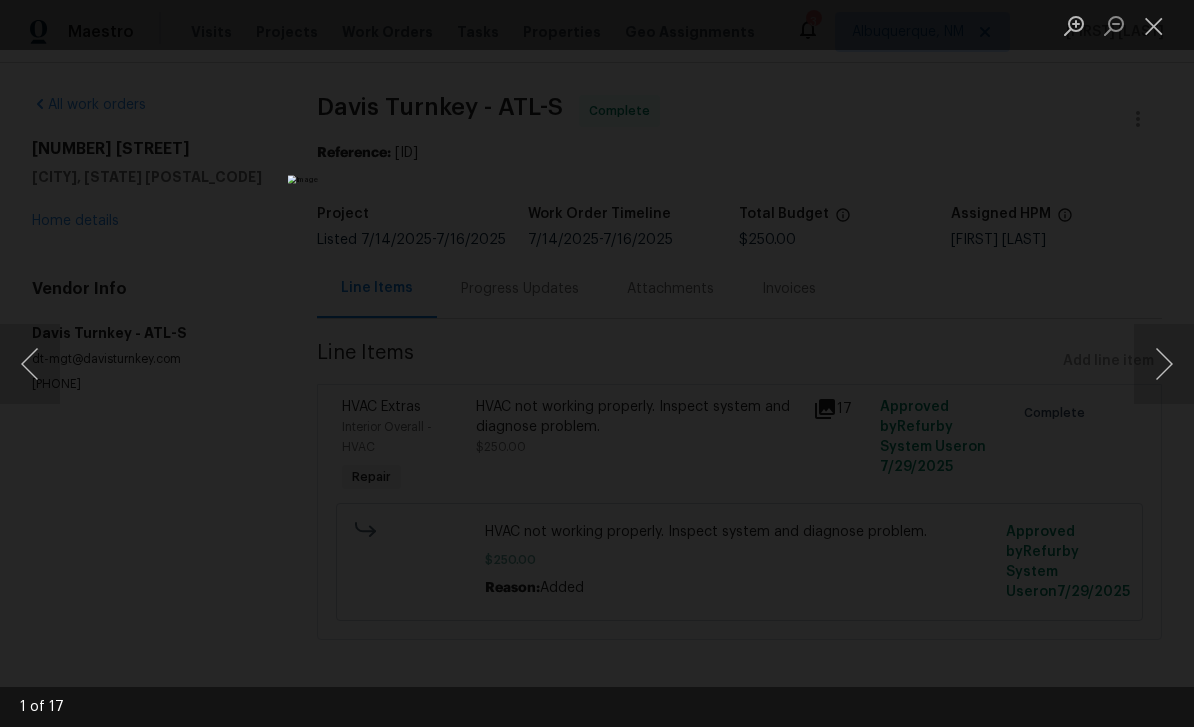click at bounding box center (1164, 364) 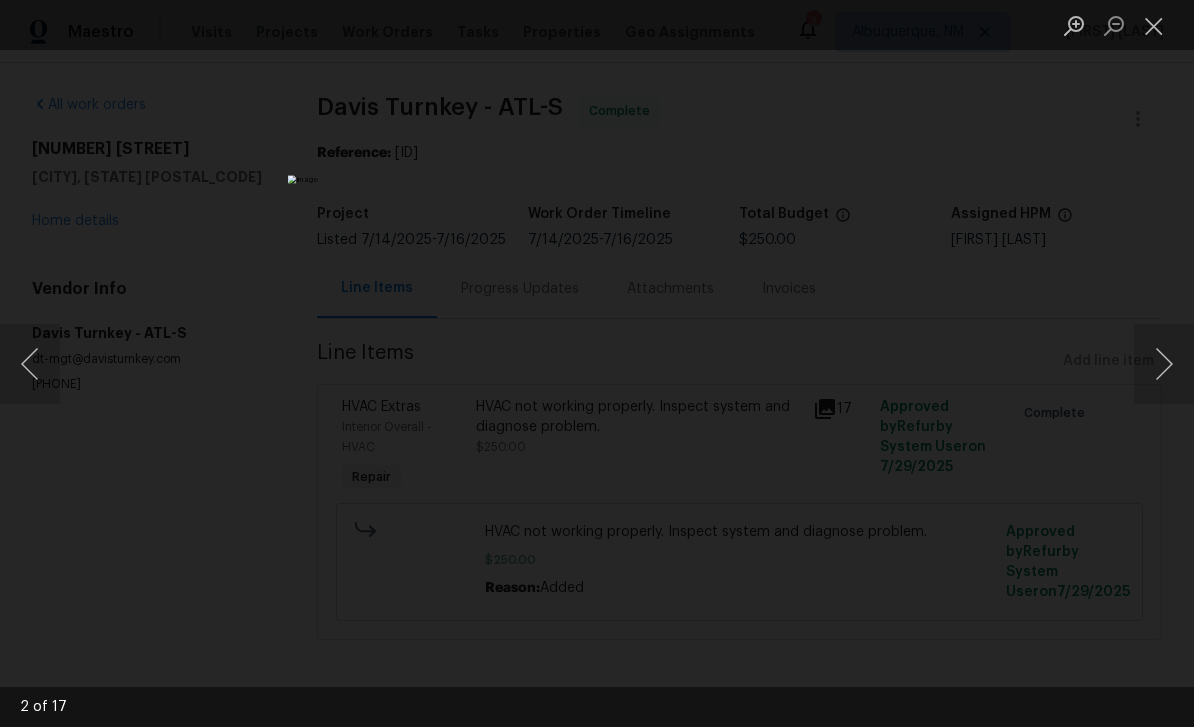 click at bounding box center [1164, 364] 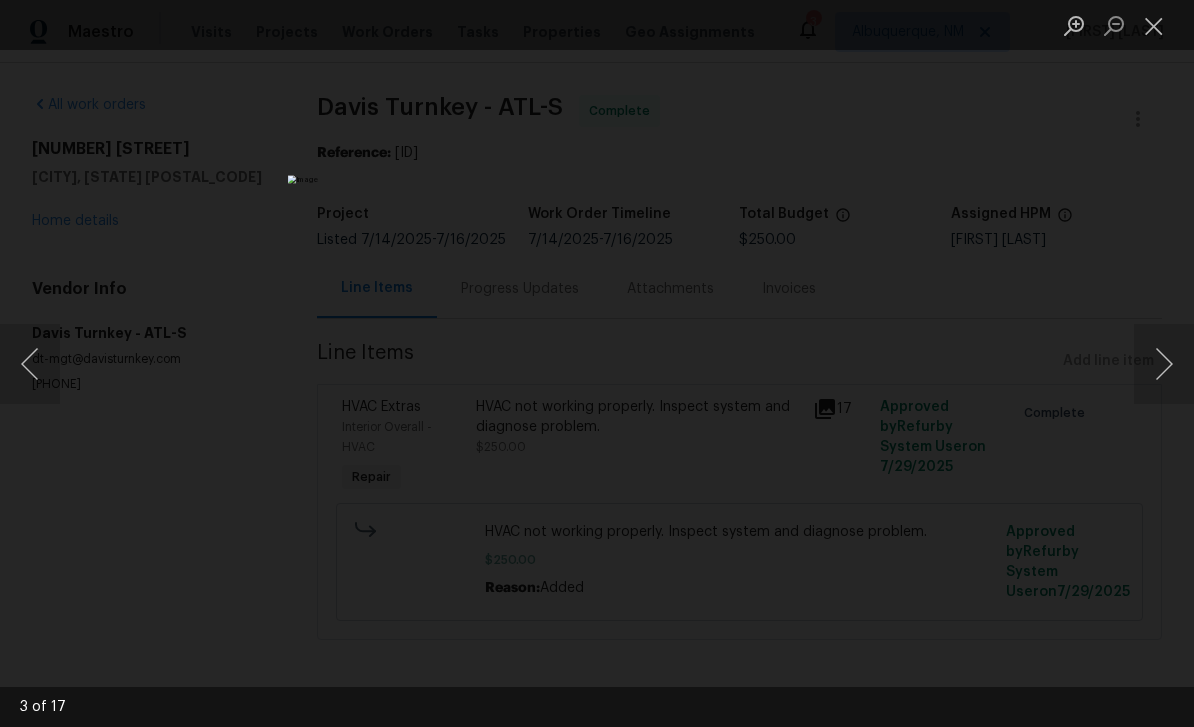 click at bounding box center (1164, 364) 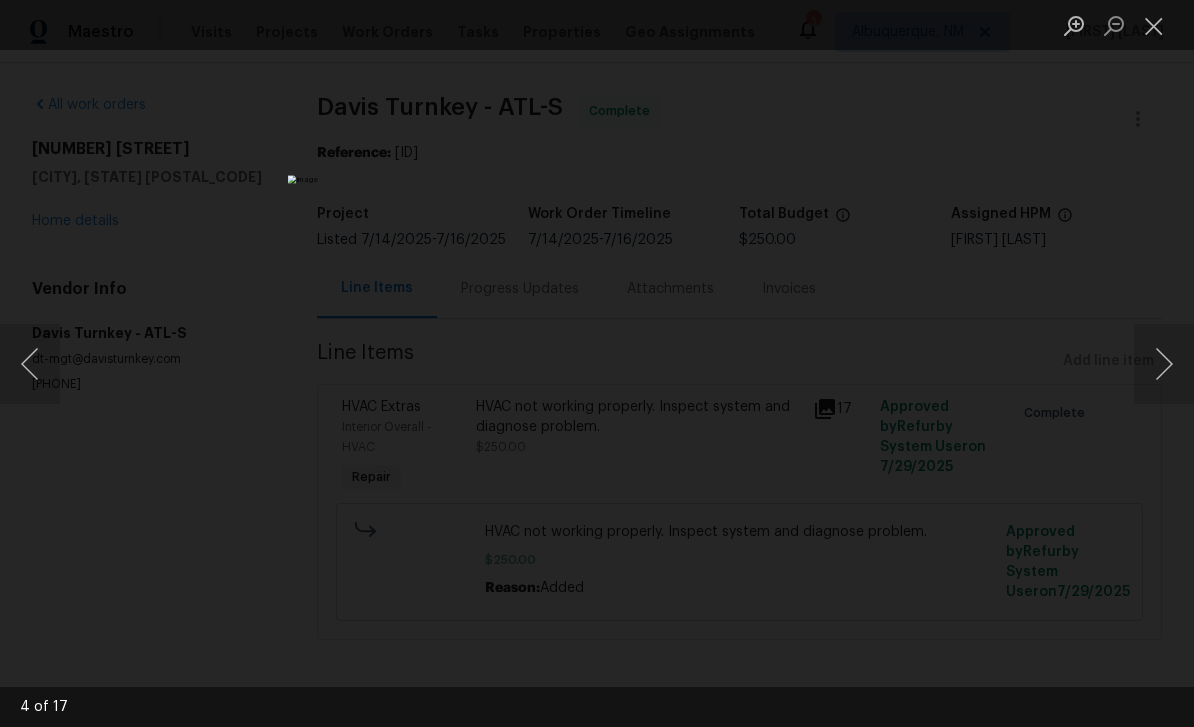 click at bounding box center [1164, 364] 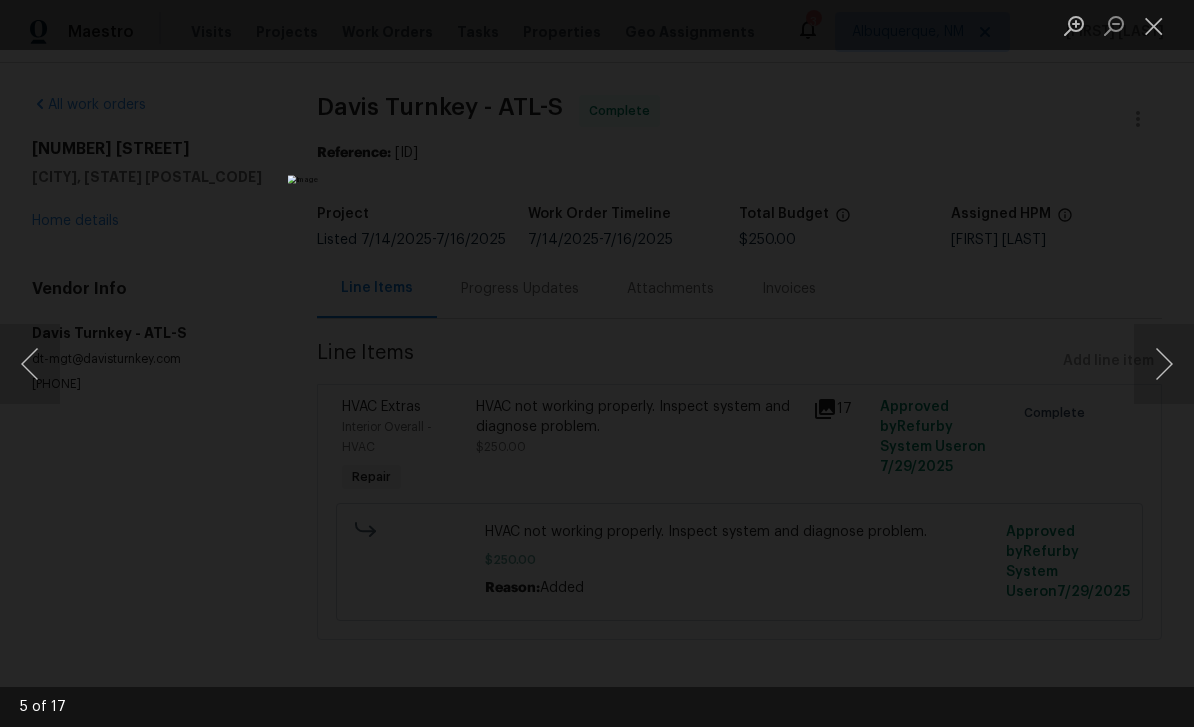 click at bounding box center (1164, 364) 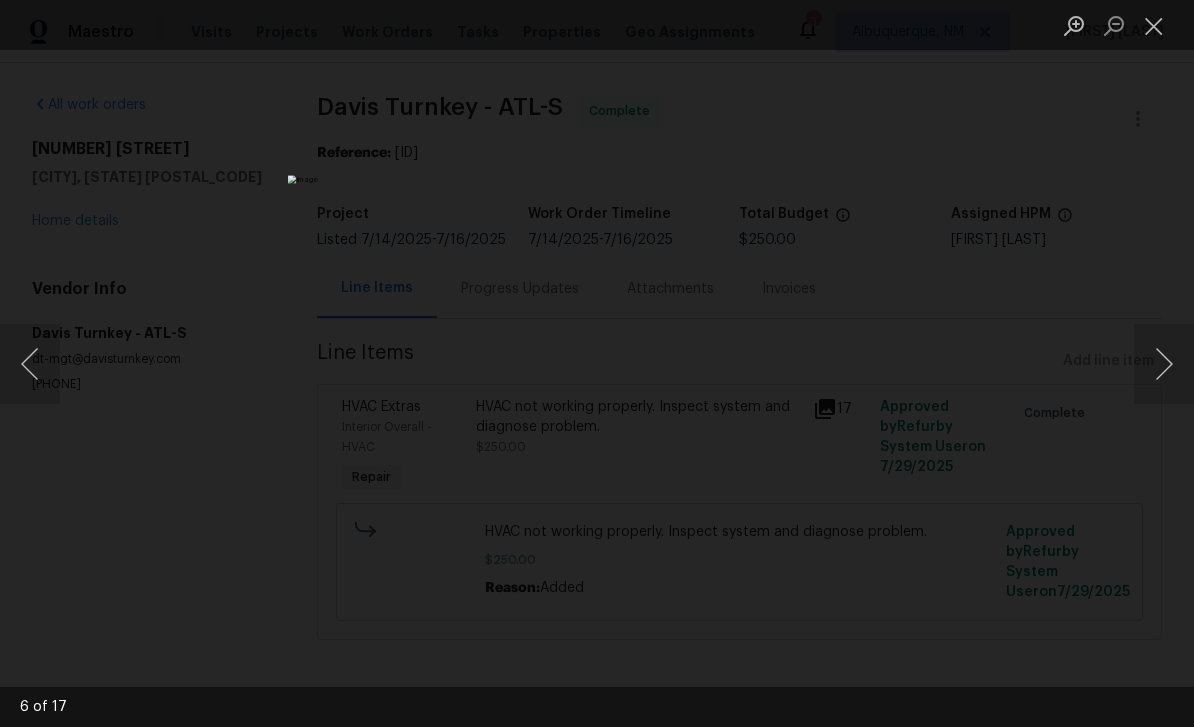 click at bounding box center (1164, 364) 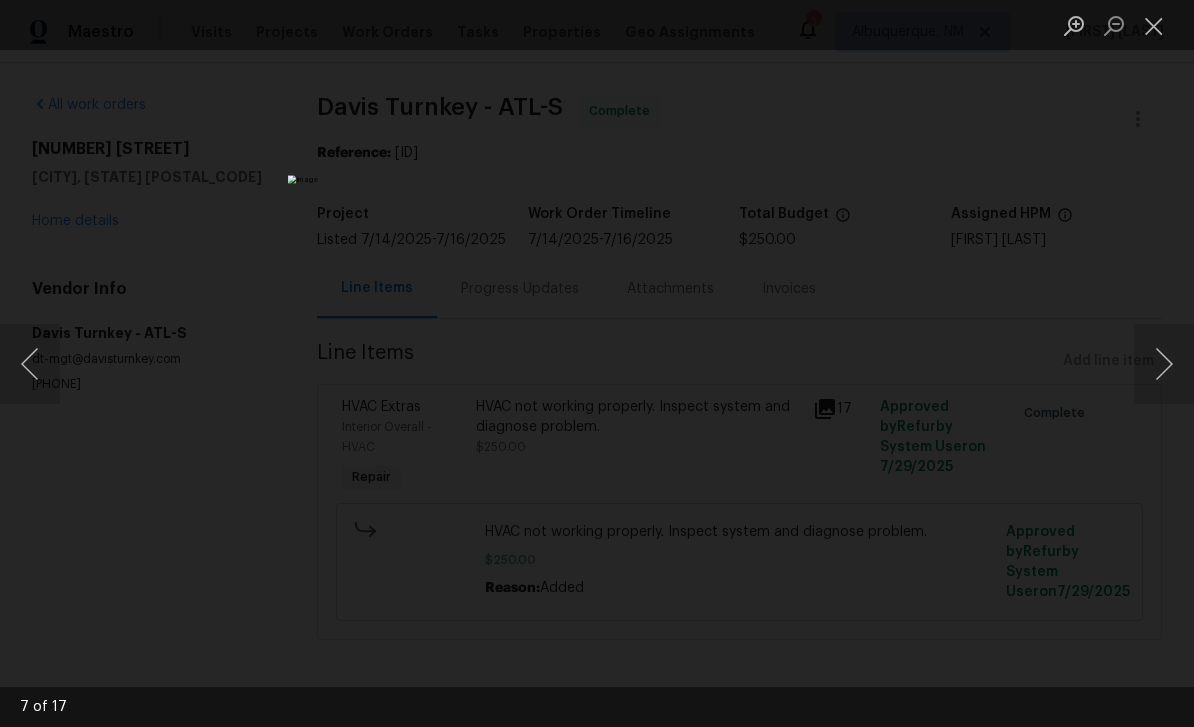 click at bounding box center (1164, 364) 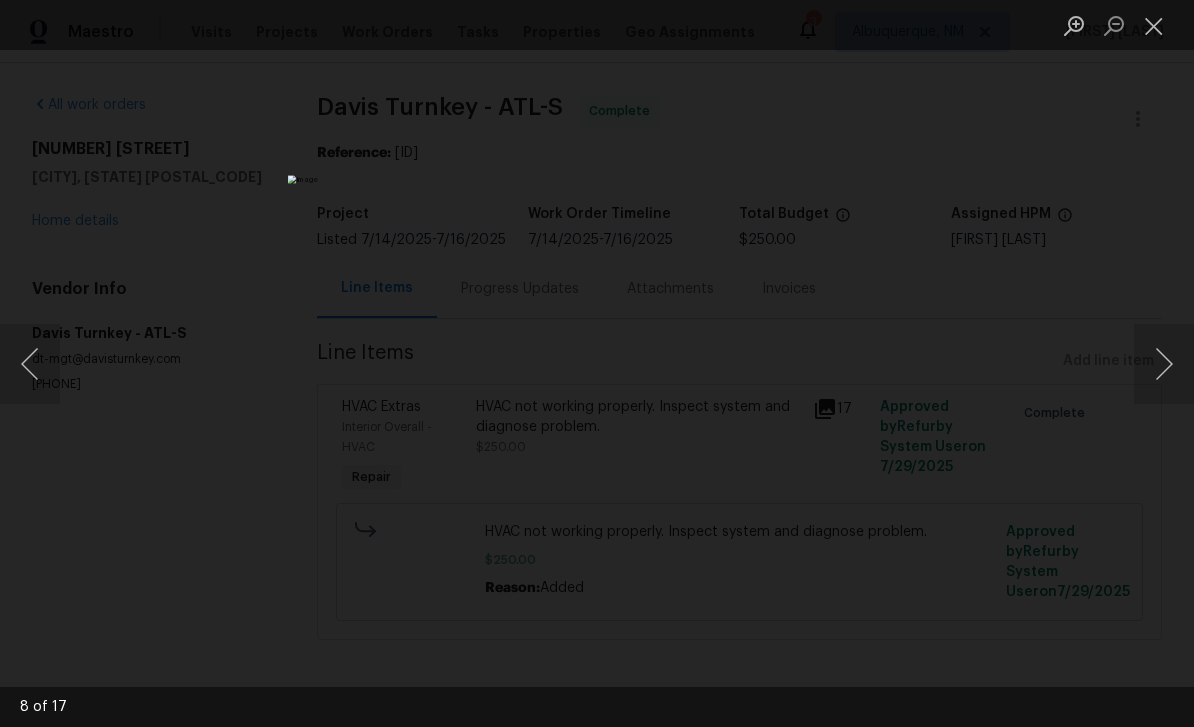 click at bounding box center (1164, 364) 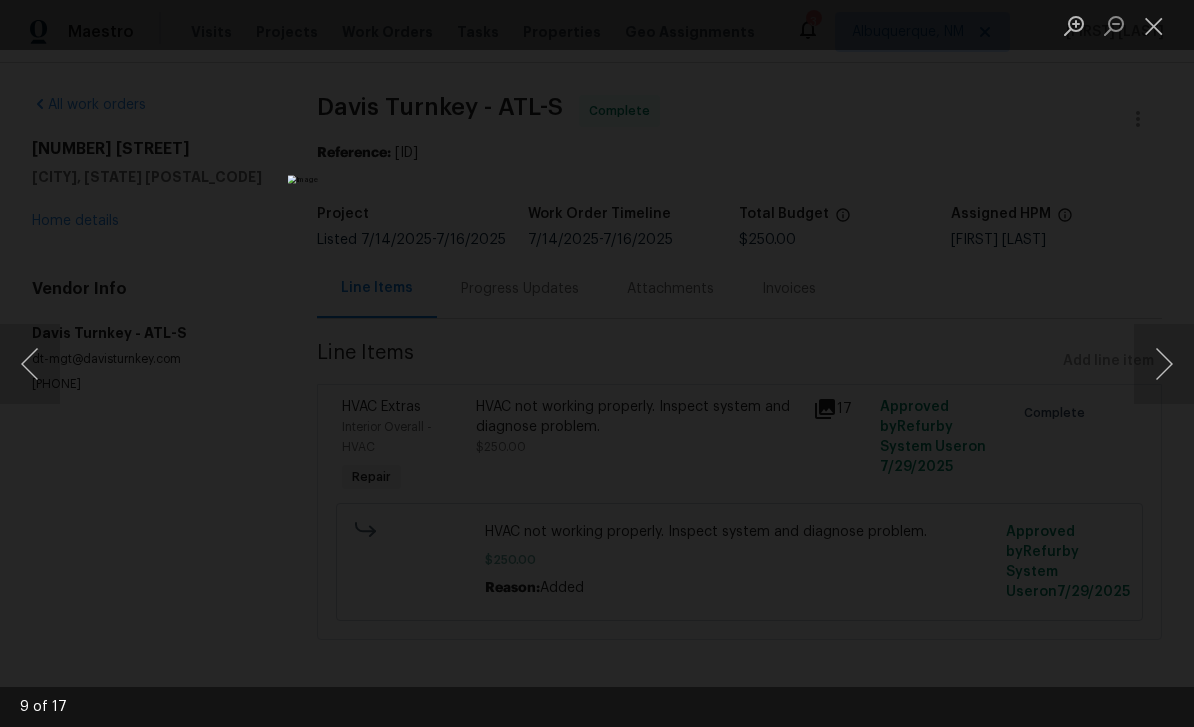 click at bounding box center (1164, 364) 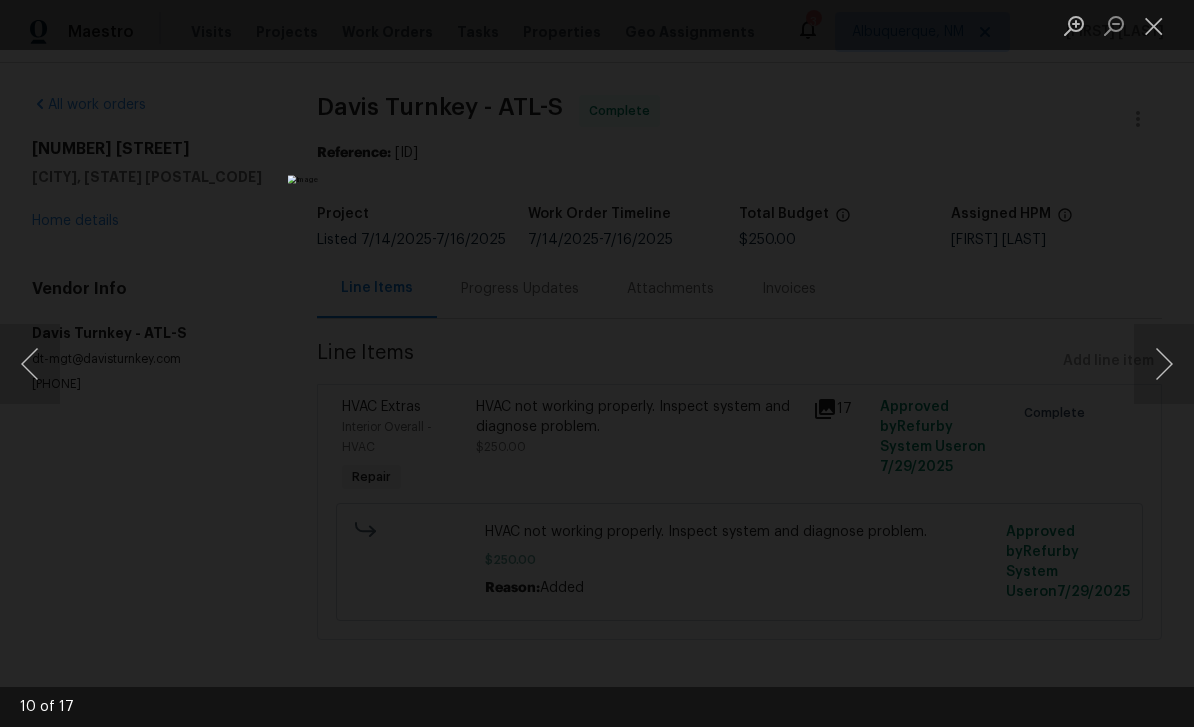 click at bounding box center [1164, 364] 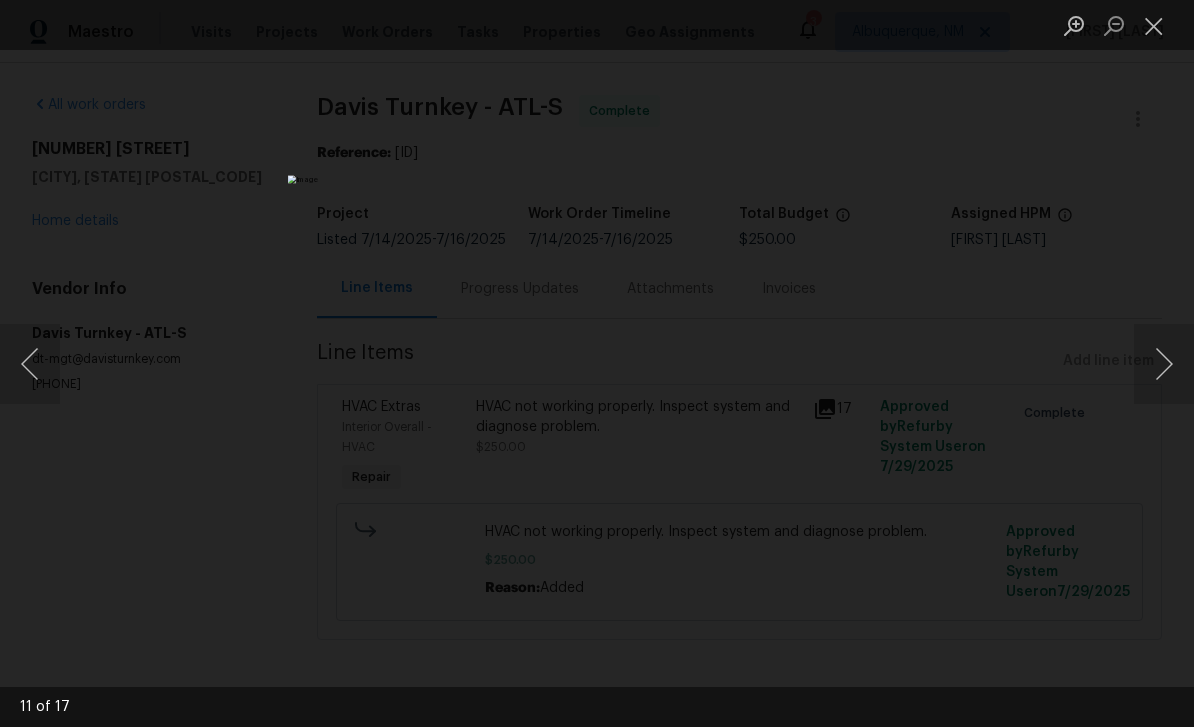 click at bounding box center [1164, 364] 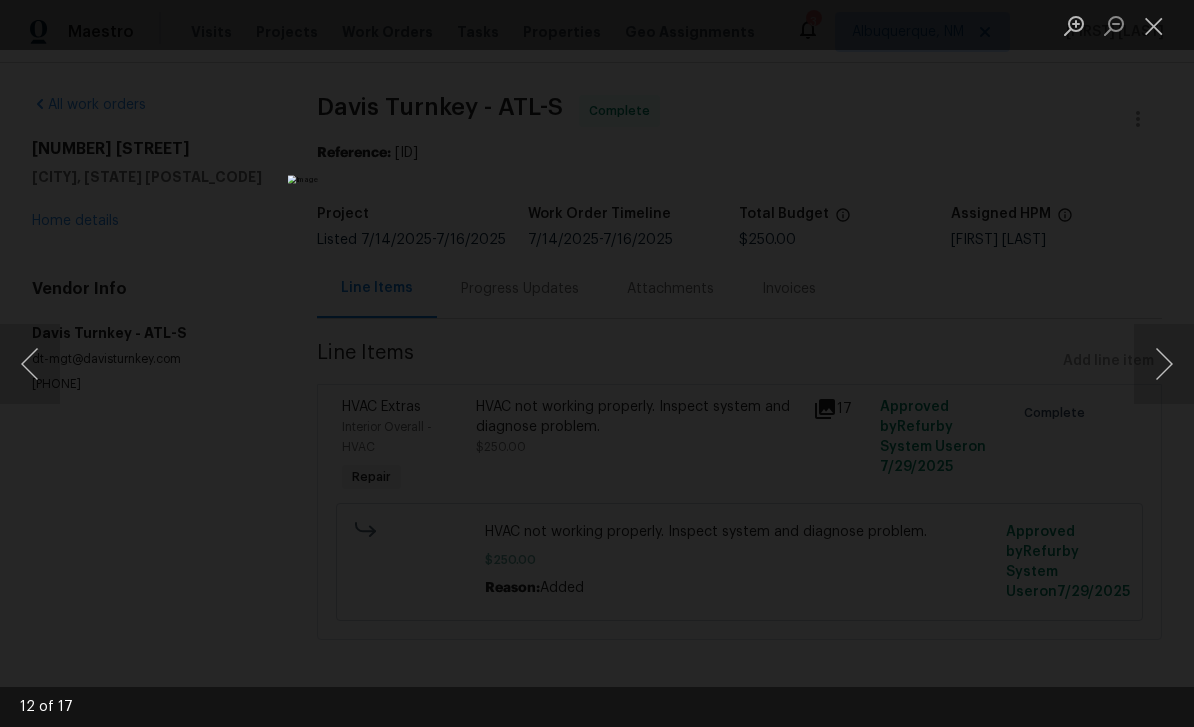 click at bounding box center (1154, 25) 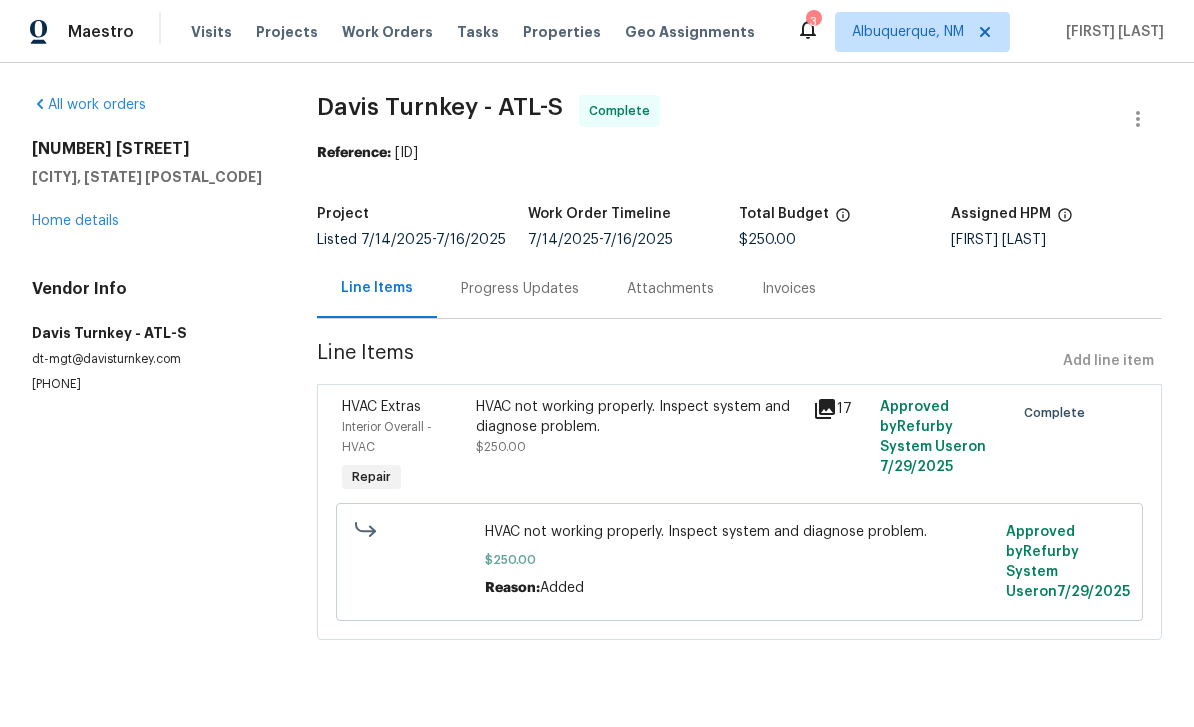click on "Home details" at bounding box center [75, 221] 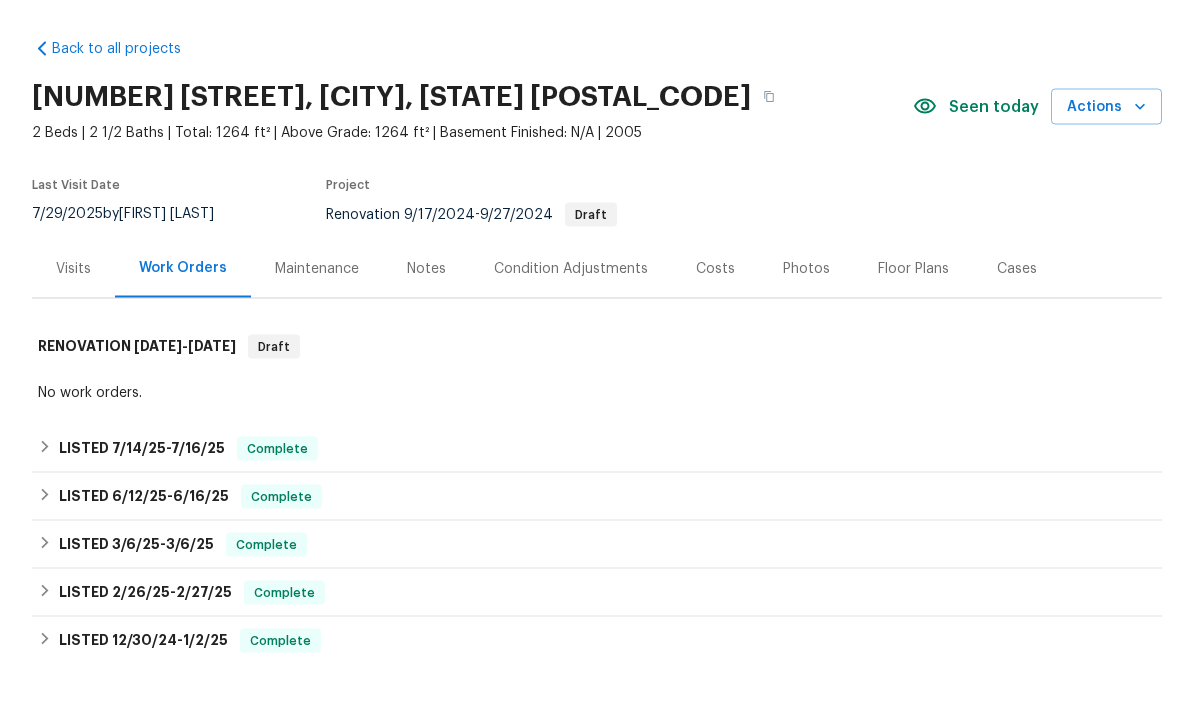 scroll, scrollTop: 0, scrollLeft: 0, axis: both 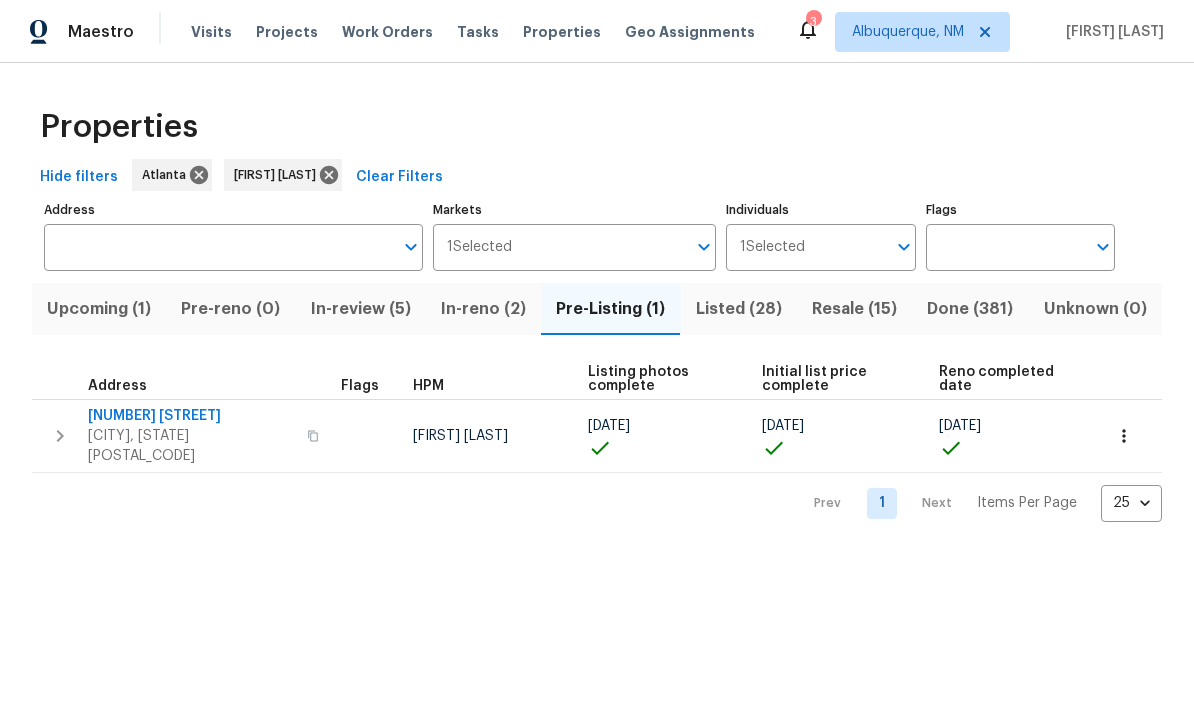 click on "Resale (15)" at bounding box center (854, 309) 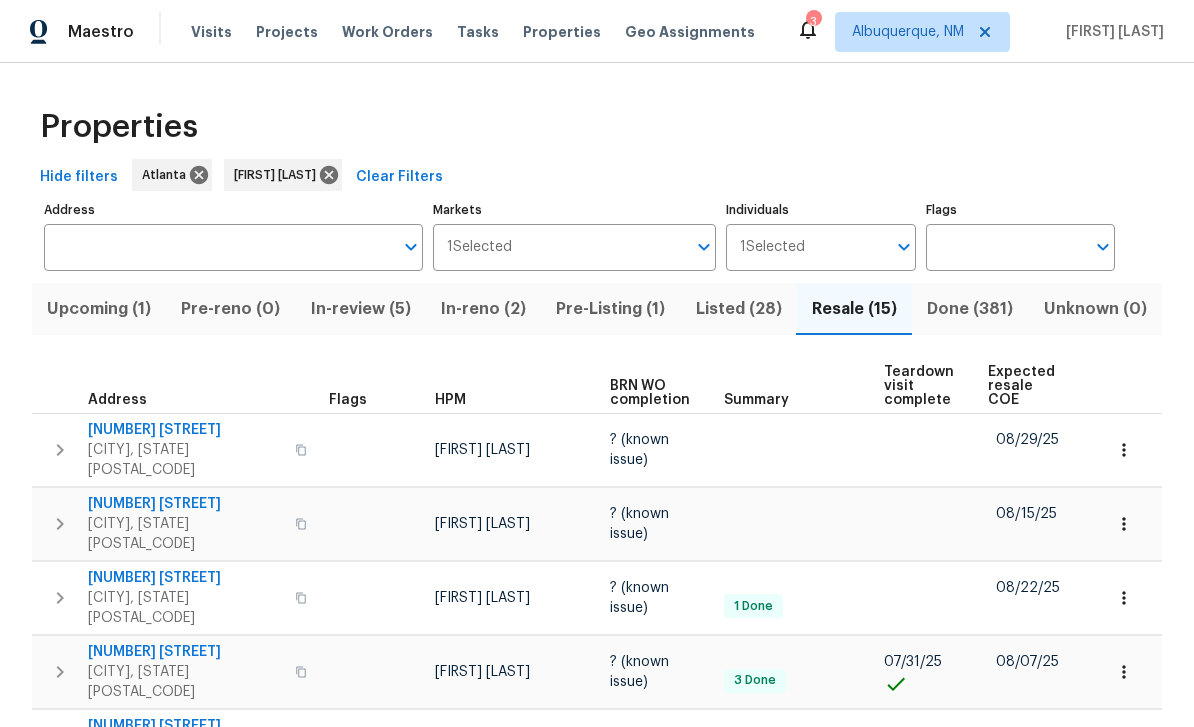 scroll, scrollTop: 0, scrollLeft: 0, axis: both 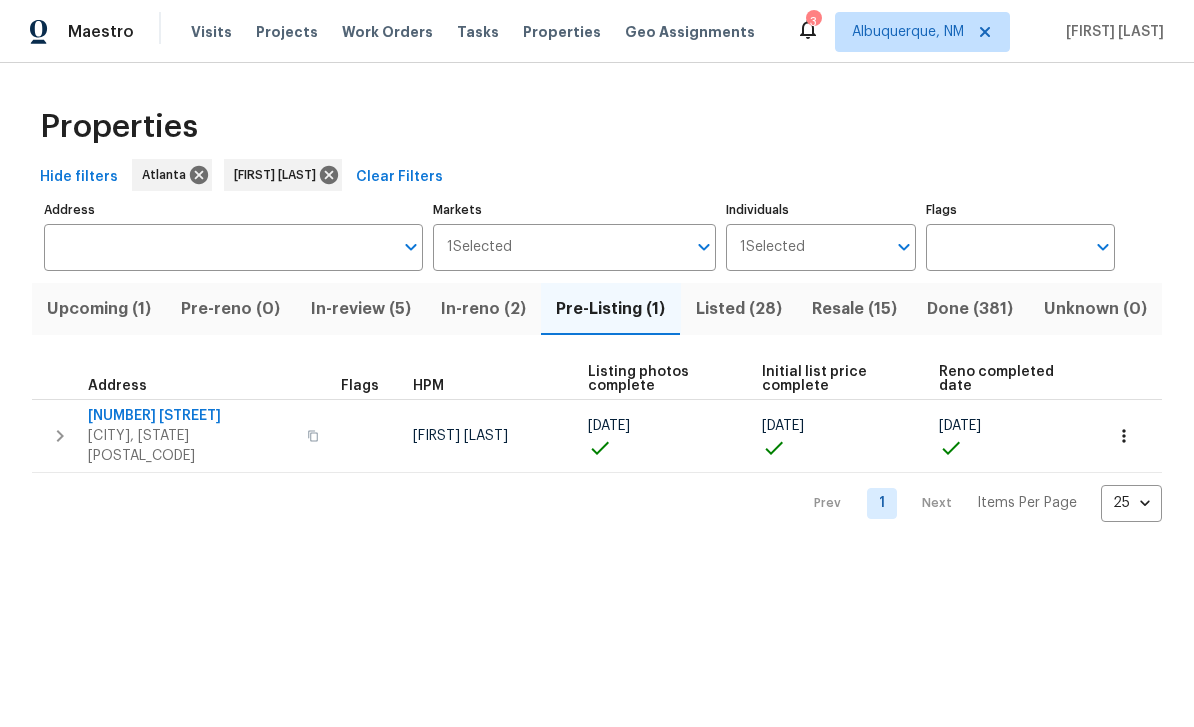 click on "In-review (5)" at bounding box center [361, 309] 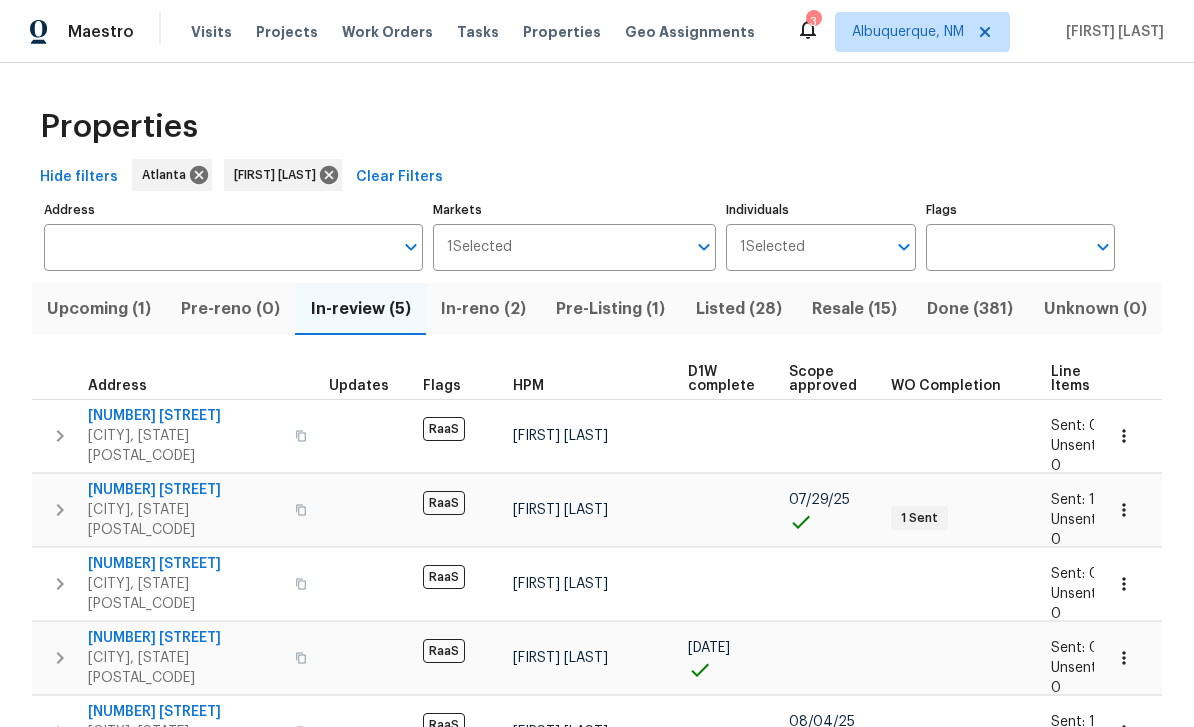 click on "Upcoming (1)" at bounding box center [99, 309] 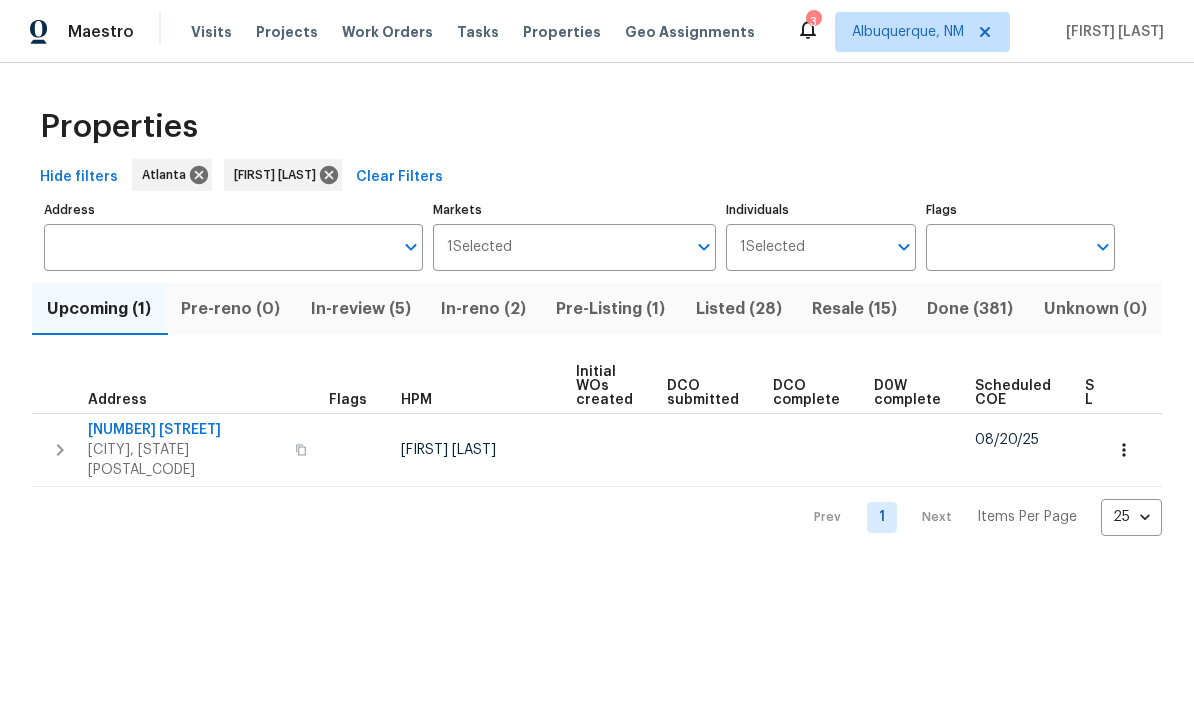 click on "Resale (15)" at bounding box center [854, 309] 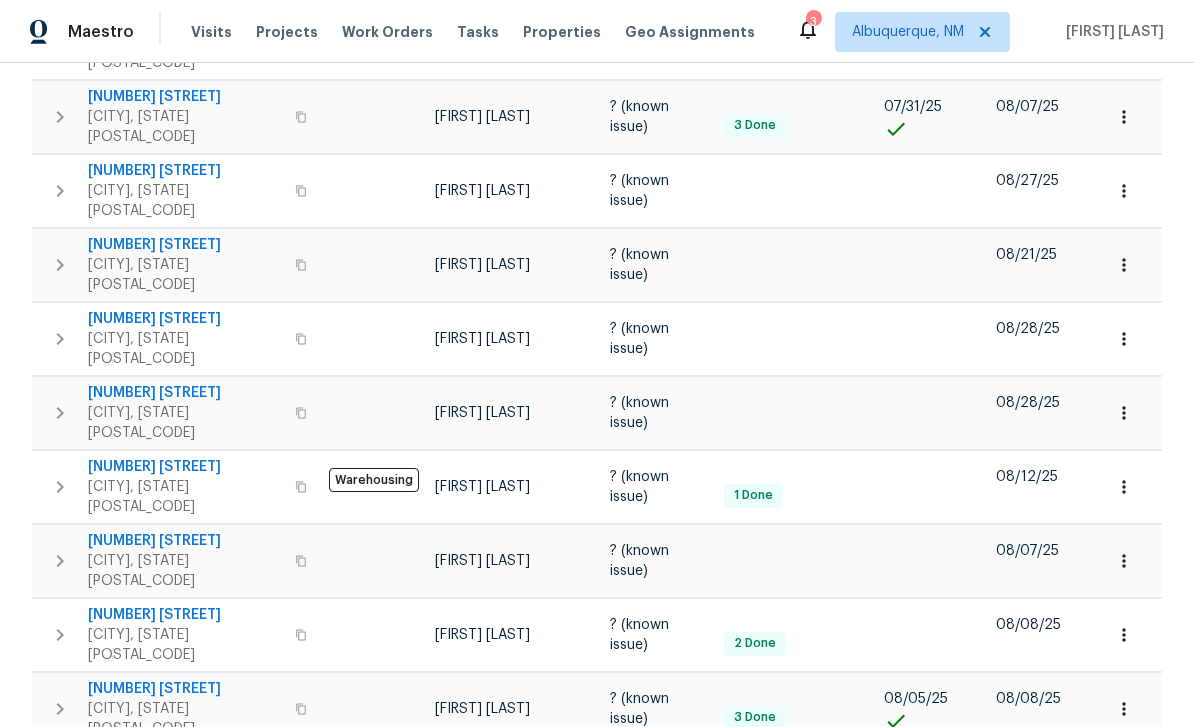 scroll, scrollTop: 556, scrollLeft: 0, axis: vertical 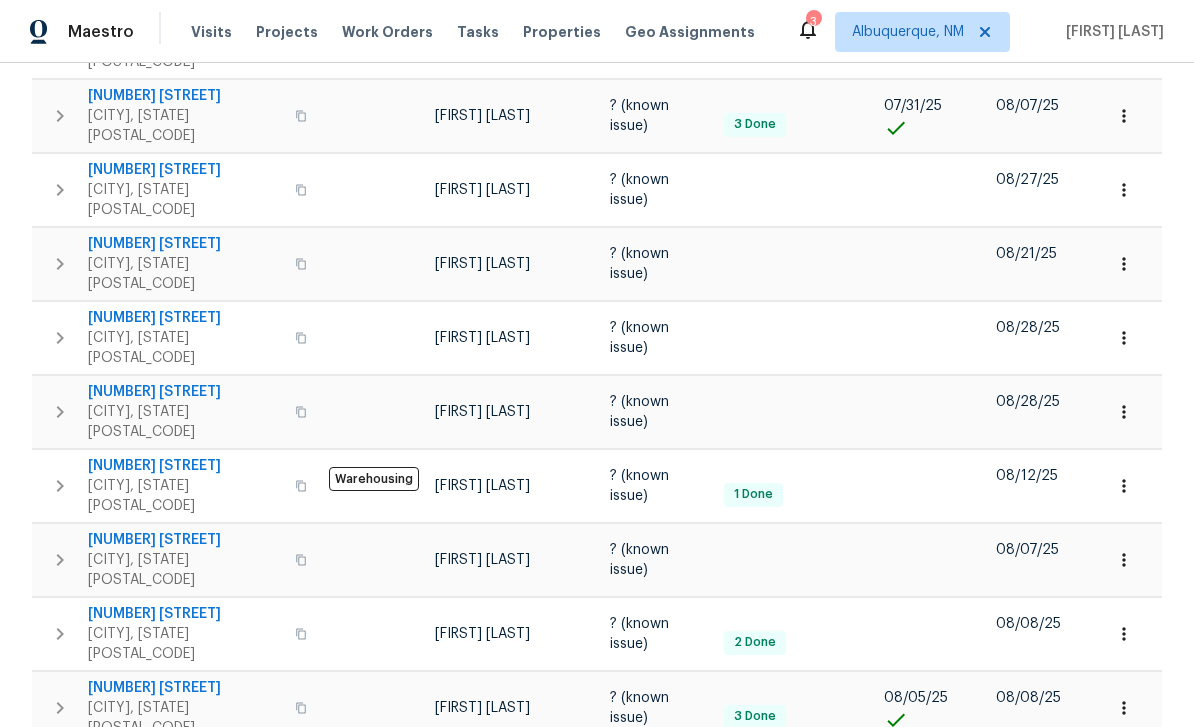 click on "4600 Richard Rd" at bounding box center (185, 318) 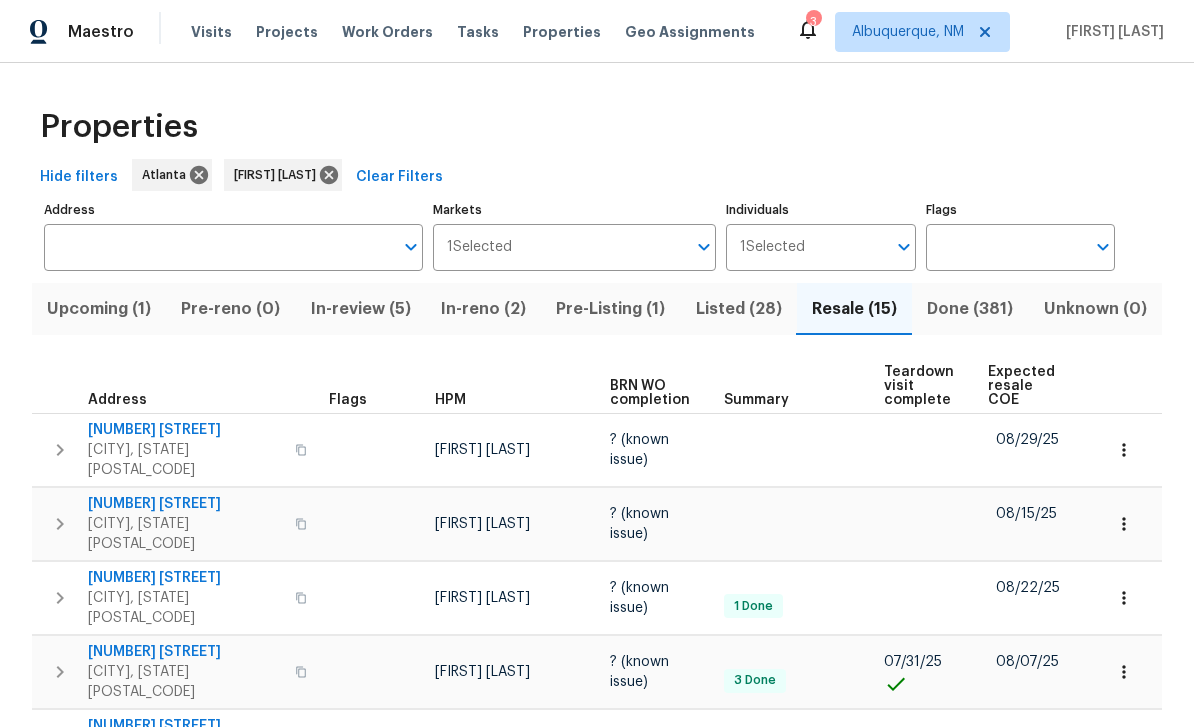 scroll, scrollTop: 0, scrollLeft: 0, axis: both 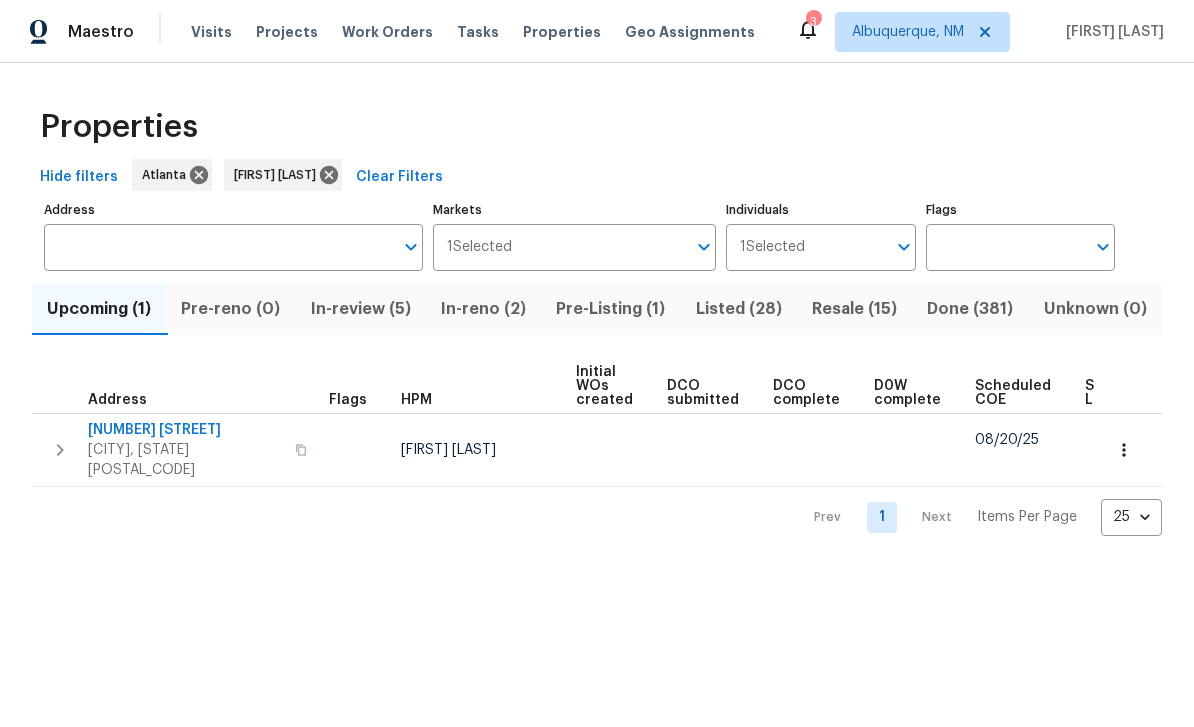 click on "In-review (5)" at bounding box center (361, 309) 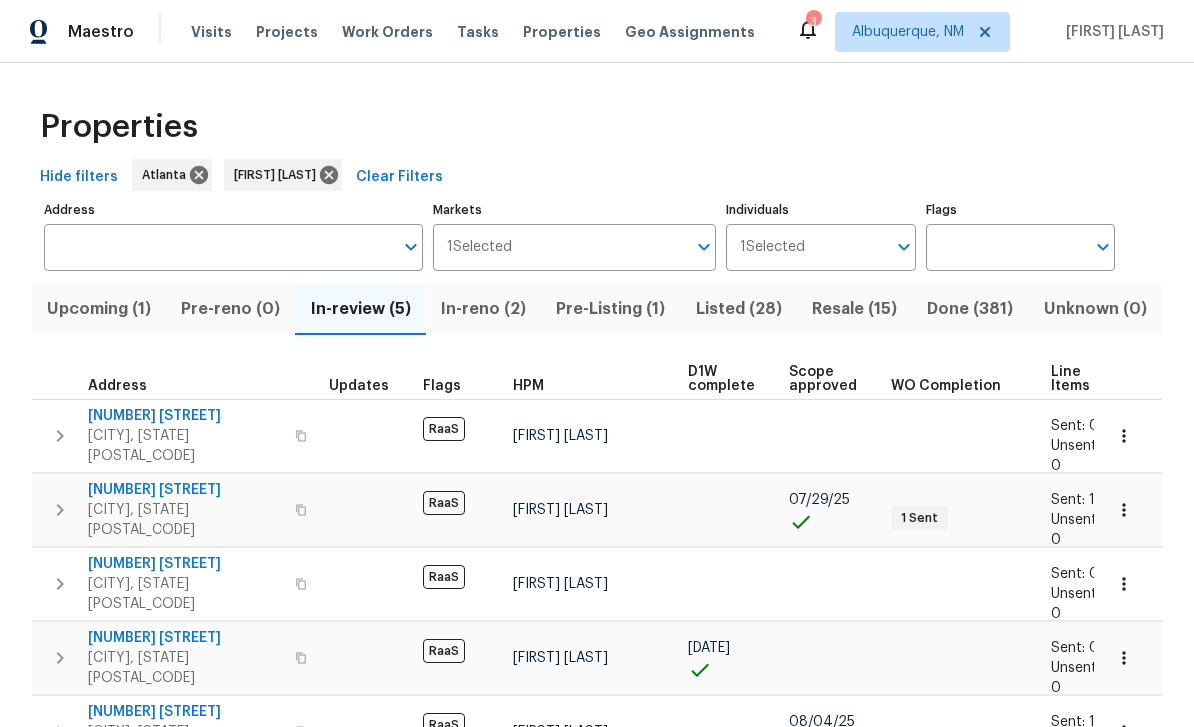 click on "Listed (28)" at bounding box center (739, 309) 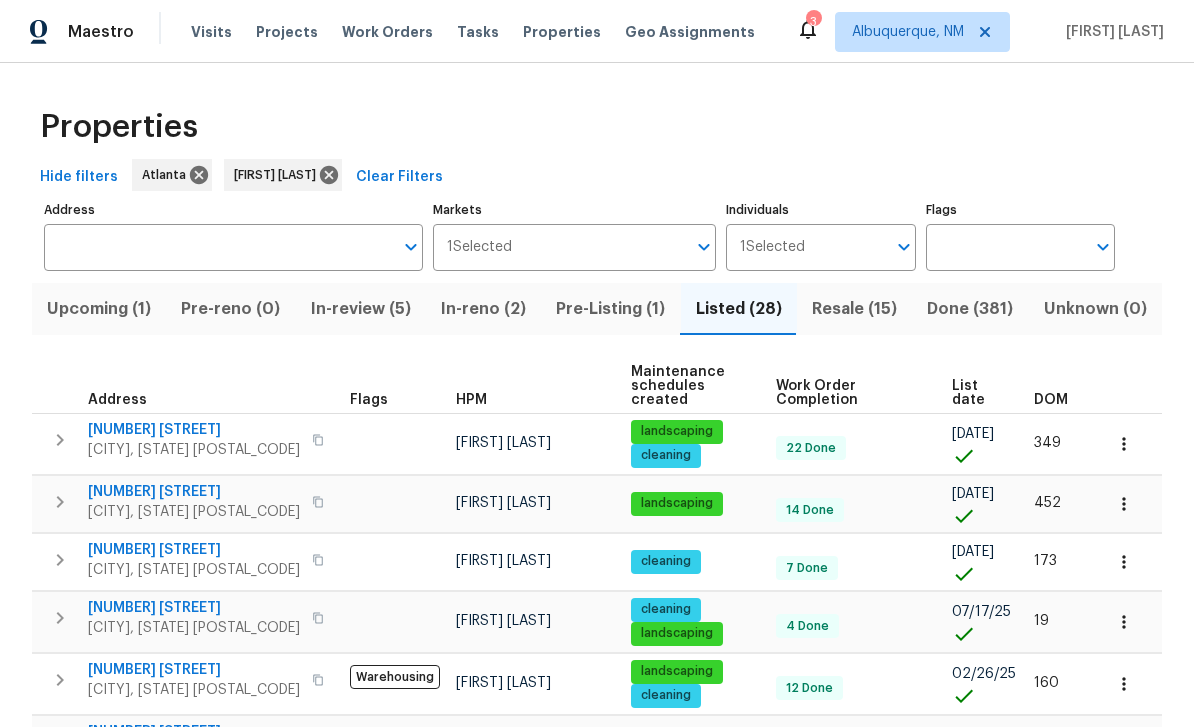 scroll, scrollTop: 0, scrollLeft: 0, axis: both 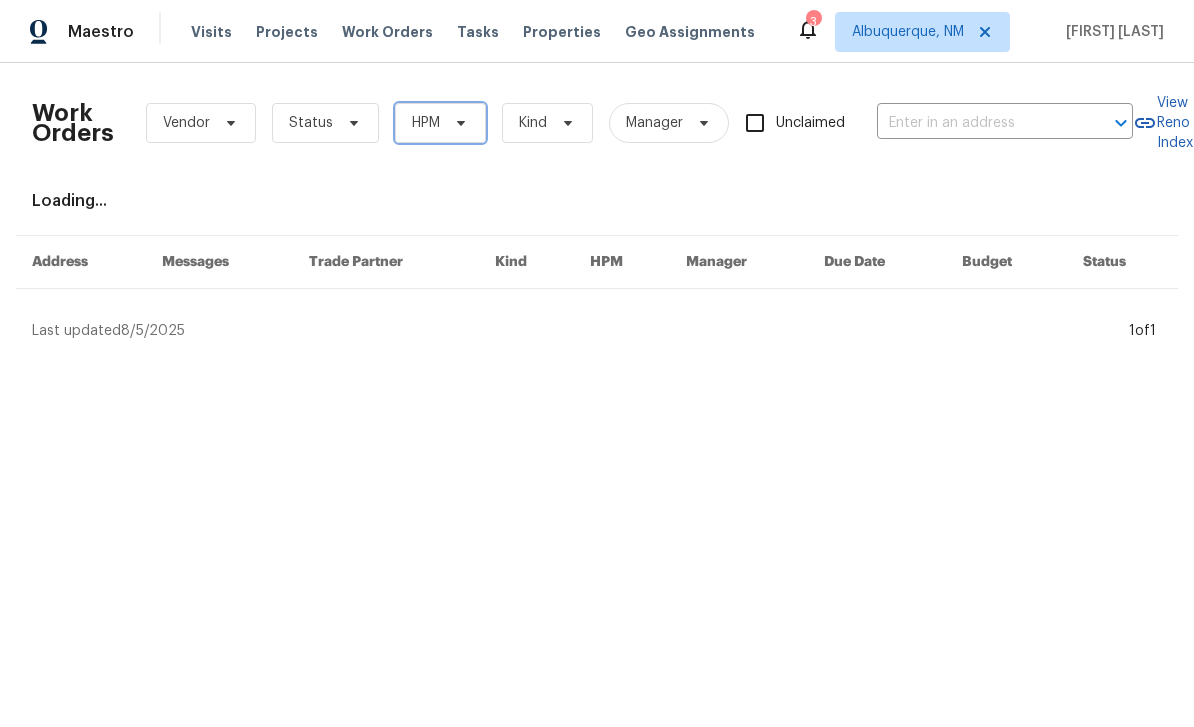 click on "HPM" at bounding box center (440, 123) 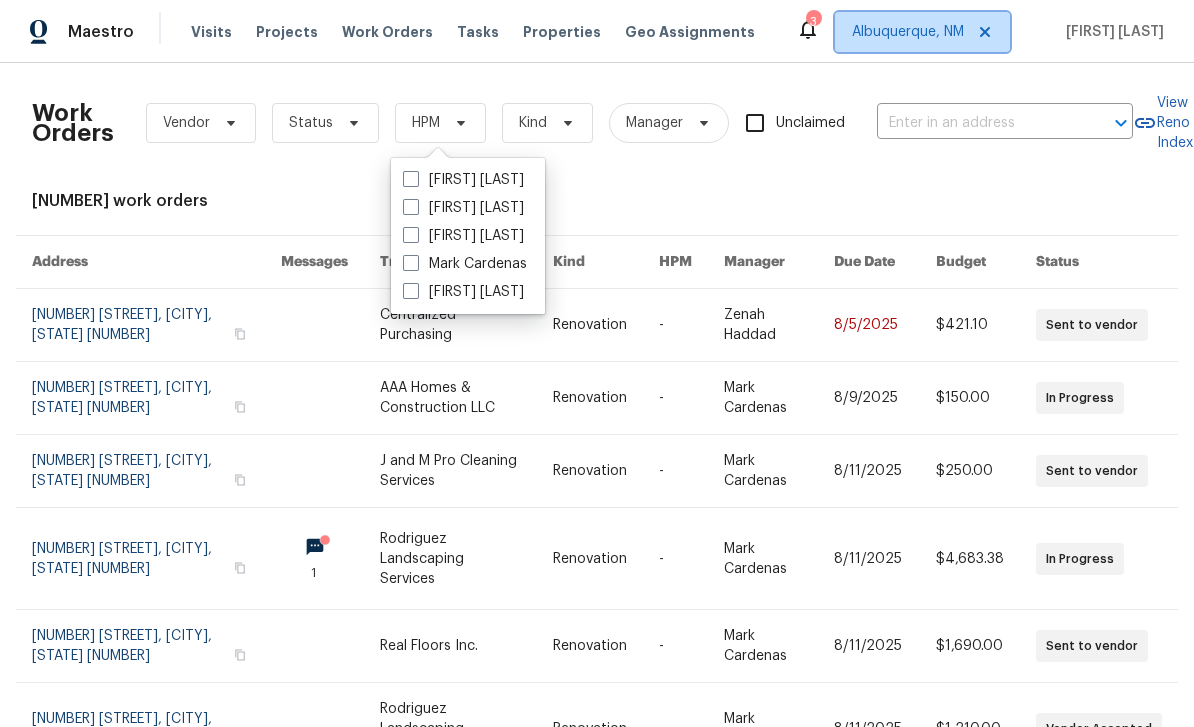 click on "Albuquerque, NM" at bounding box center [908, 32] 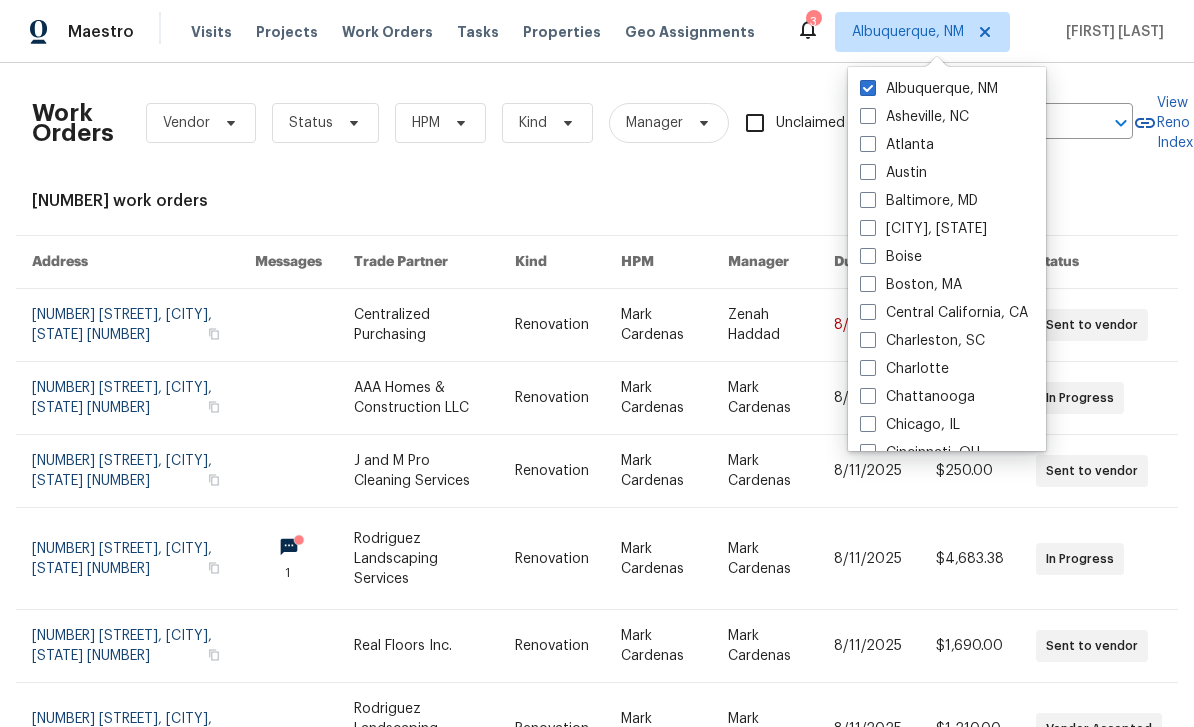 click on "Atlanta" at bounding box center (897, 145) 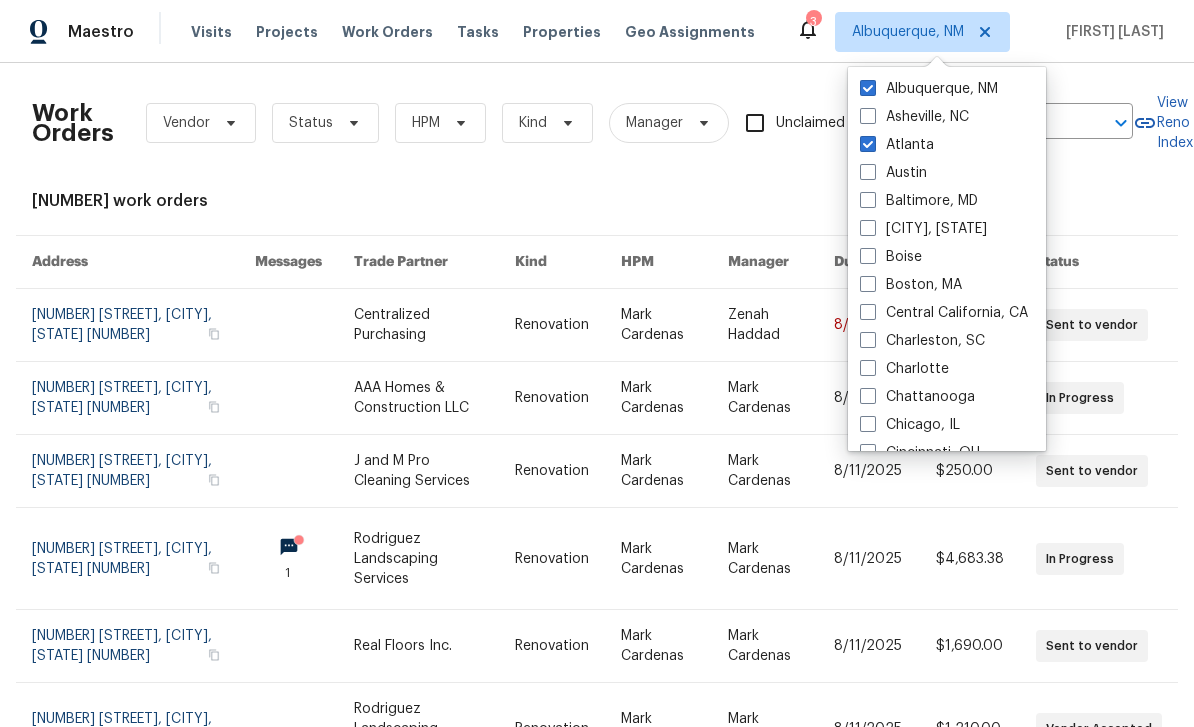 checkbox on "true" 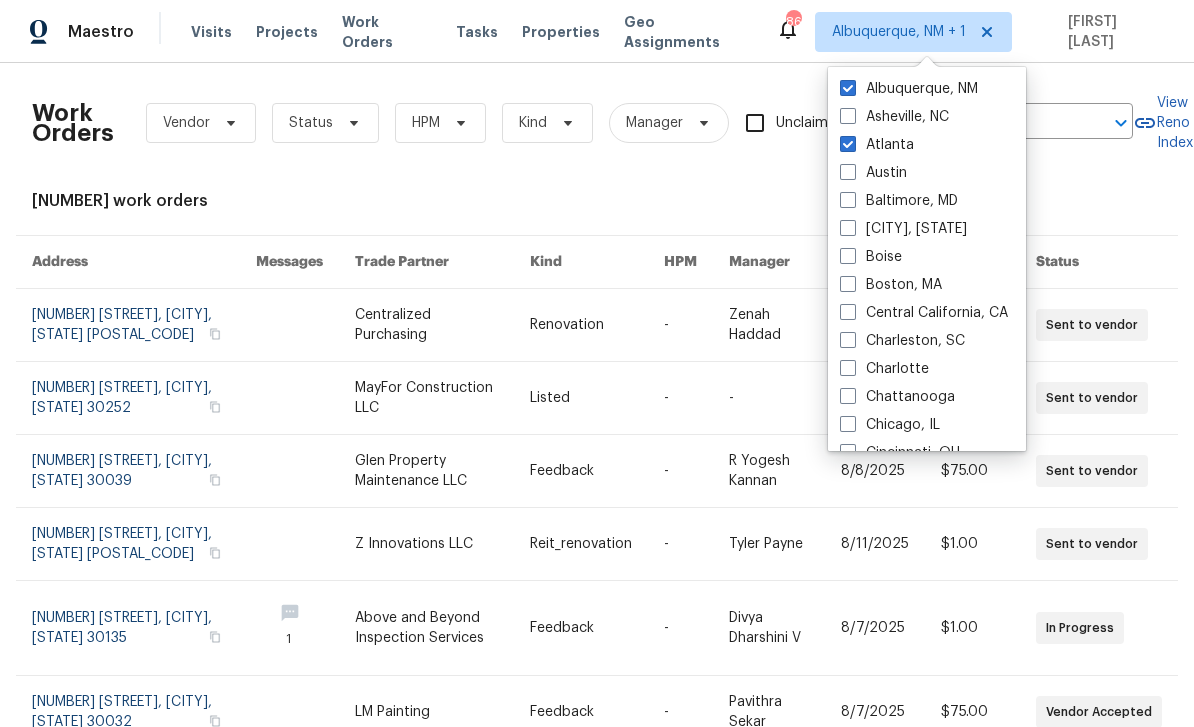 click on "Albuquerque, NM" at bounding box center (909, 89) 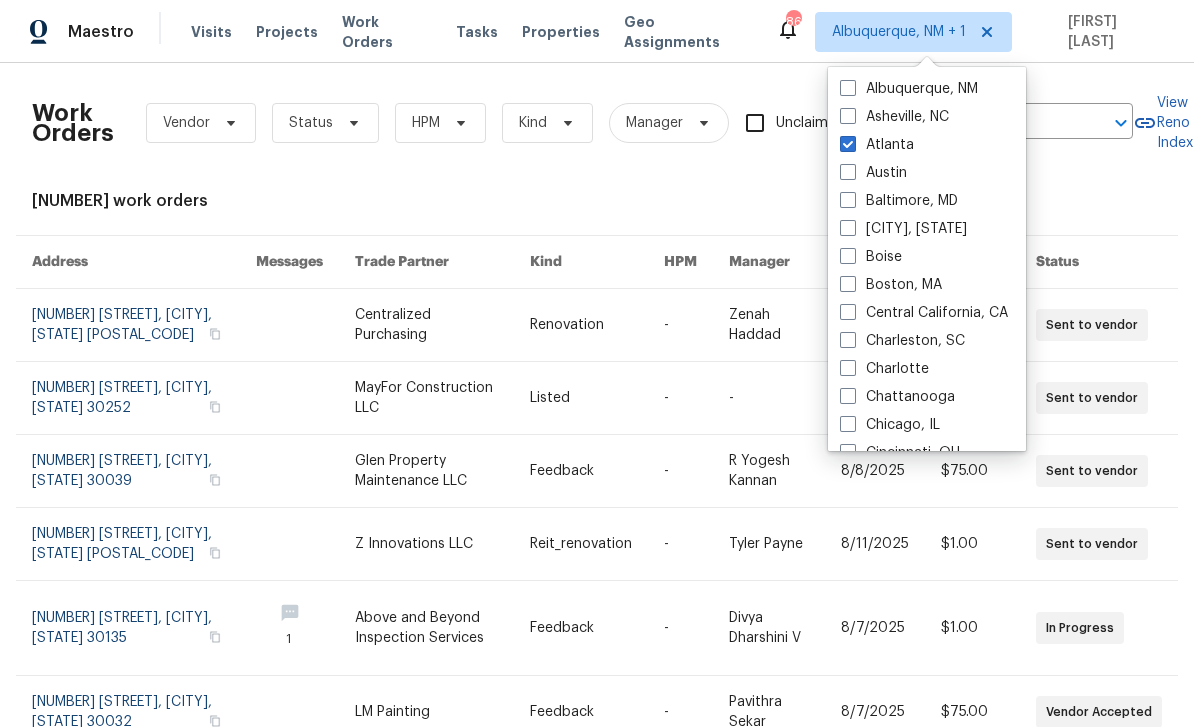 checkbox on "false" 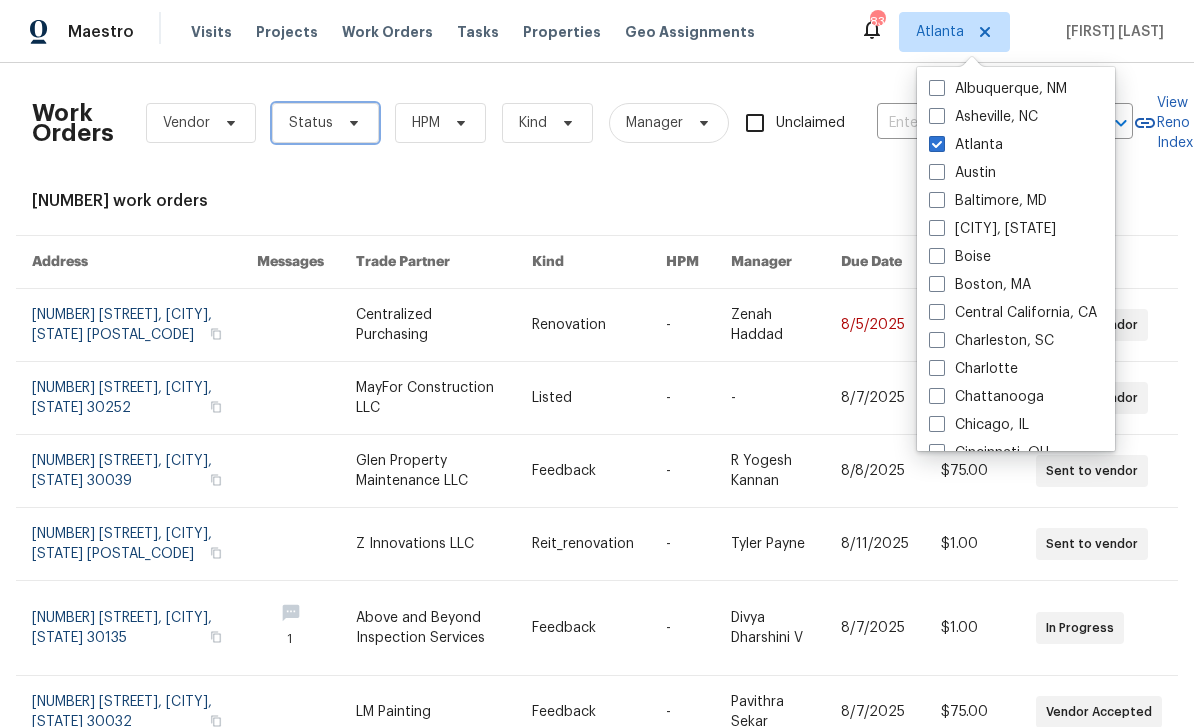 click on "Status" at bounding box center [325, 123] 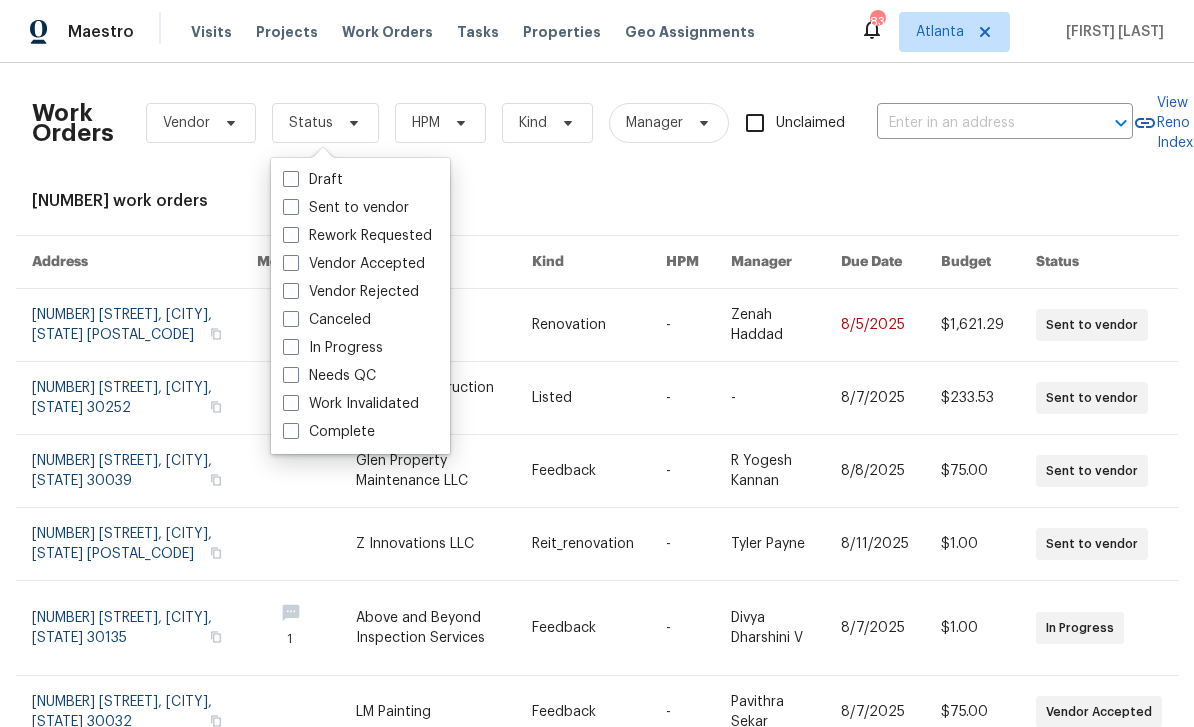 click on "Needs QC" at bounding box center (329, 376) 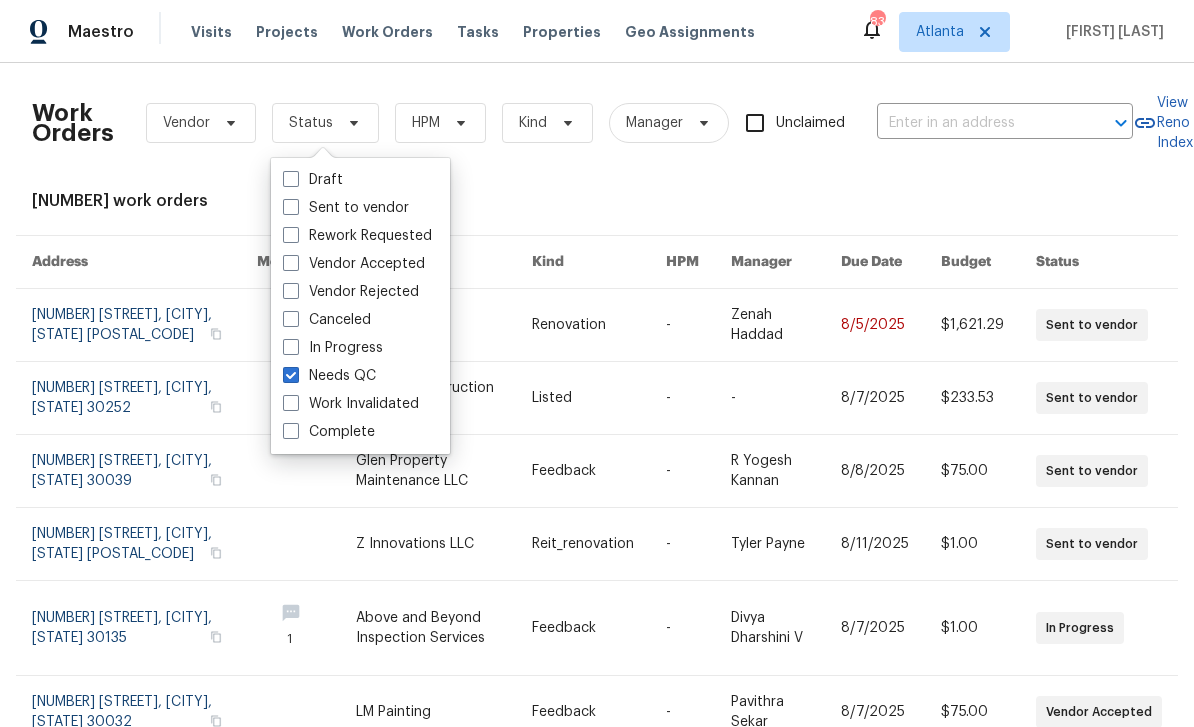checkbox on "true" 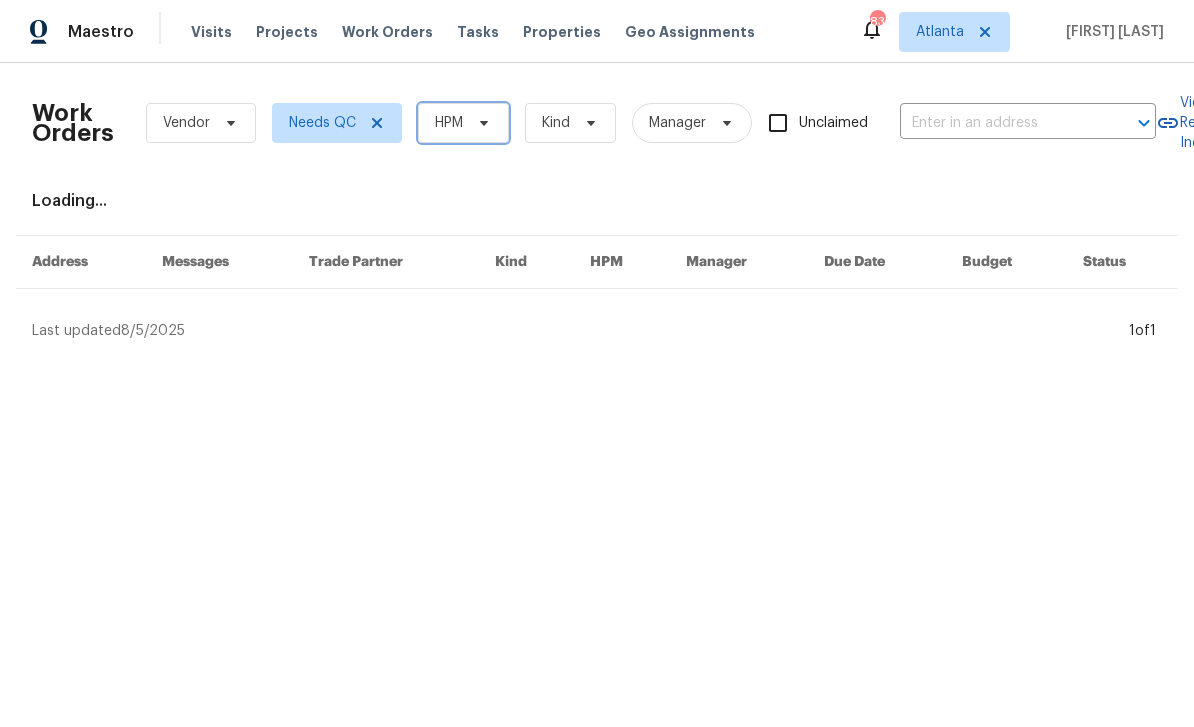 click on "HPM" at bounding box center [449, 123] 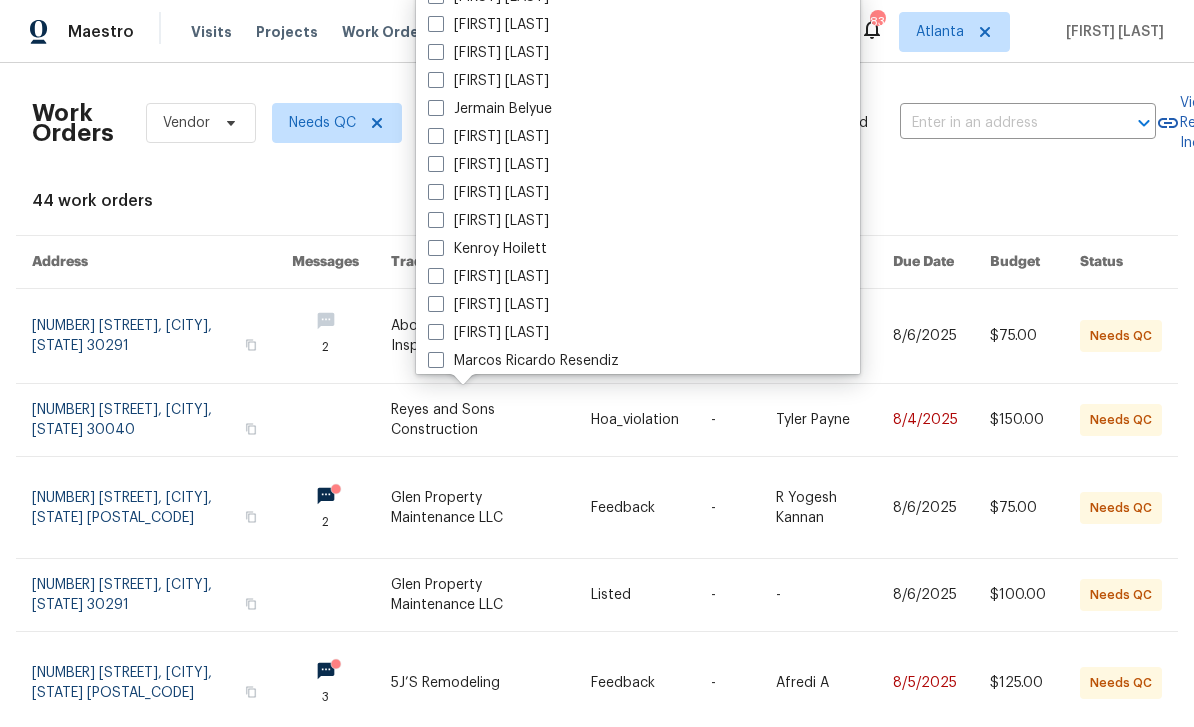 scroll, scrollTop: 743, scrollLeft: 0, axis: vertical 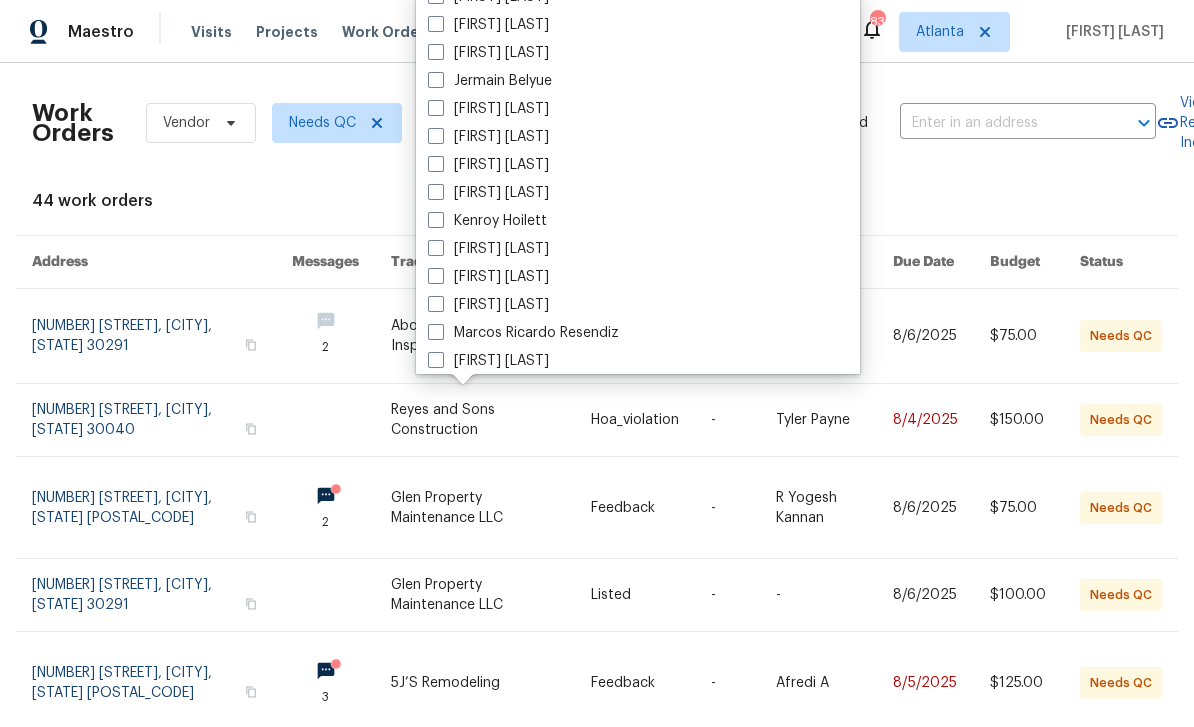 click on "[FIRST] [LAST]" at bounding box center [488, 193] 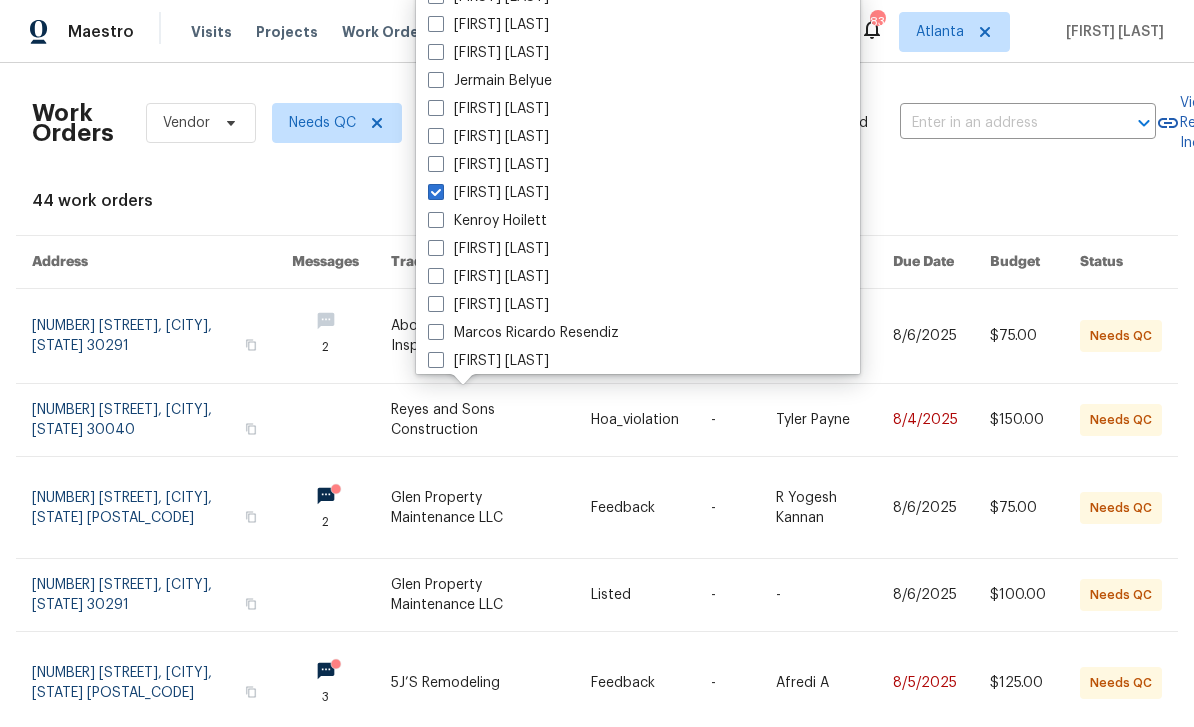 checkbox on "true" 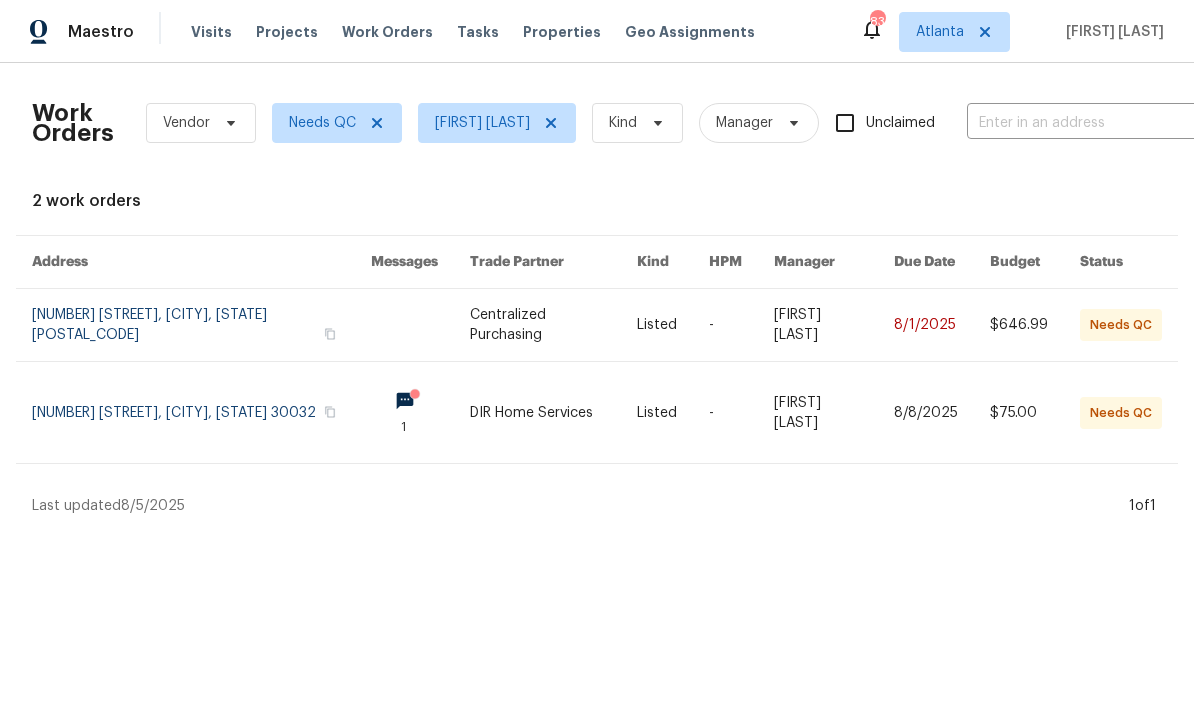 click at bounding box center (201, 412) 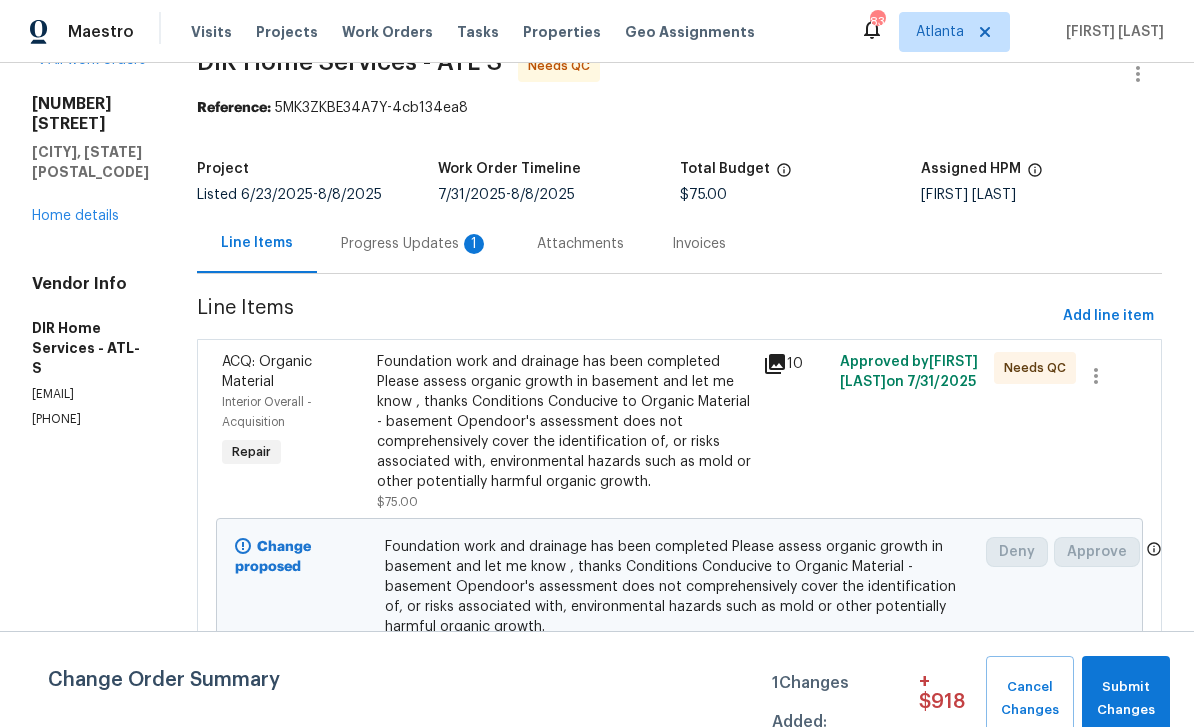 scroll, scrollTop: 43, scrollLeft: 0, axis: vertical 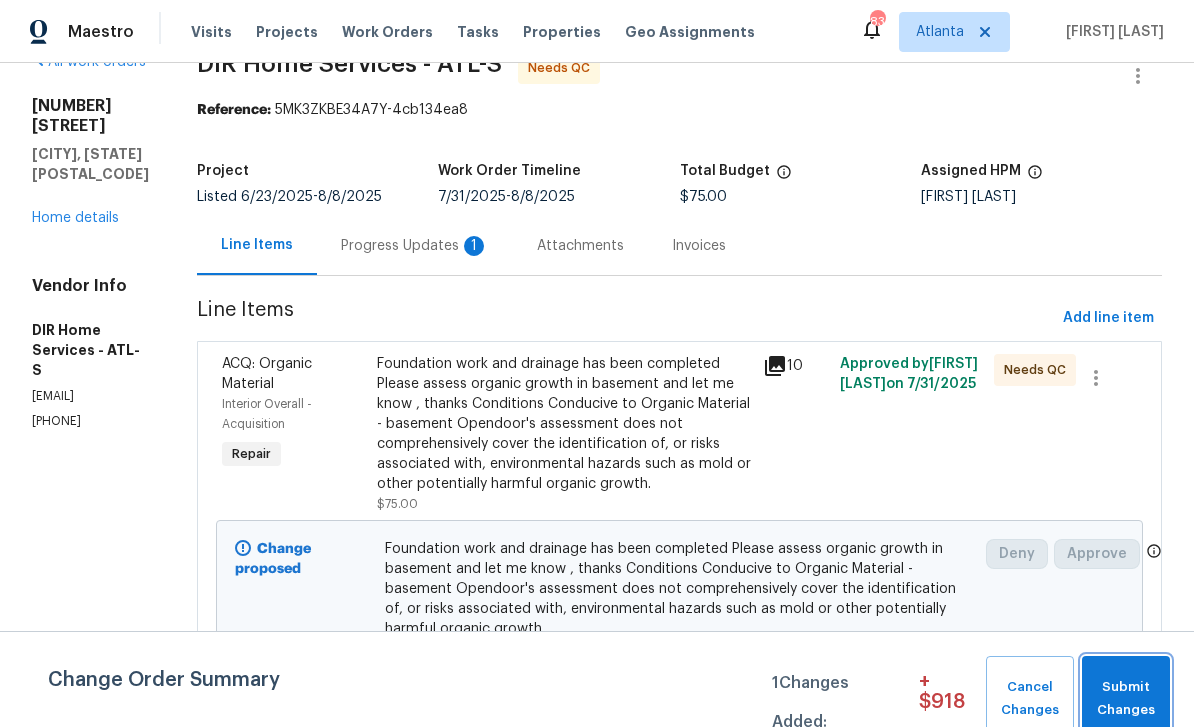 click on "Submit Changes" at bounding box center [1126, 699] 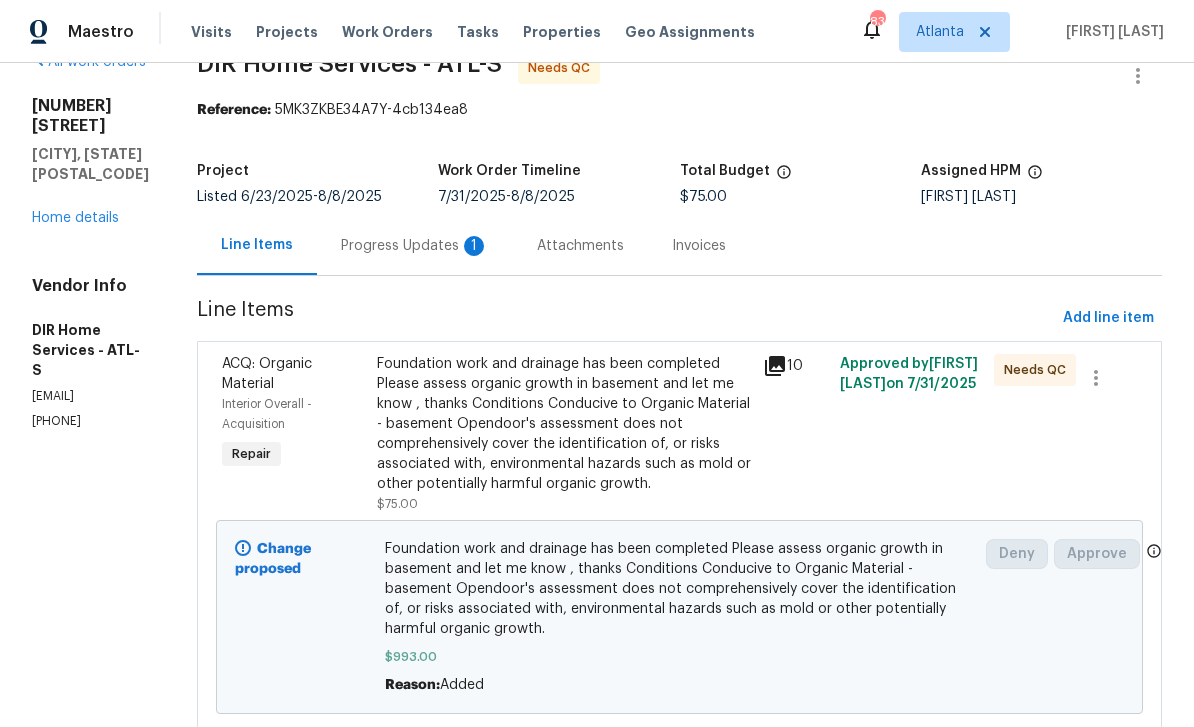 scroll, scrollTop: 64, scrollLeft: 0, axis: vertical 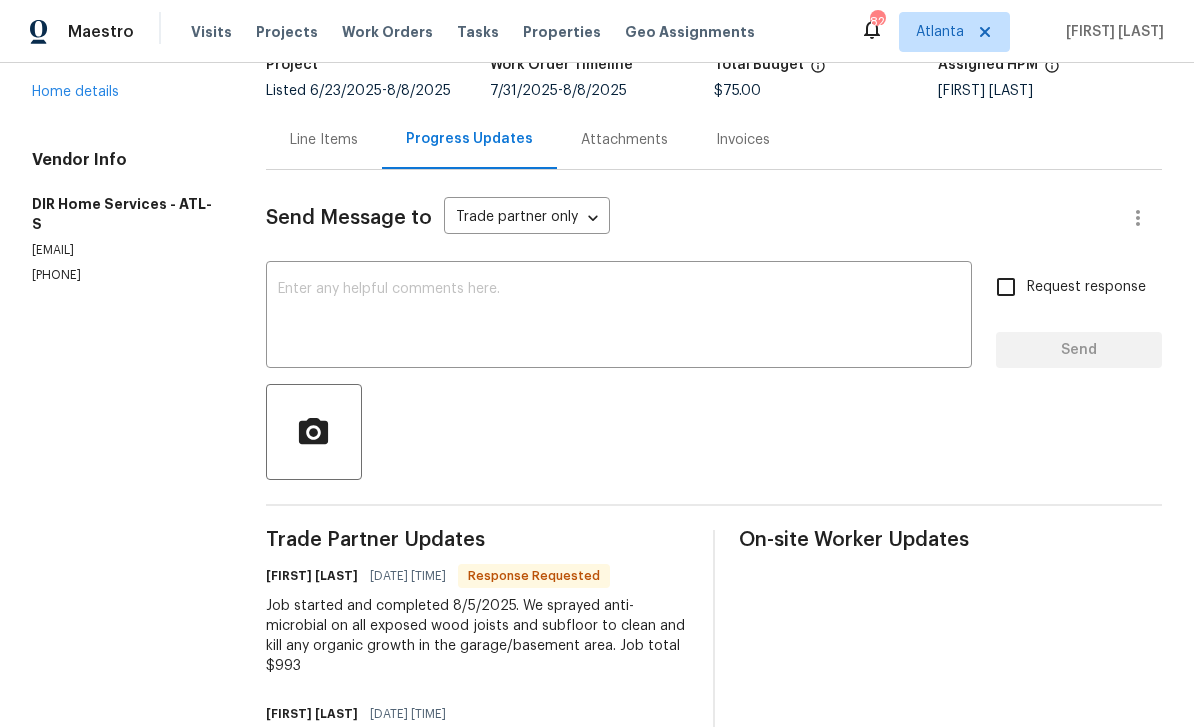 click at bounding box center [619, 317] 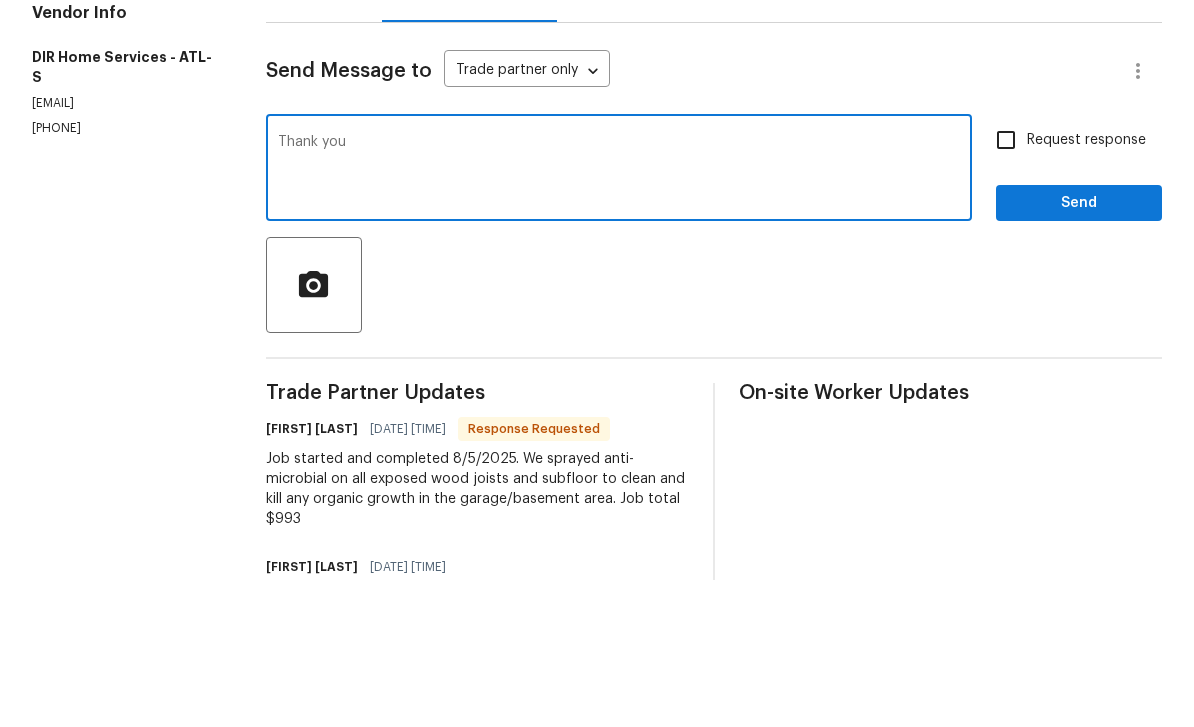 type on "Thank you" 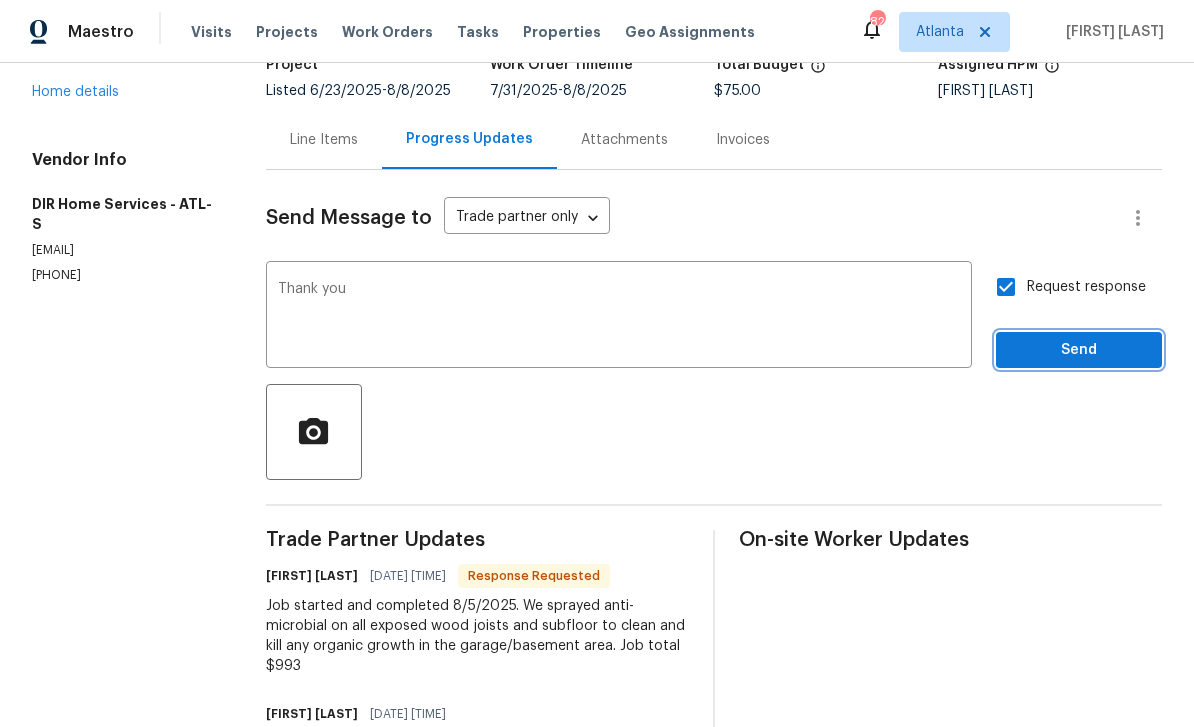 click on "Send" at bounding box center (1079, 350) 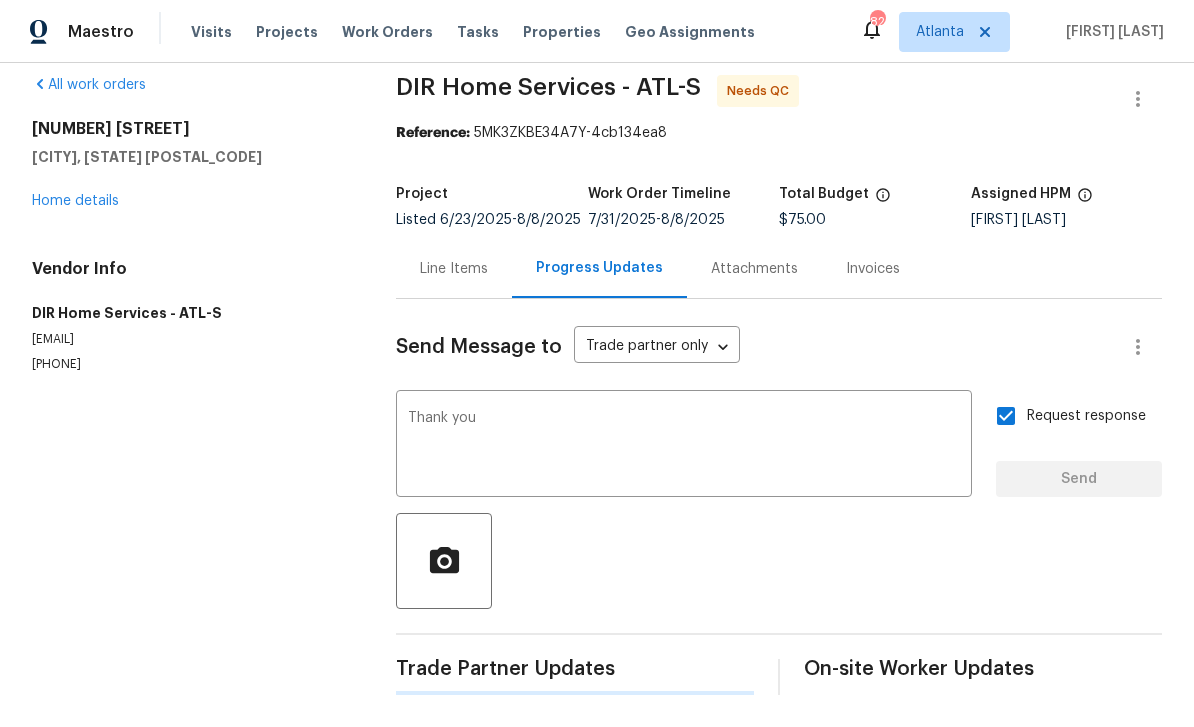 scroll, scrollTop: 0, scrollLeft: 0, axis: both 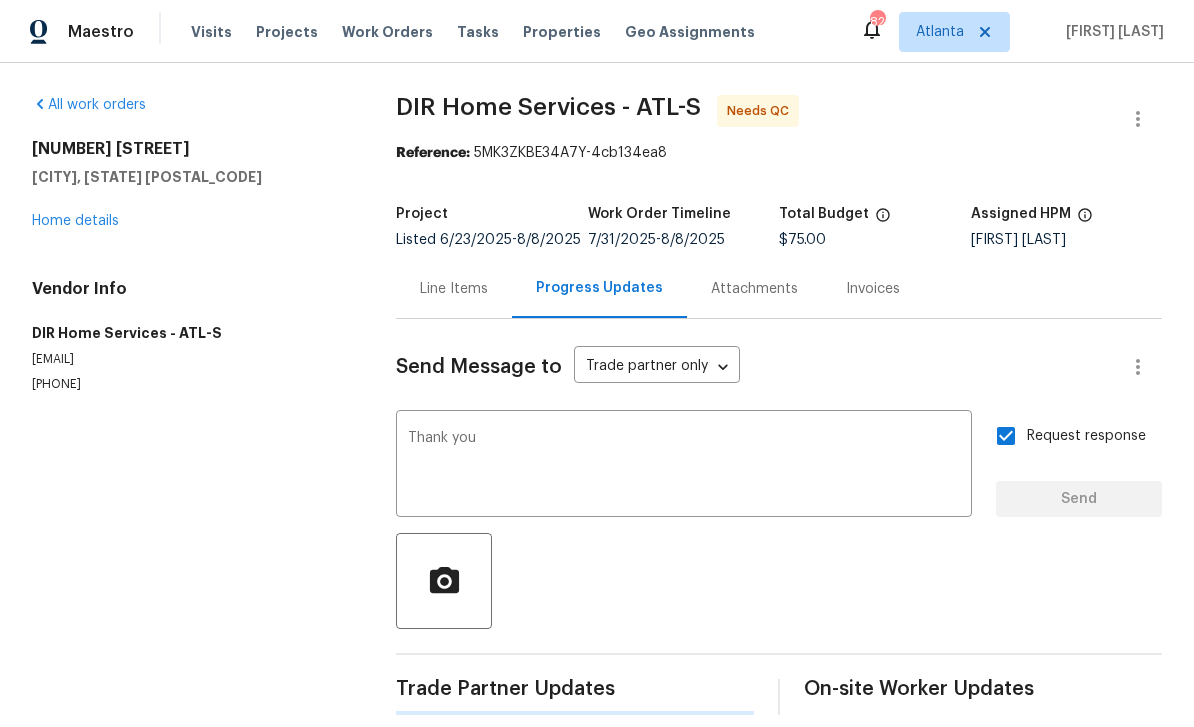 type 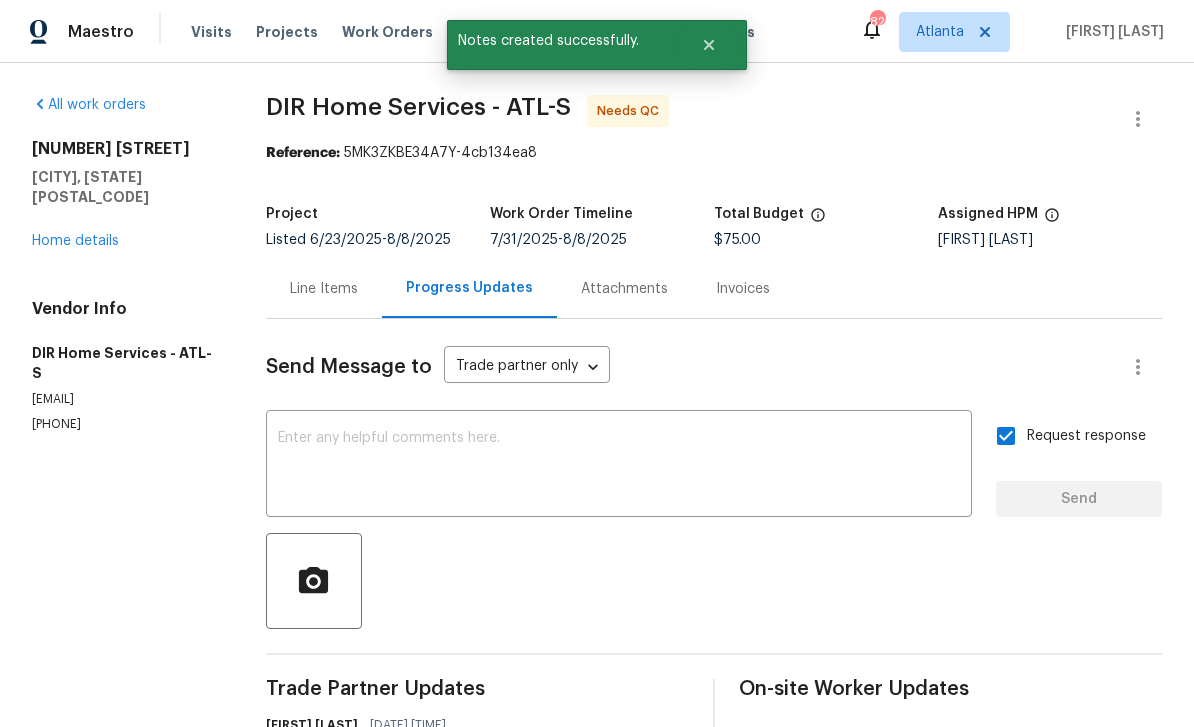 click on "Home details" at bounding box center (75, 241) 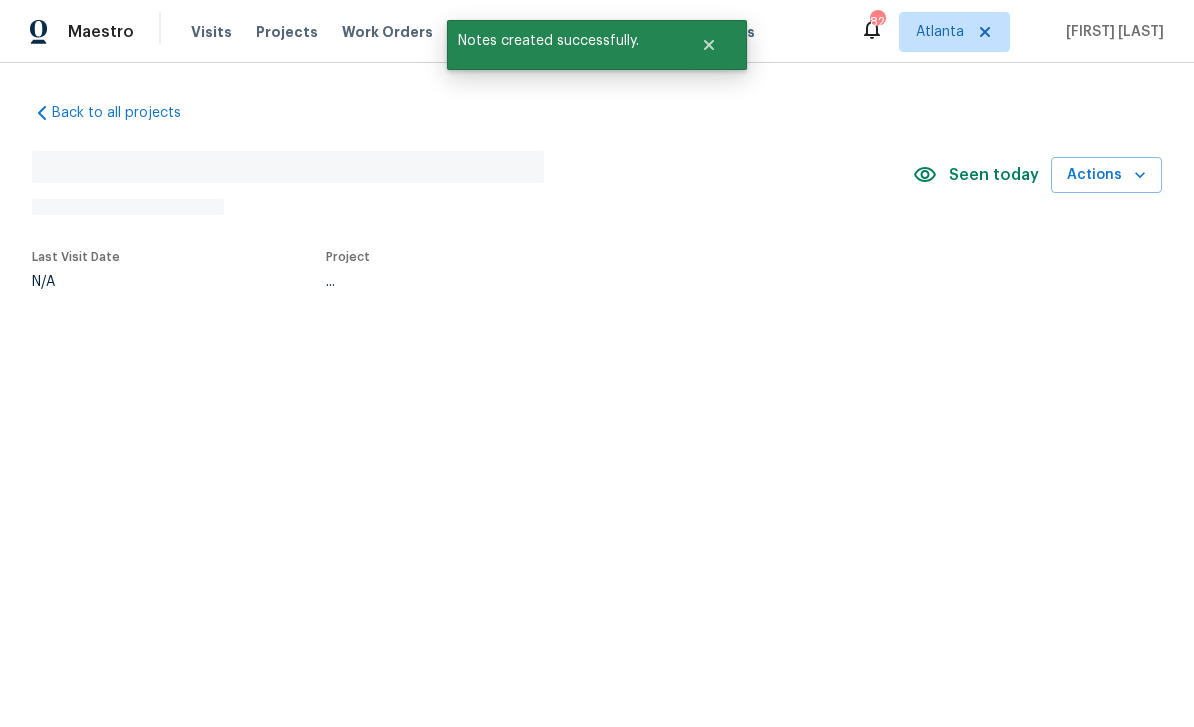scroll, scrollTop: 0, scrollLeft: 0, axis: both 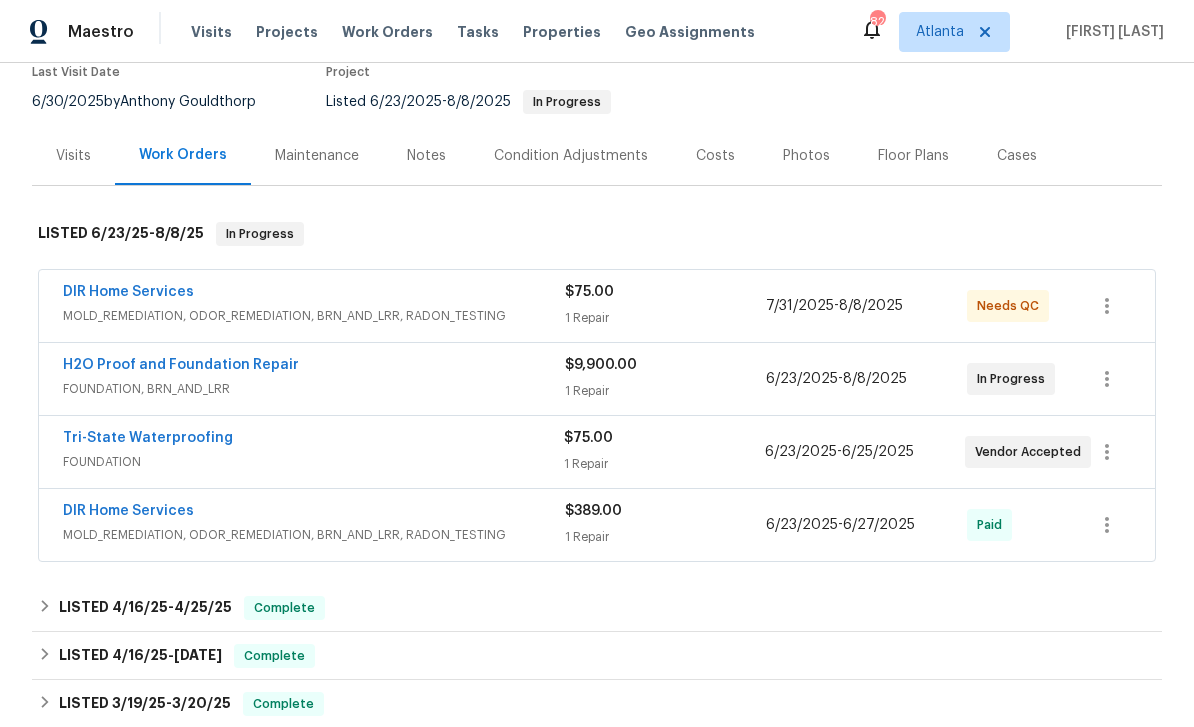 click on "H2O Proof and Foundation Repair" at bounding box center [181, 365] 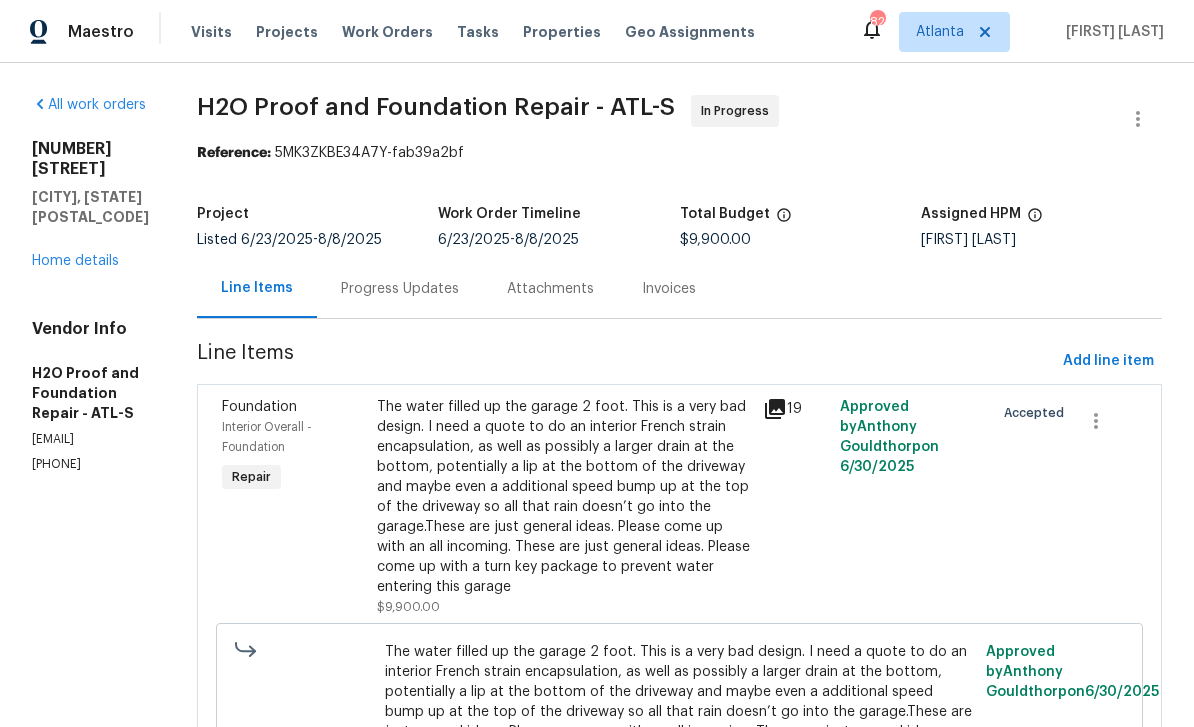 click on "Progress Updates" at bounding box center (400, 289) 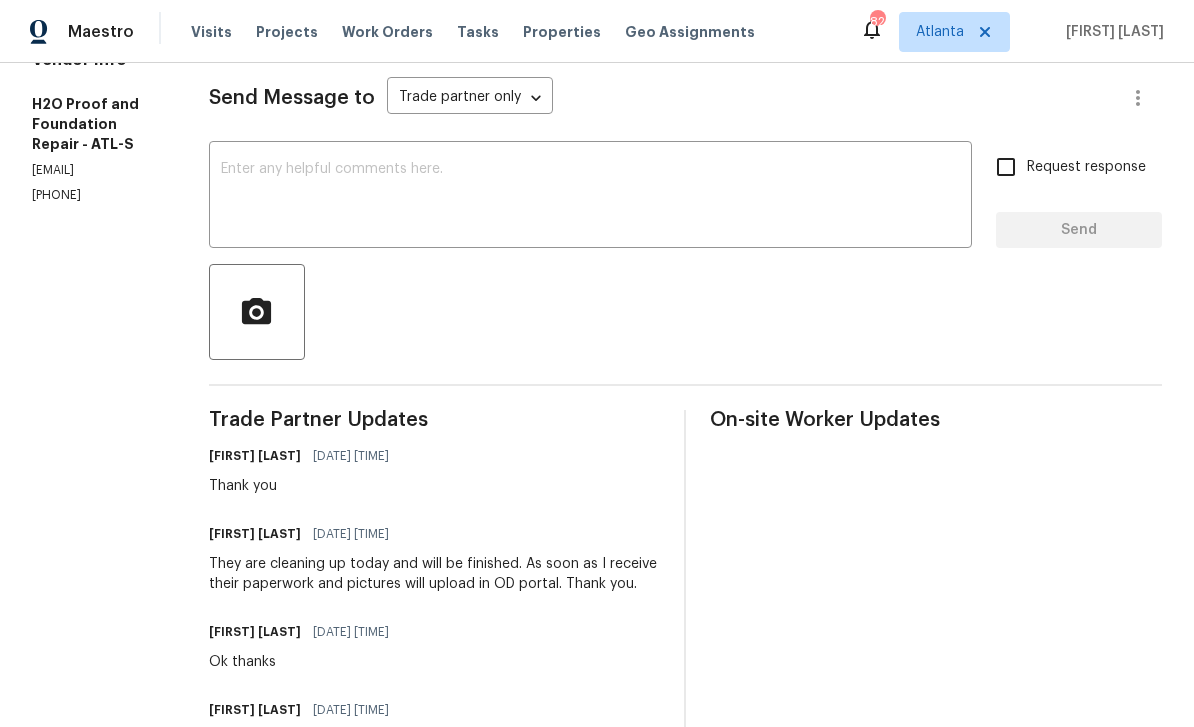 scroll, scrollTop: 258, scrollLeft: 0, axis: vertical 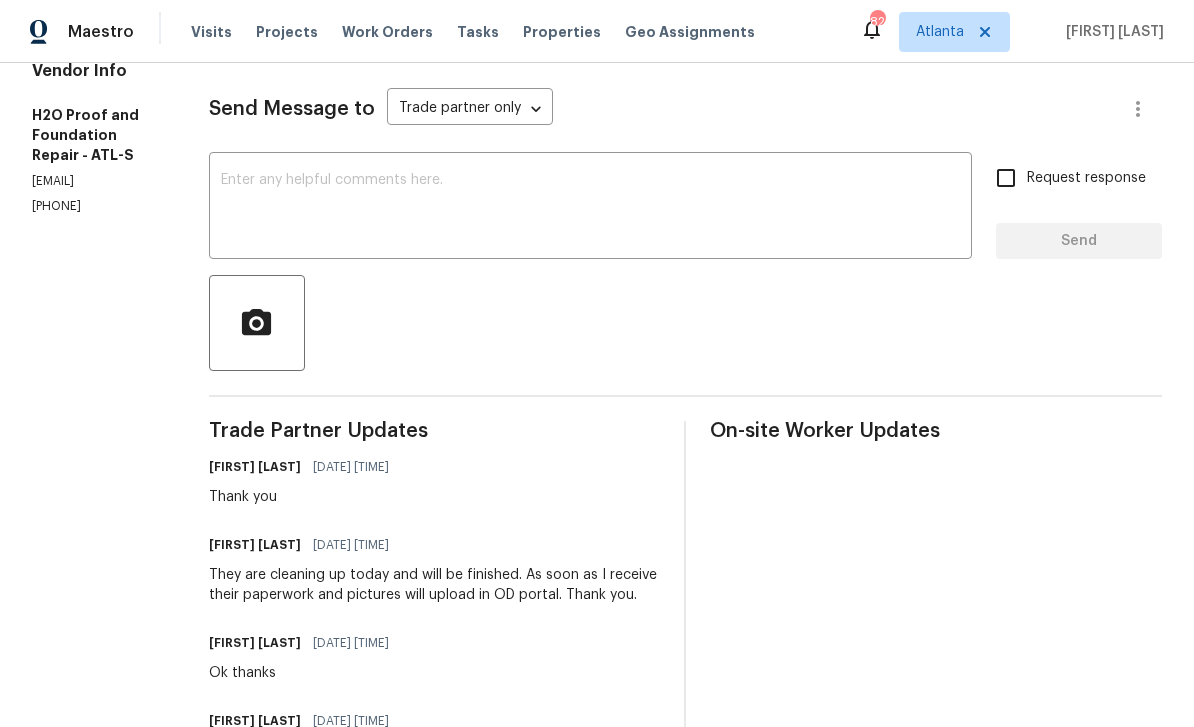 click at bounding box center [590, 208] 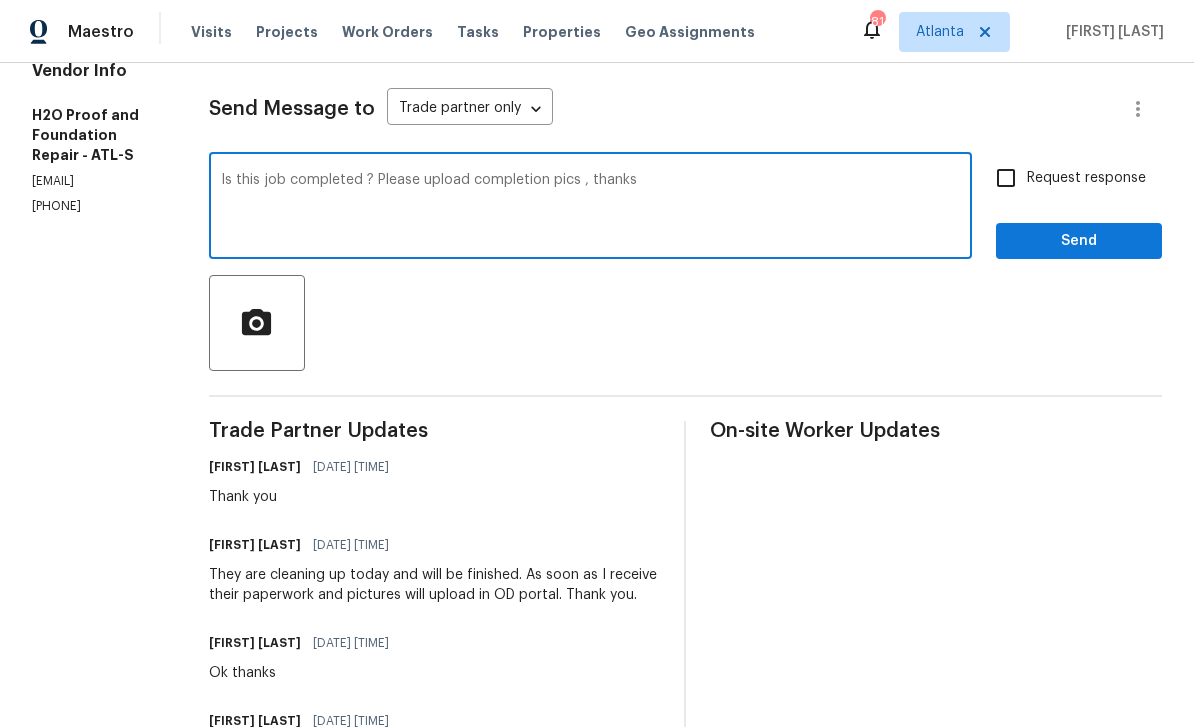 type on "Is this job completed ? Please upload completion pics , thanks" 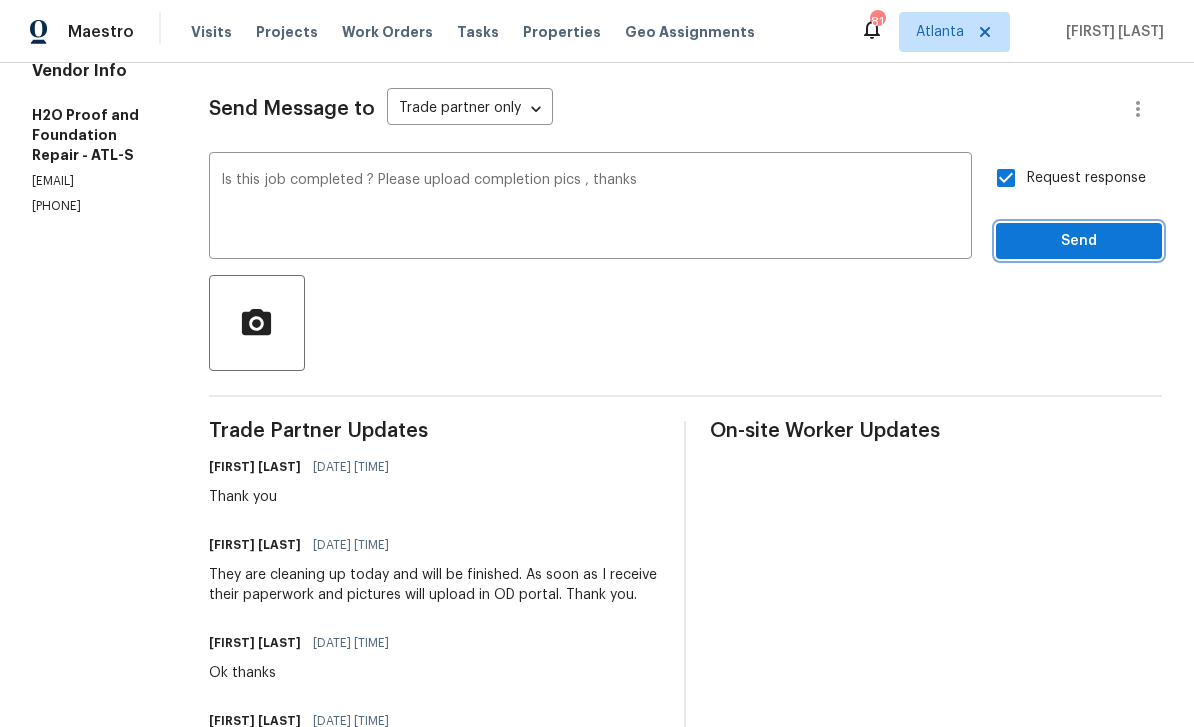 click on "Send" at bounding box center [1079, 241] 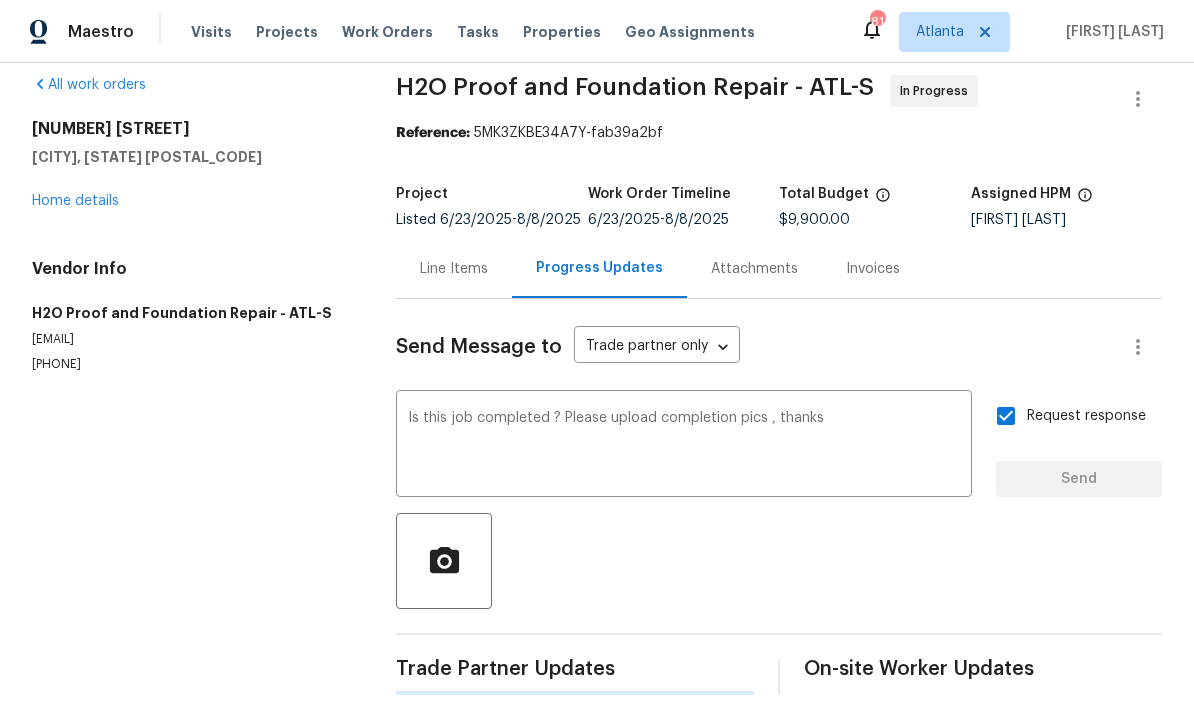 scroll, scrollTop: 0, scrollLeft: 0, axis: both 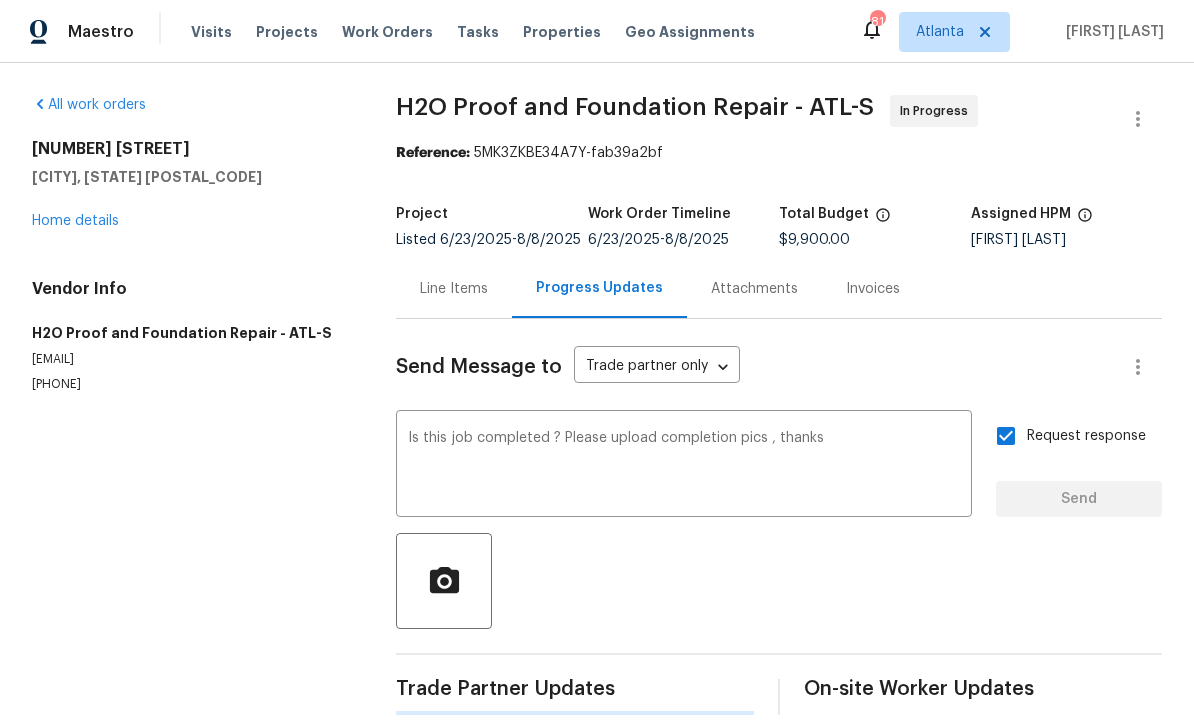type 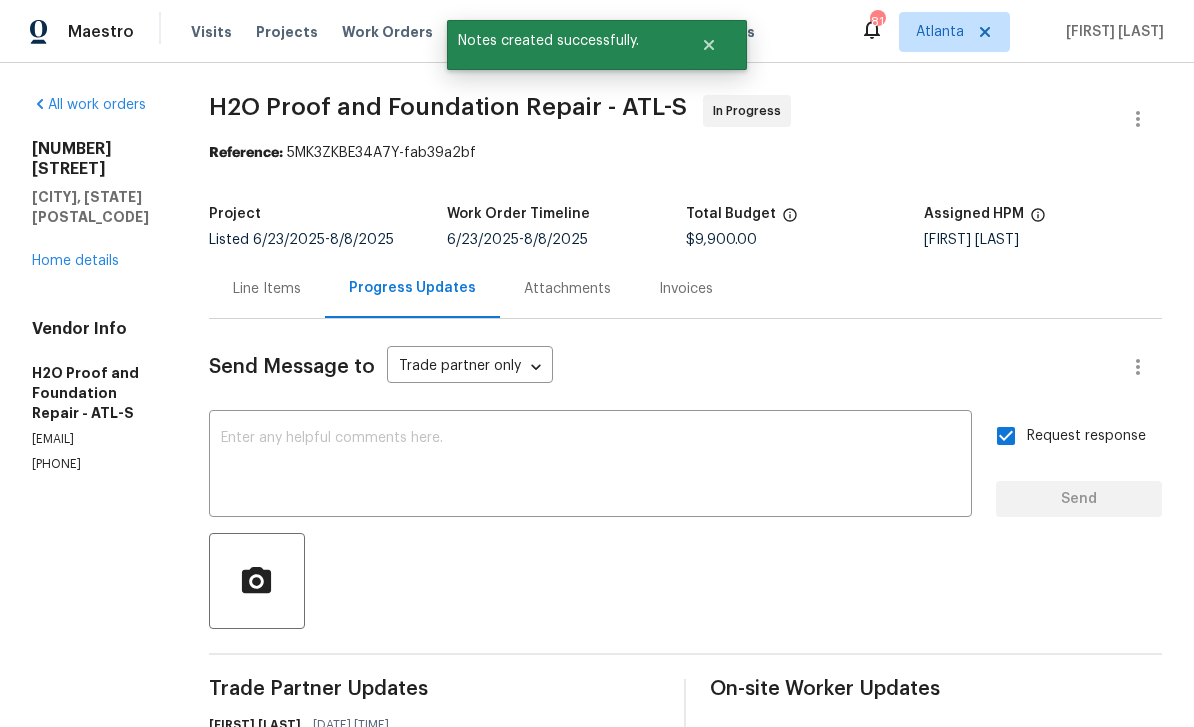 click on "Home details" at bounding box center (75, 261) 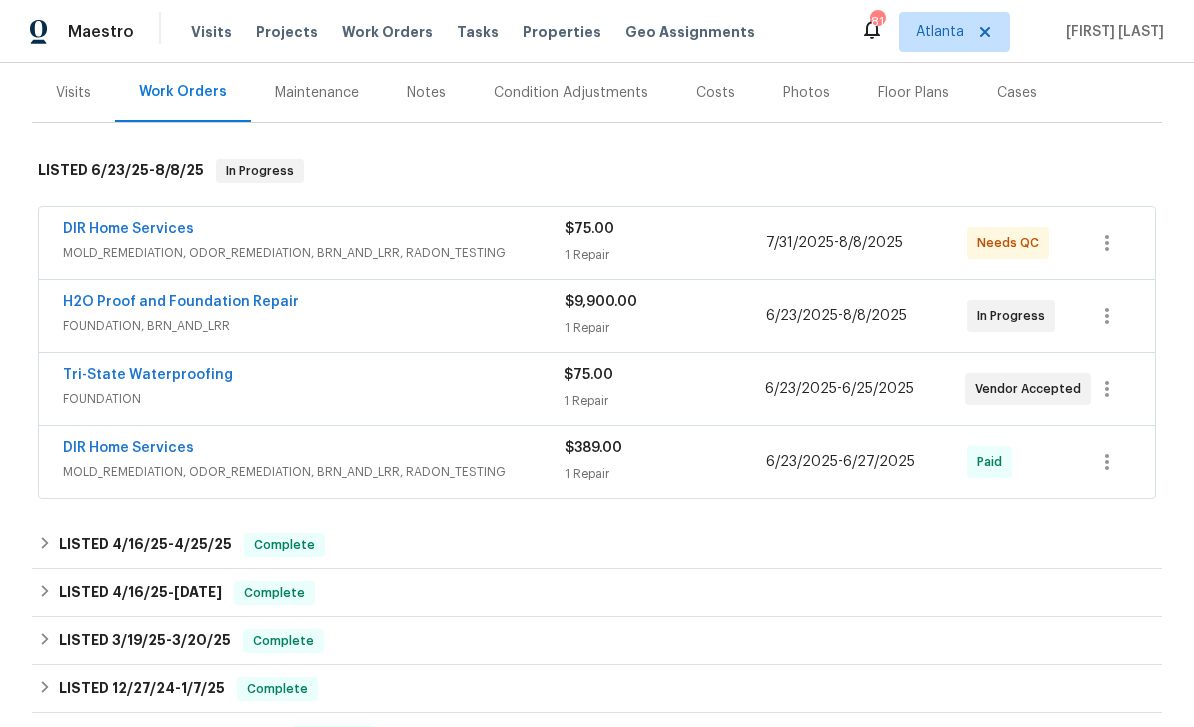 scroll, scrollTop: 249, scrollLeft: 0, axis: vertical 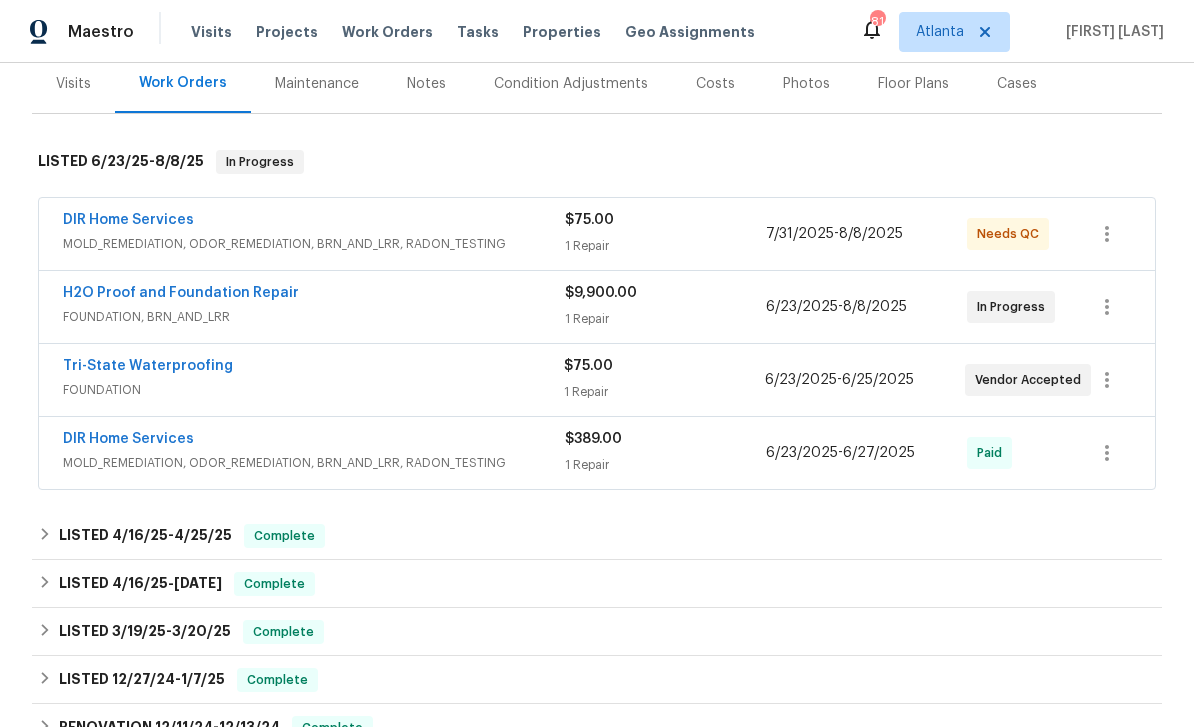 click on "Tri-State Waterproofing" at bounding box center [148, 366] 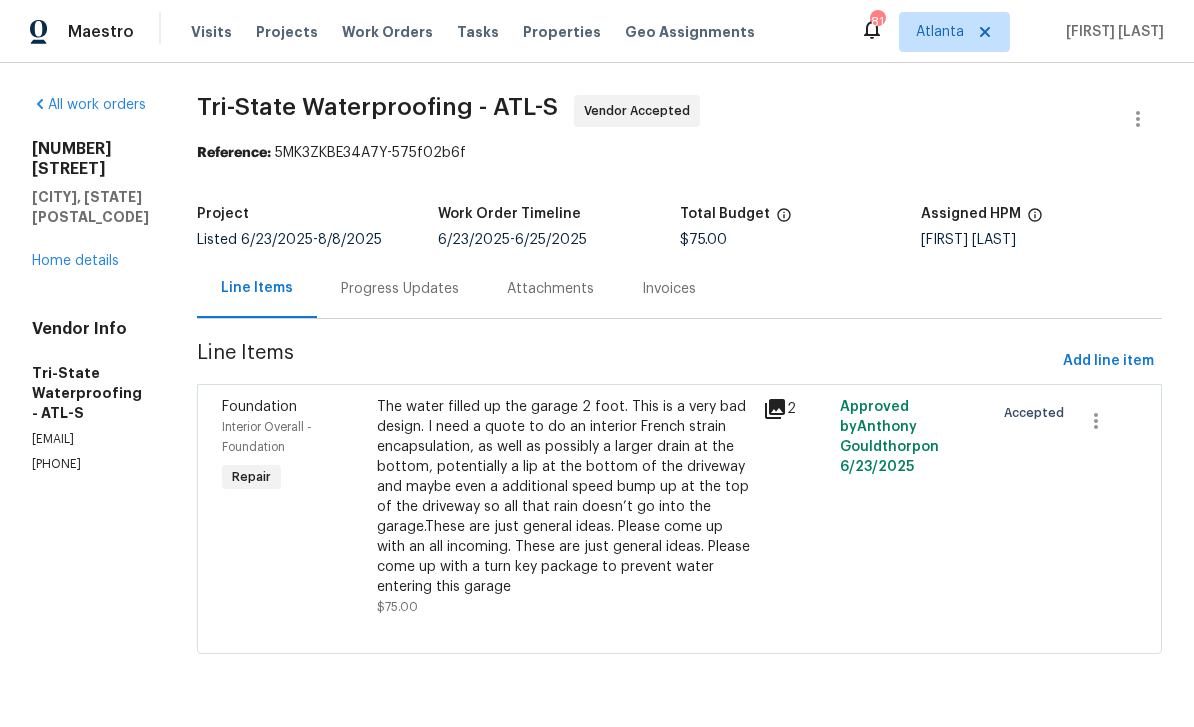 click on "Progress Updates" at bounding box center (400, 288) 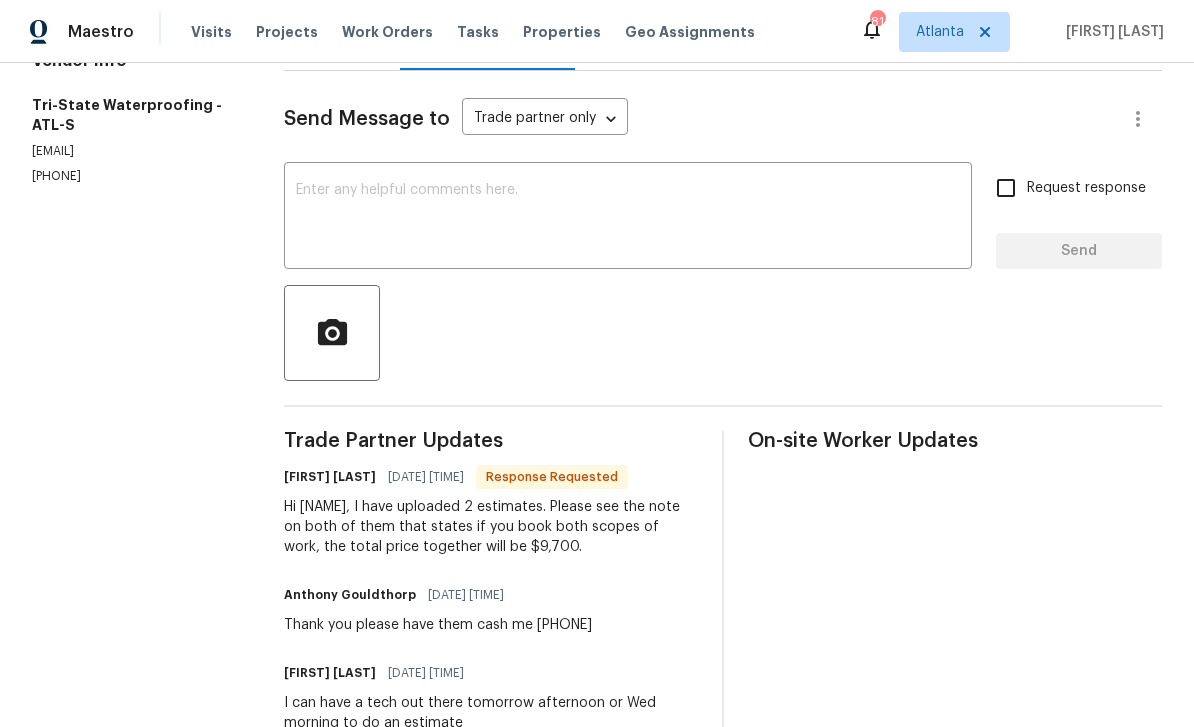 scroll, scrollTop: 247, scrollLeft: 0, axis: vertical 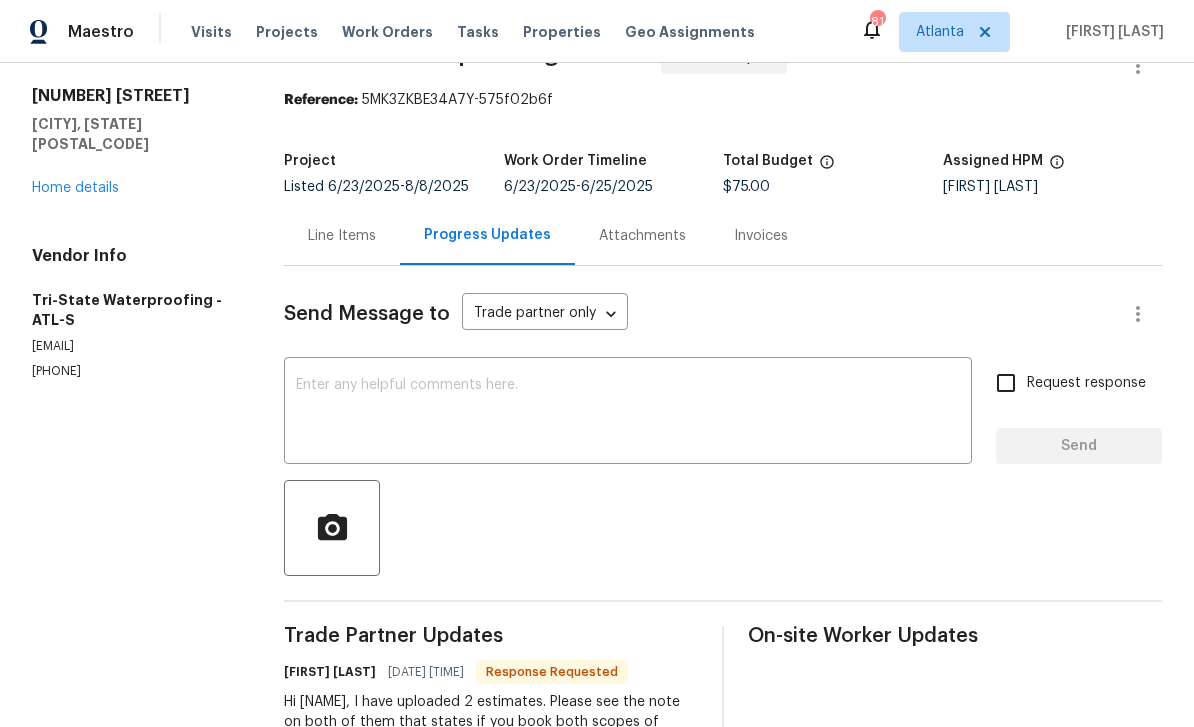 click at bounding box center [628, 413] 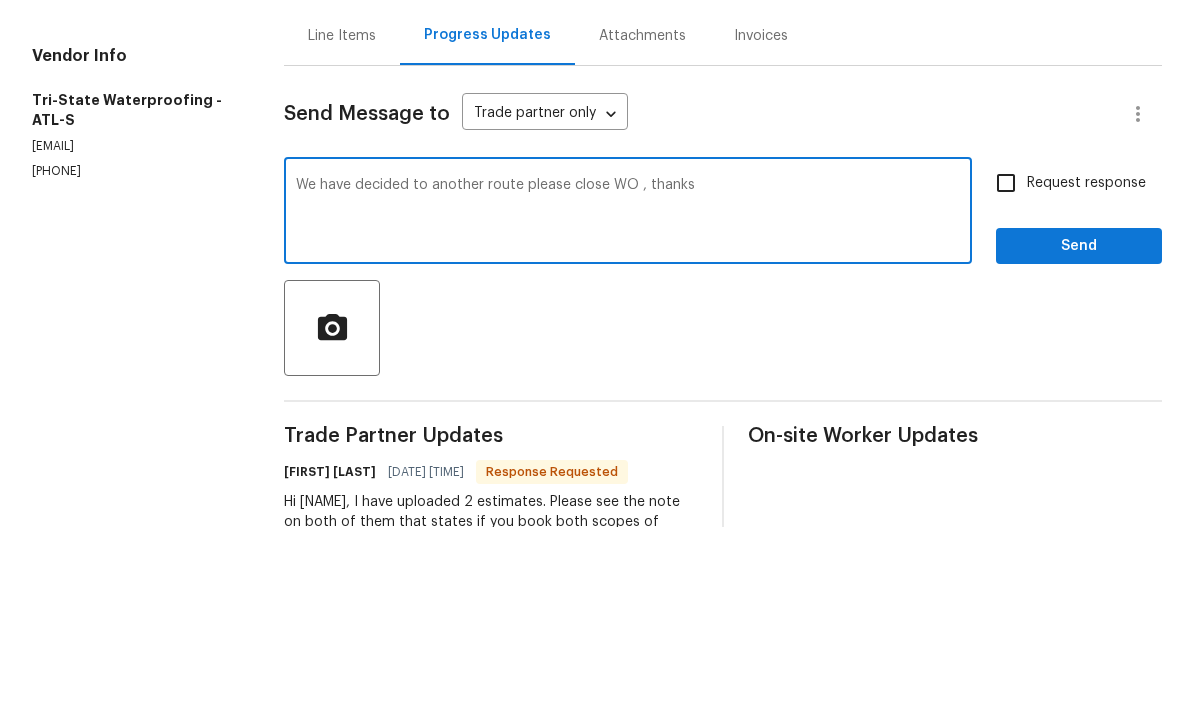 type on "We have decided to another route please close WO , thanks" 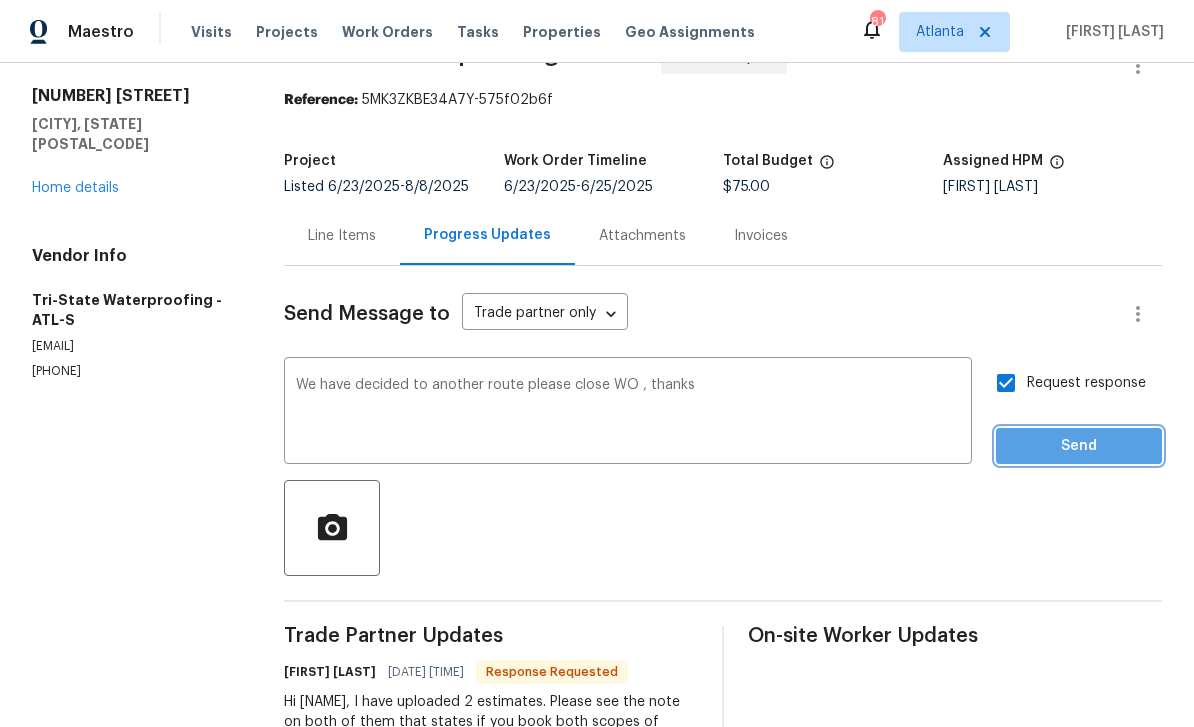 click on "Send" at bounding box center [1079, 446] 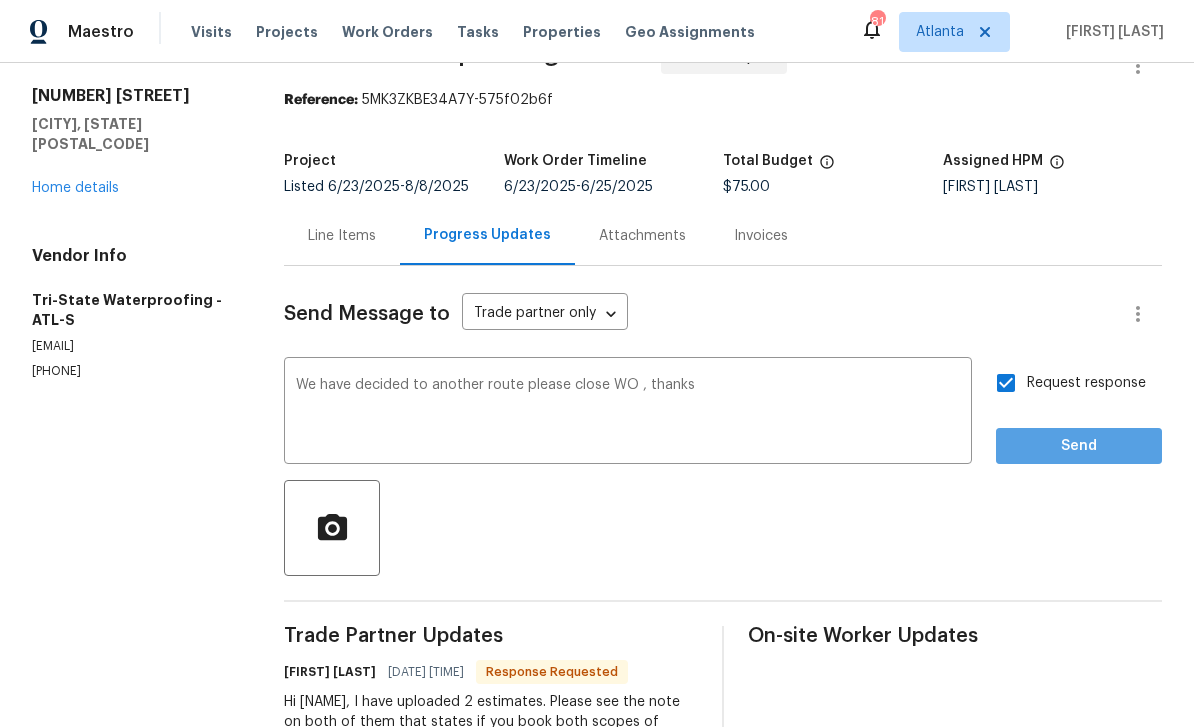 scroll, scrollTop: 21, scrollLeft: 0, axis: vertical 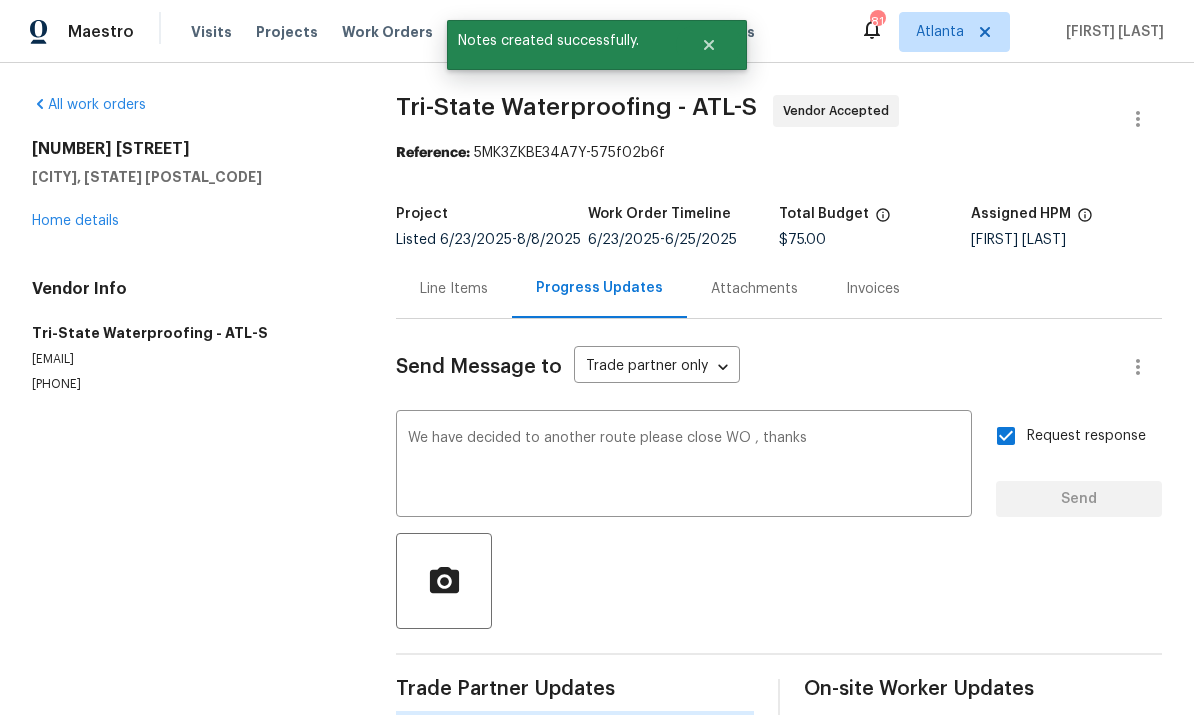 type 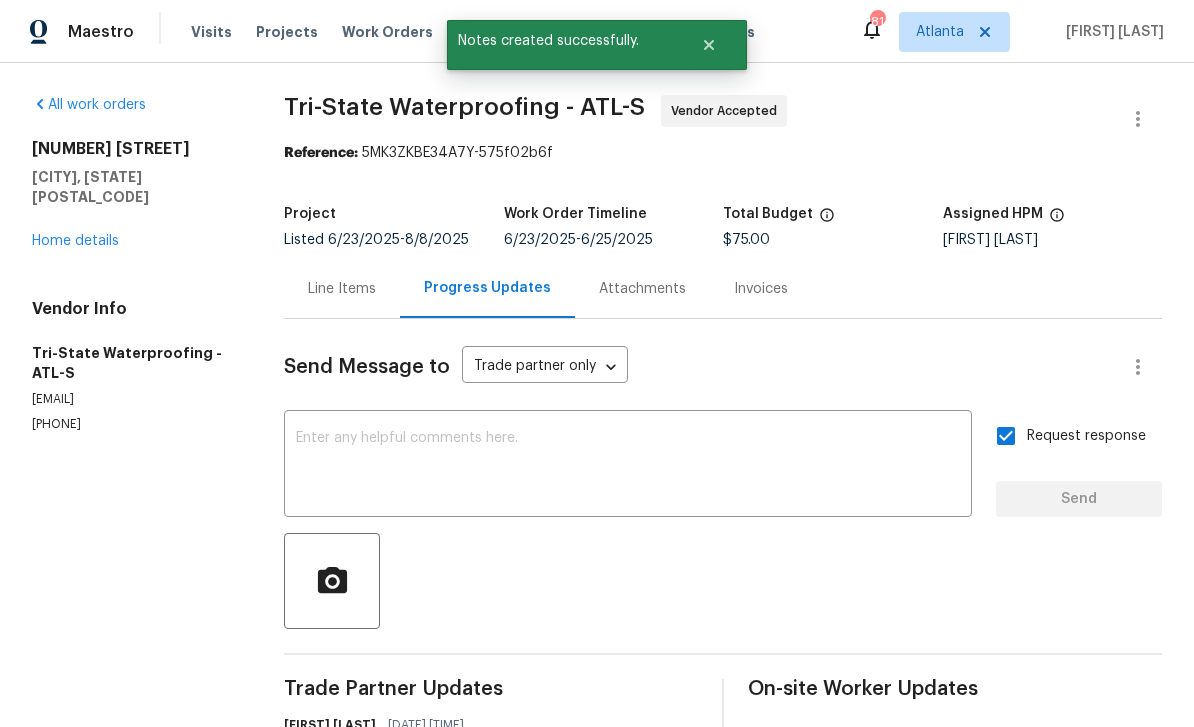 scroll, scrollTop: 0, scrollLeft: 0, axis: both 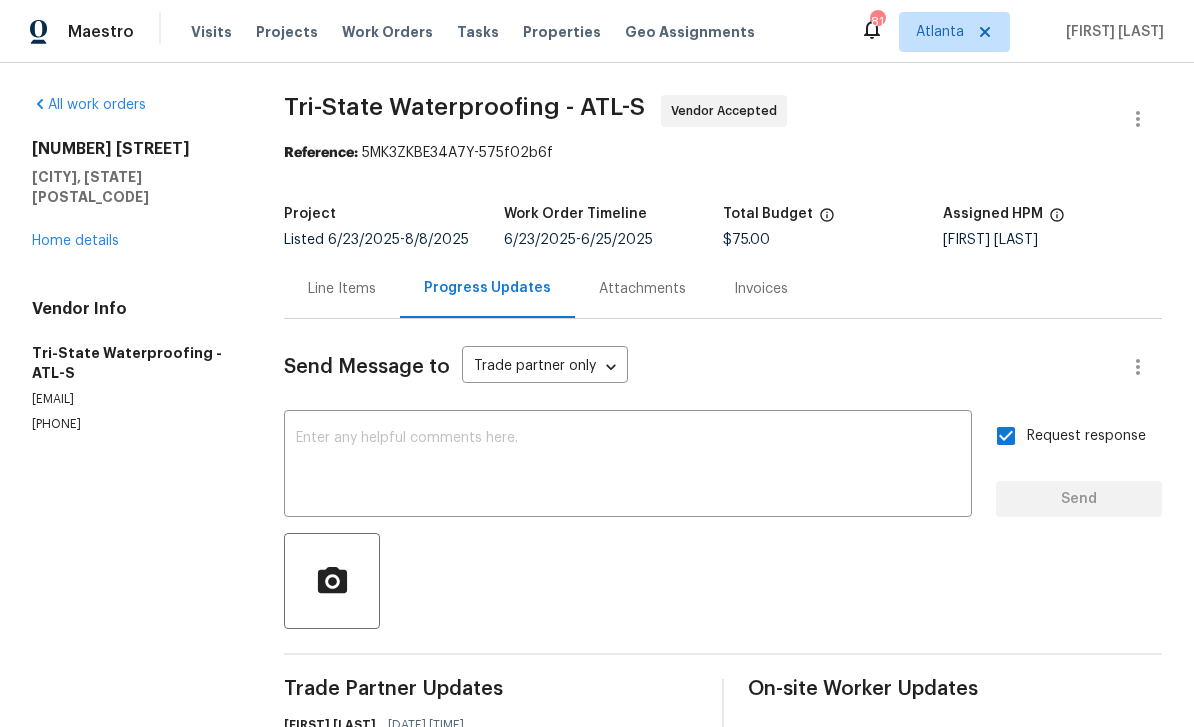 click on "Work Orders" at bounding box center [387, 32] 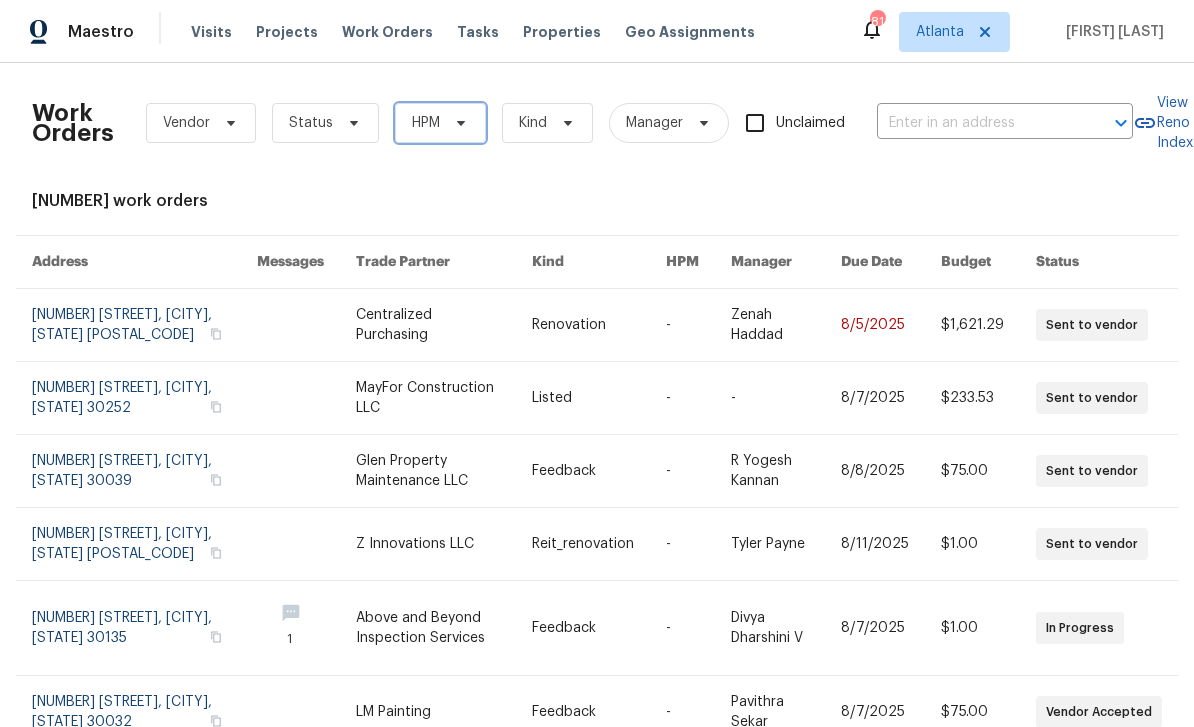 click at bounding box center (458, 123) 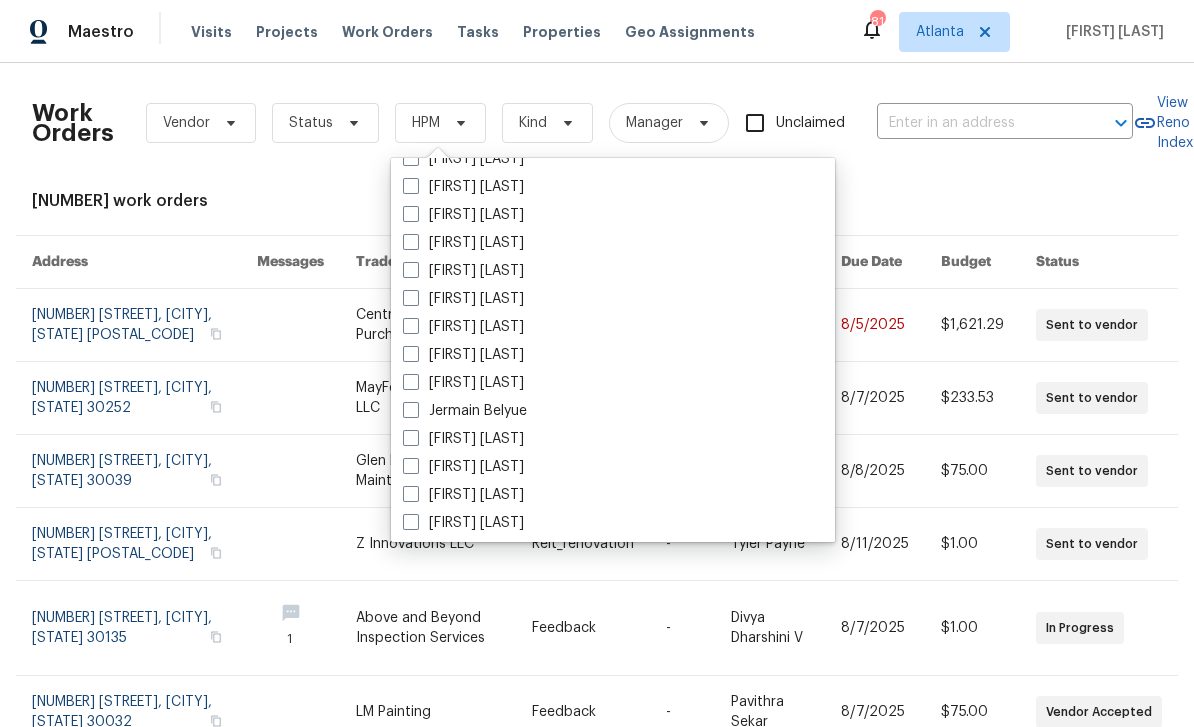 scroll, scrollTop: 583, scrollLeft: 0, axis: vertical 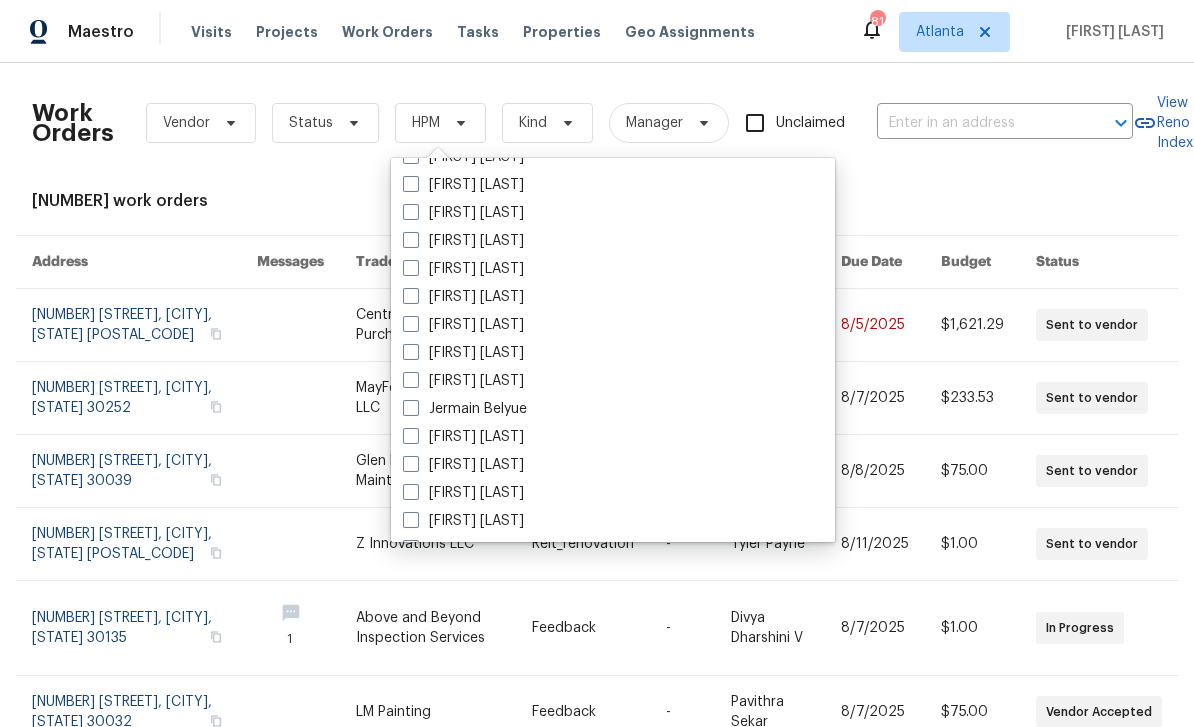click on "[FIRST] [LAST]" at bounding box center [463, 521] 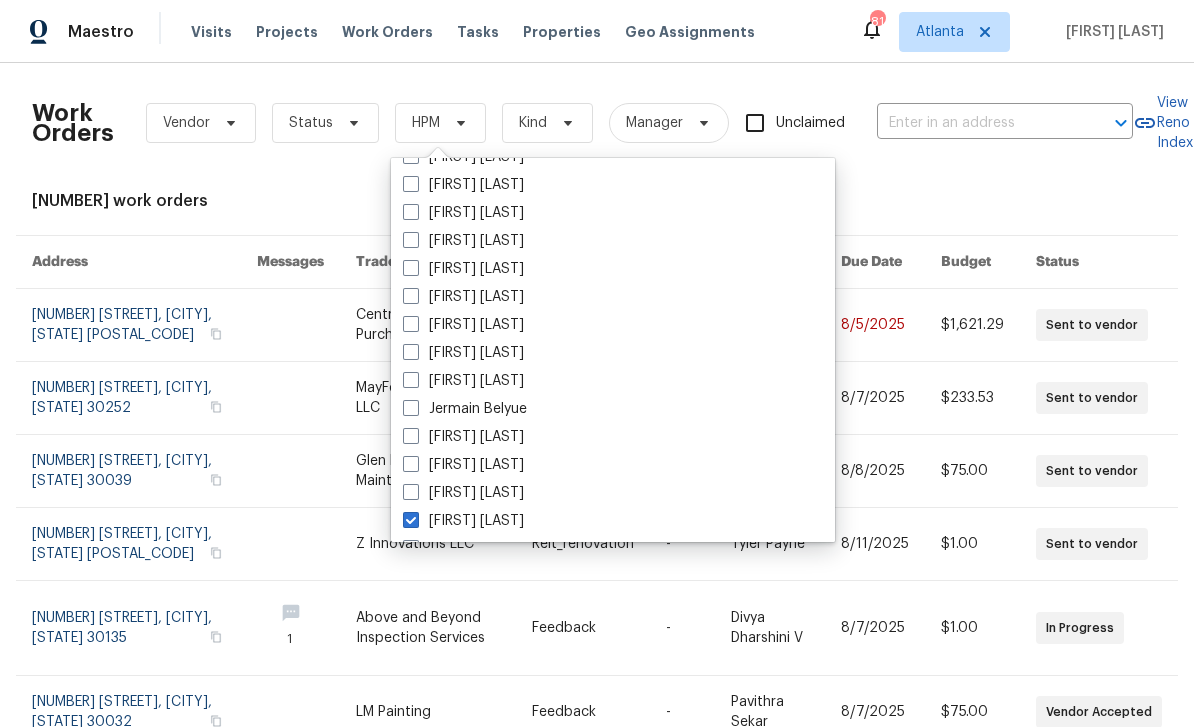 checkbox on "true" 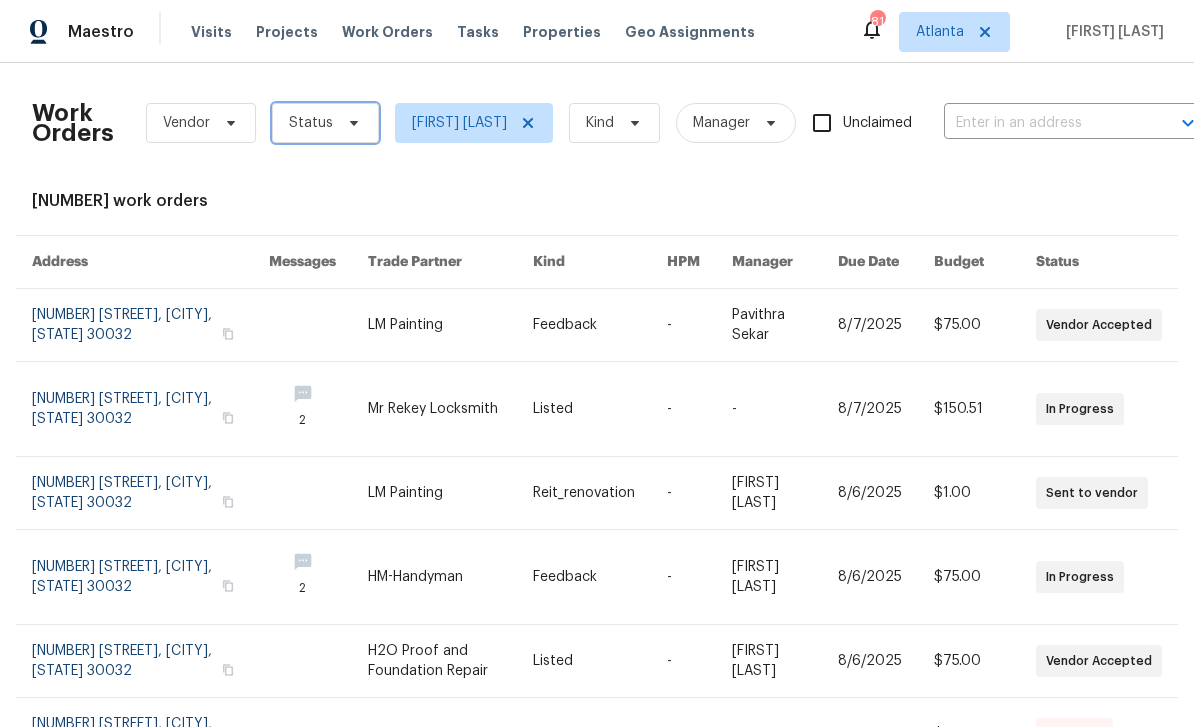 click on "Status" at bounding box center [311, 123] 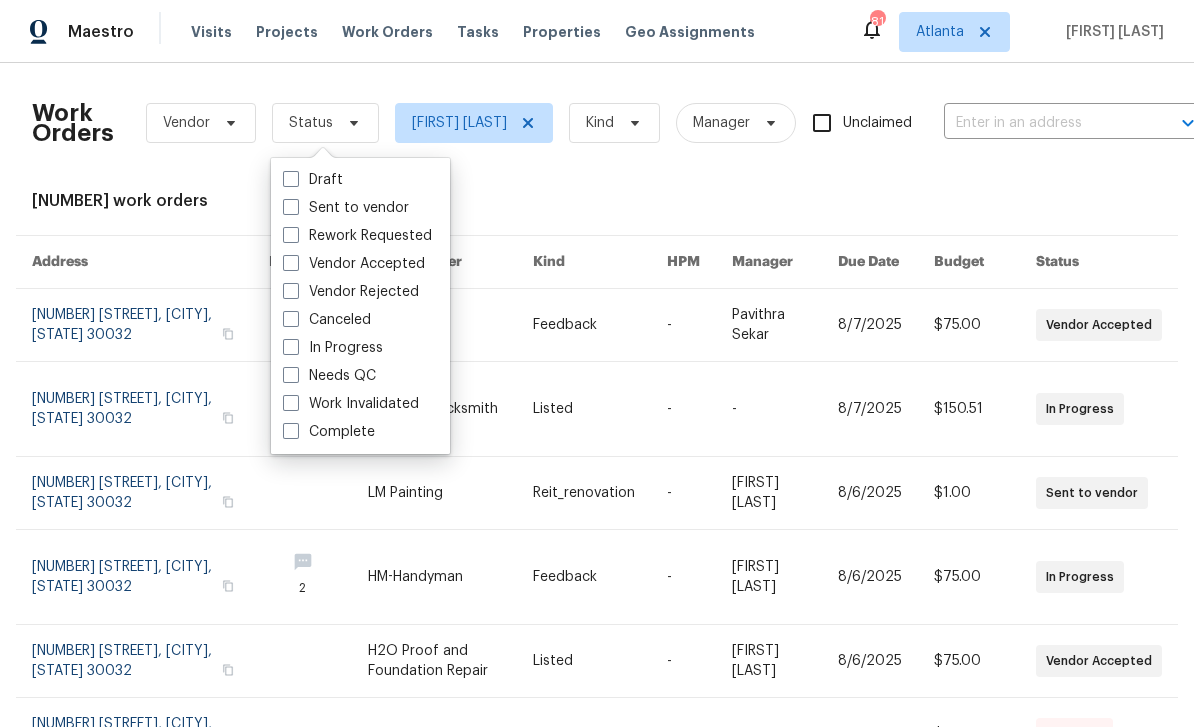 click on "In Progress" at bounding box center [333, 348] 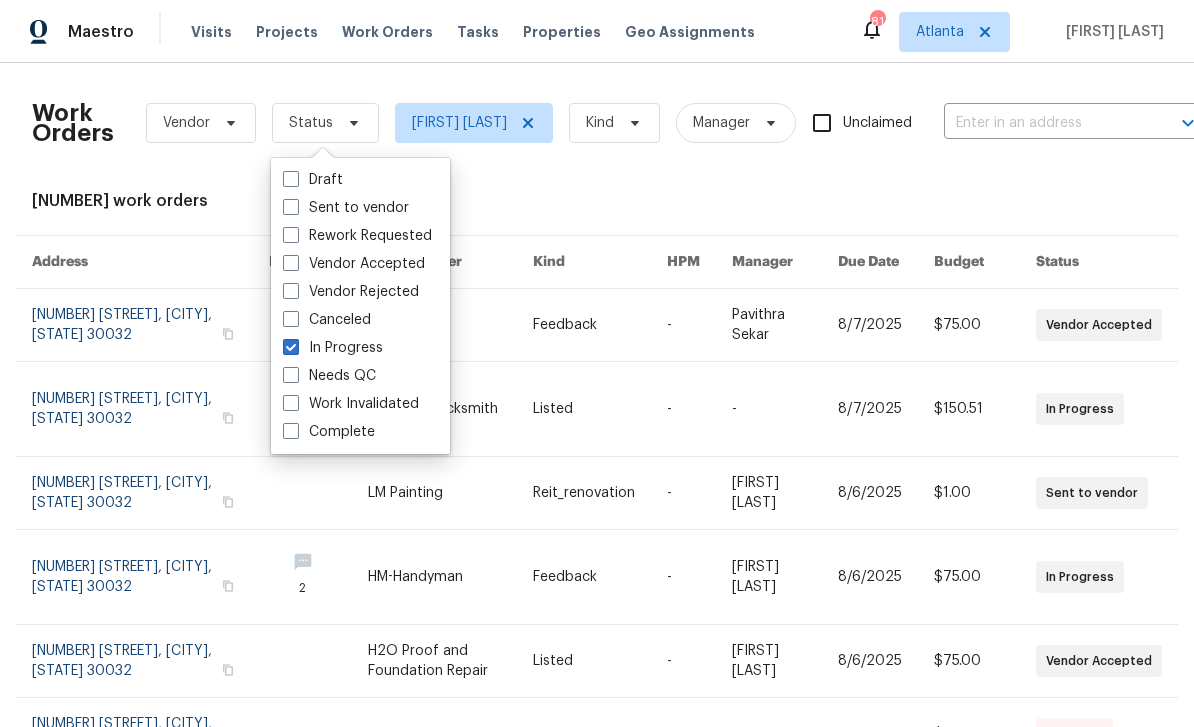 checkbox on "true" 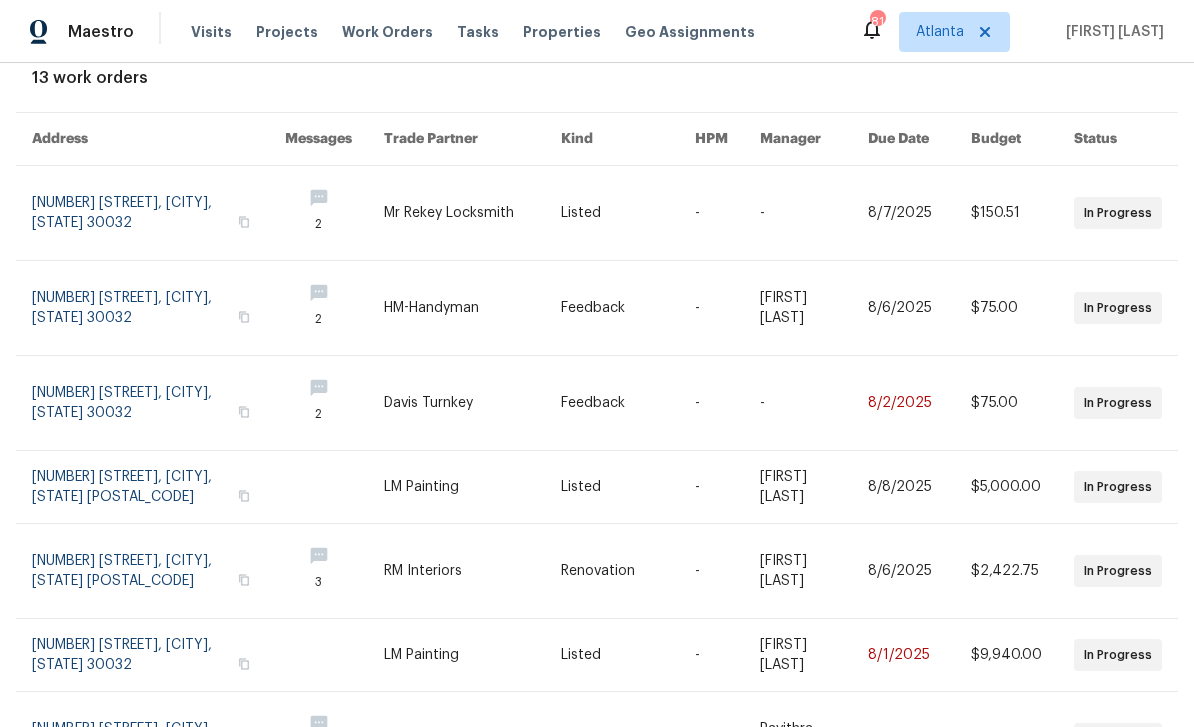 scroll, scrollTop: 131, scrollLeft: 0, axis: vertical 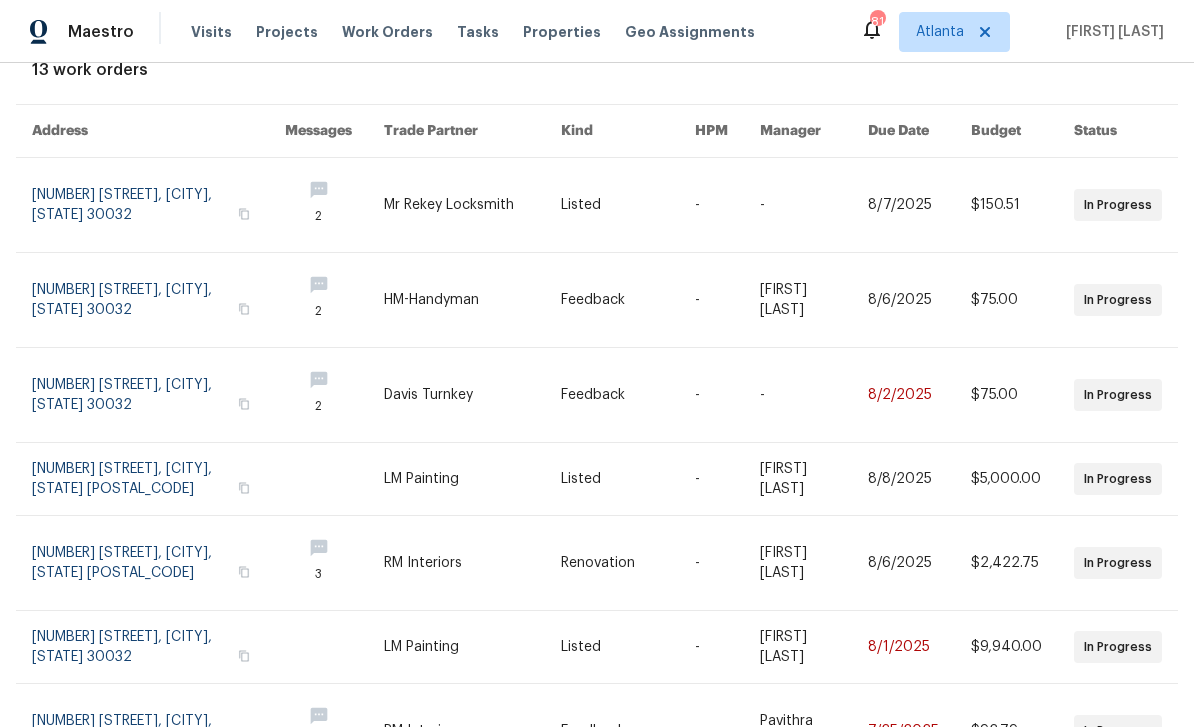 click at bounding box center [334, 395] 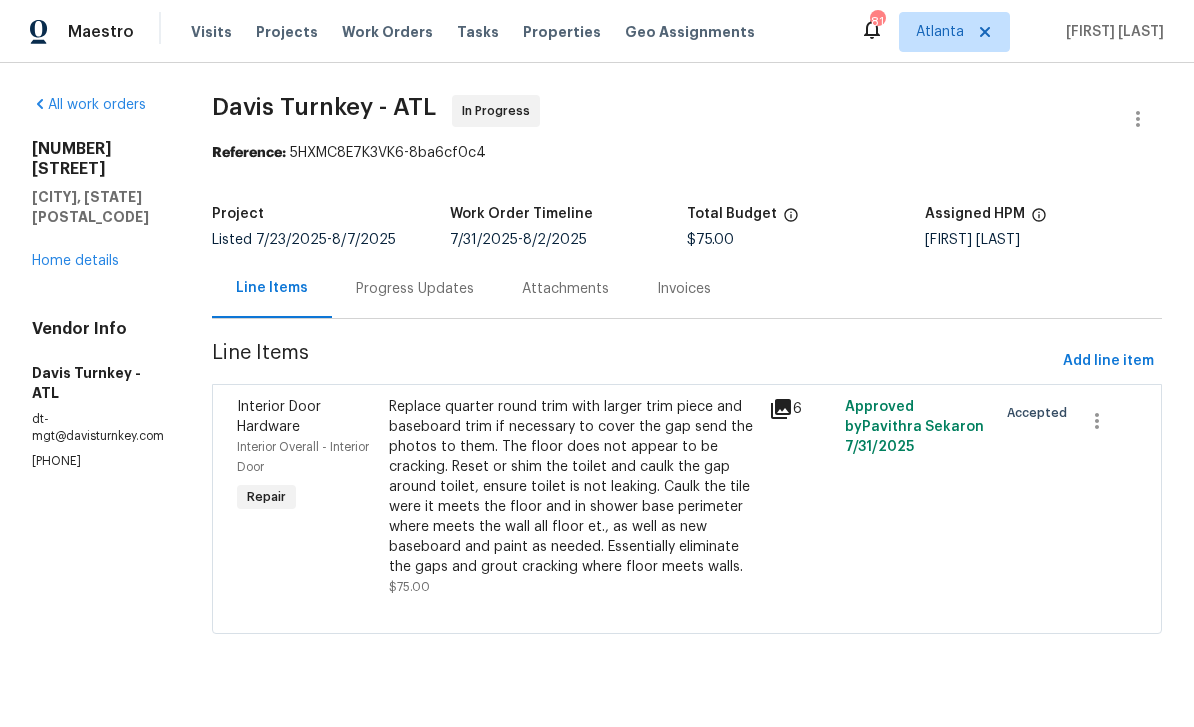 click on "Home details" at bounding box center (75, 261) 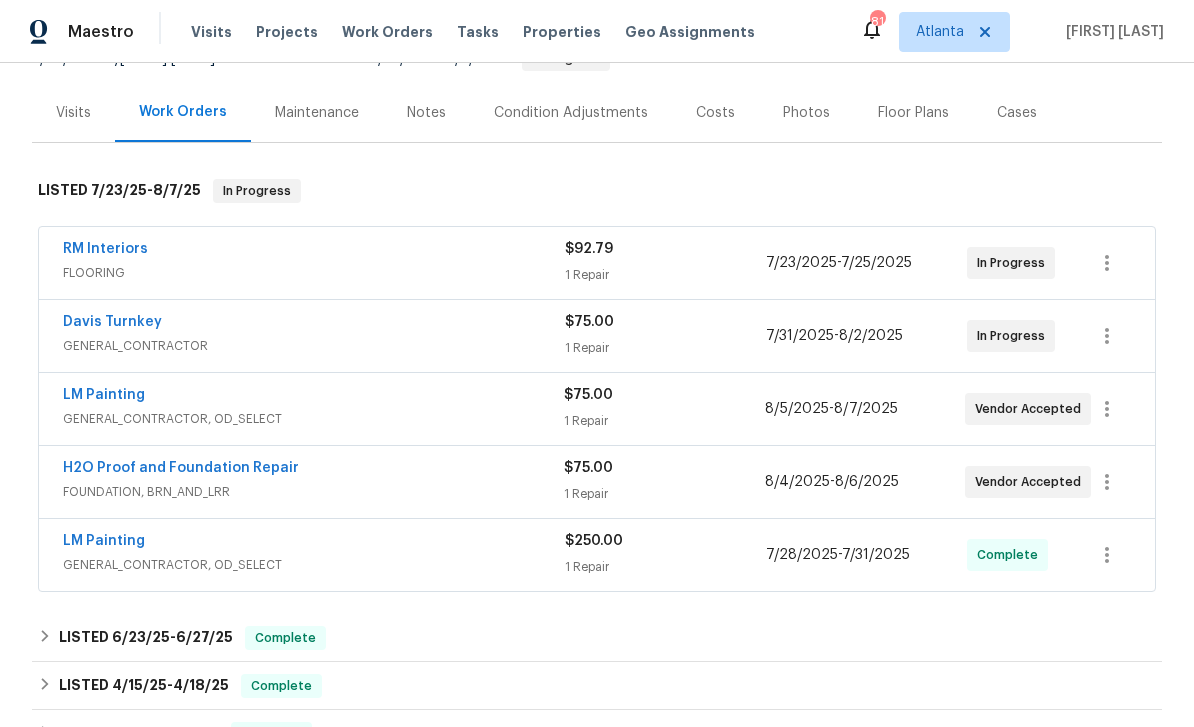 scroll, scrollTop: 233, scrollLeft: 0, axis: vertical 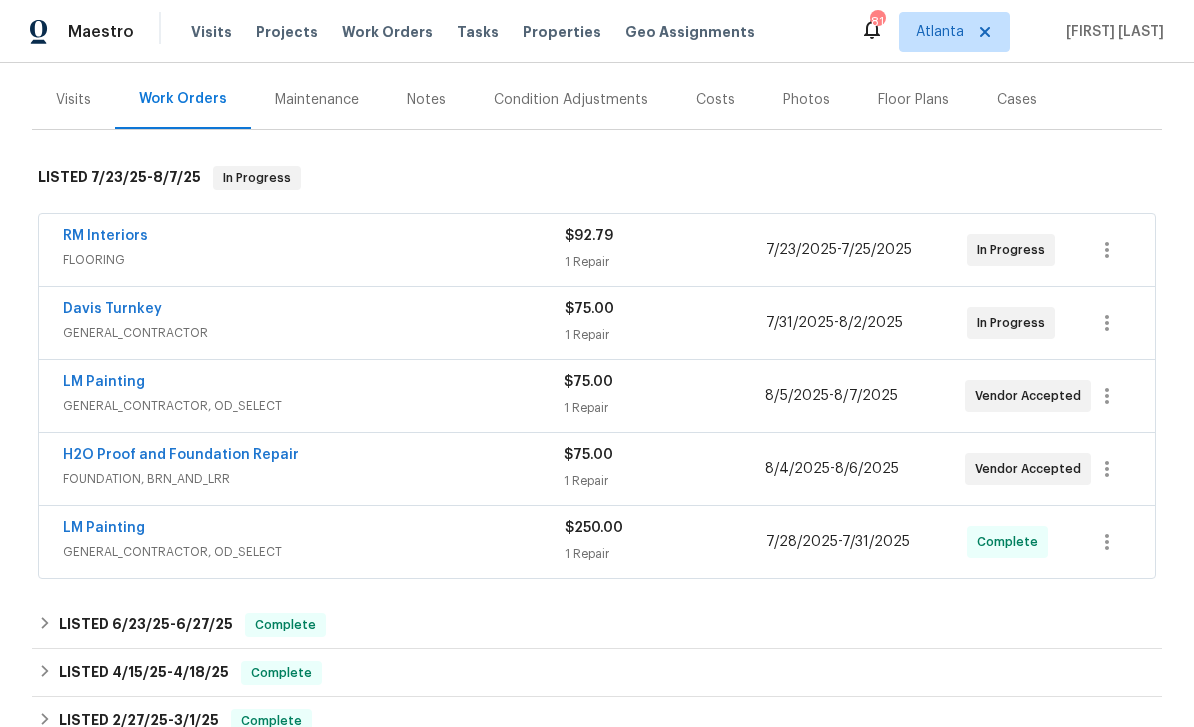 click on "LM Painting" at bounding box center (104, 382) 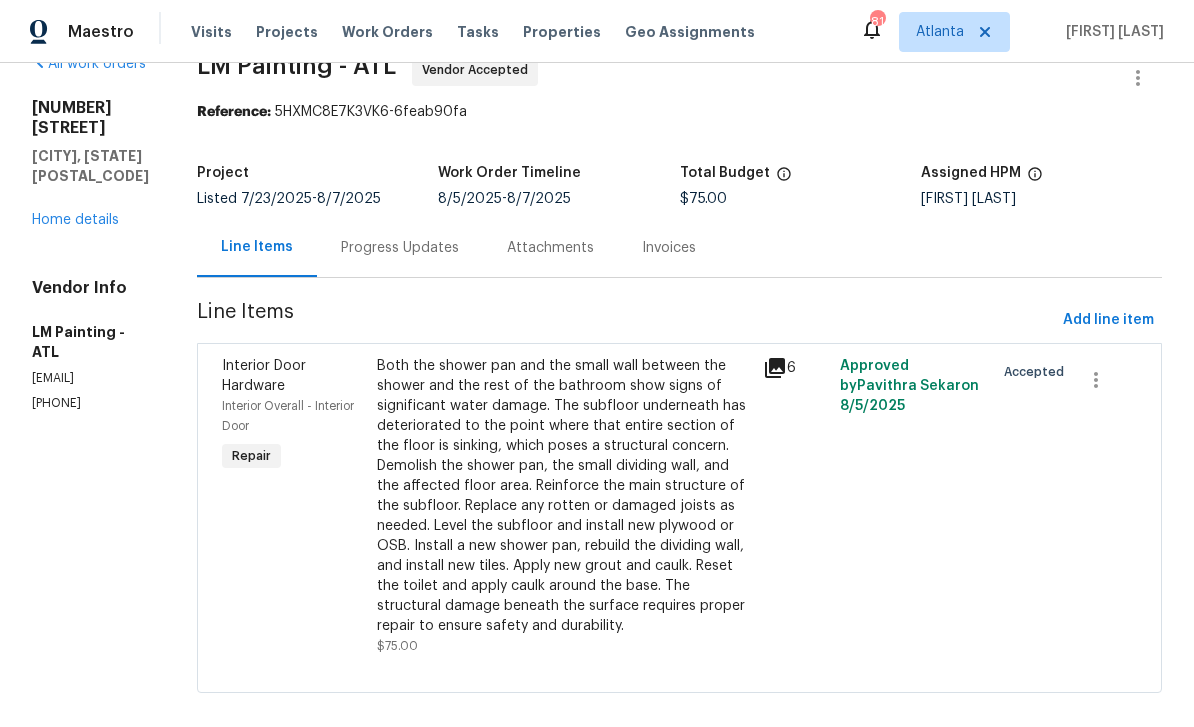 scroll, scrollTop: 40, scrollLeft: 0, axis: vertical 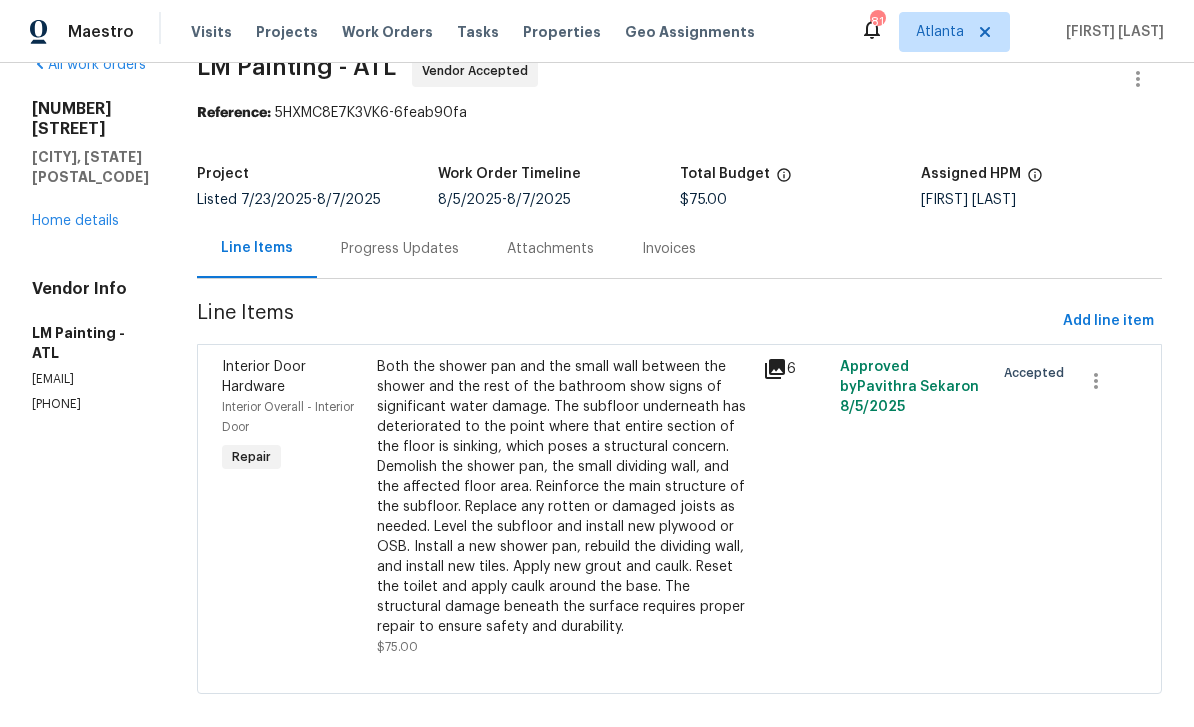click 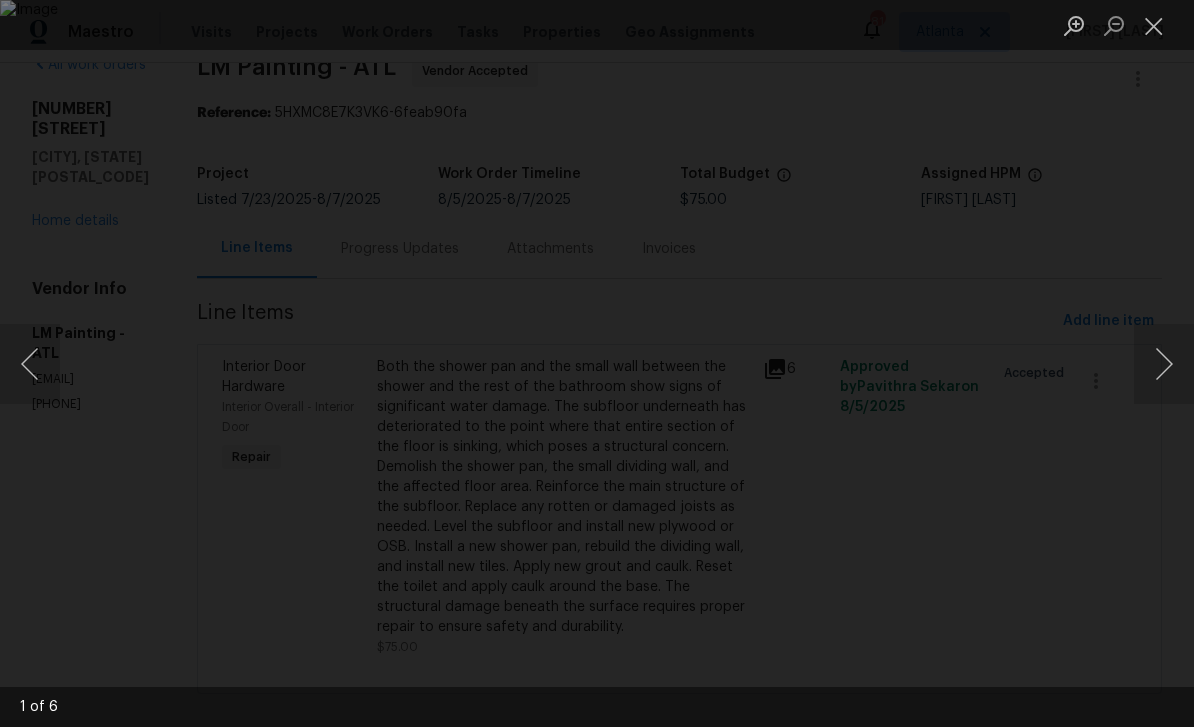 click at bounding box center [1164, 364] 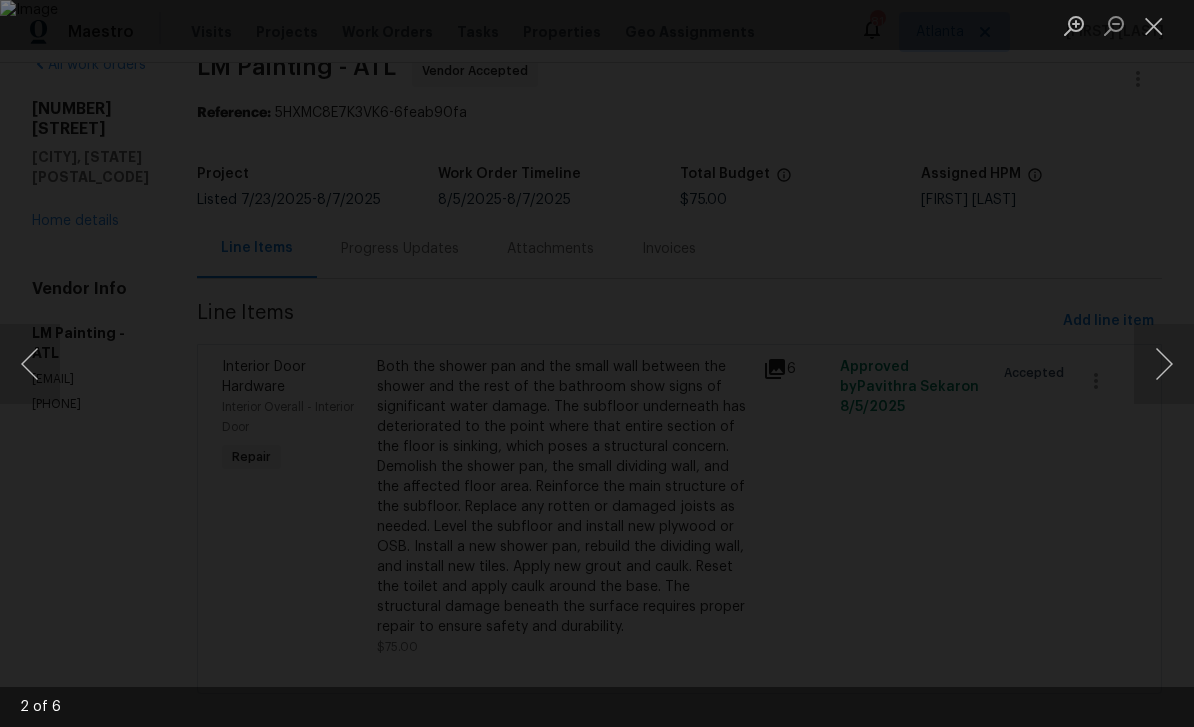click at bounding box center (1164, 364) 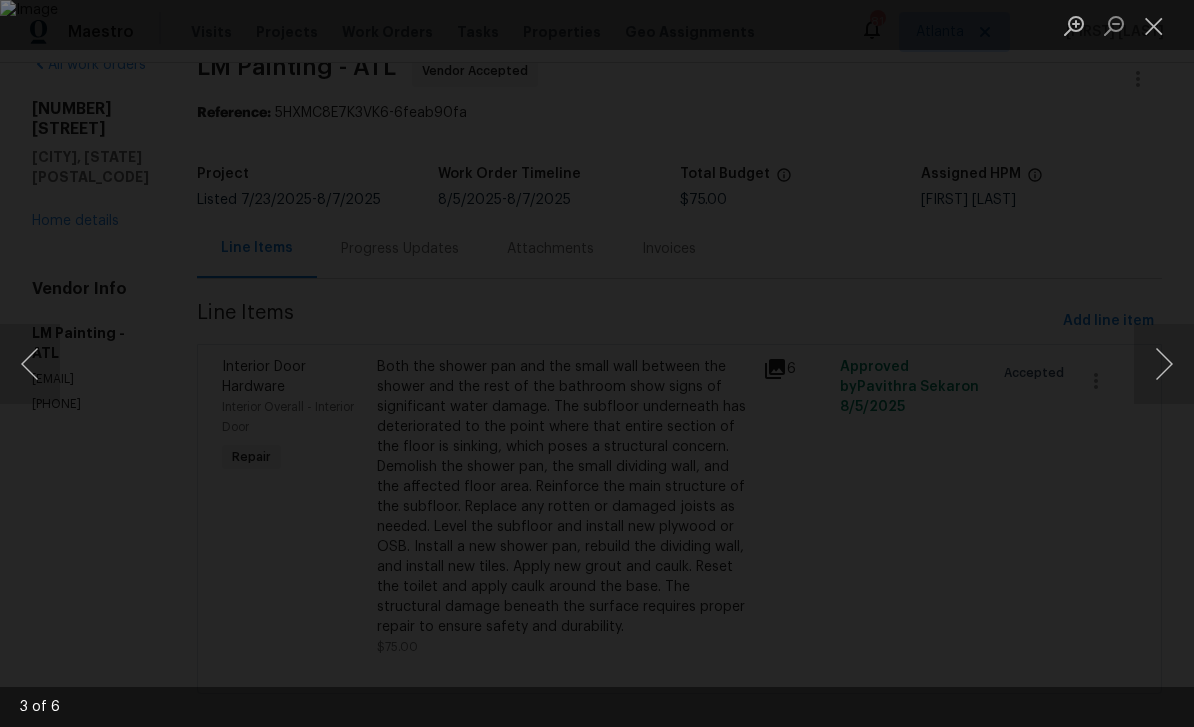 click at bounding box center [1164, 364] 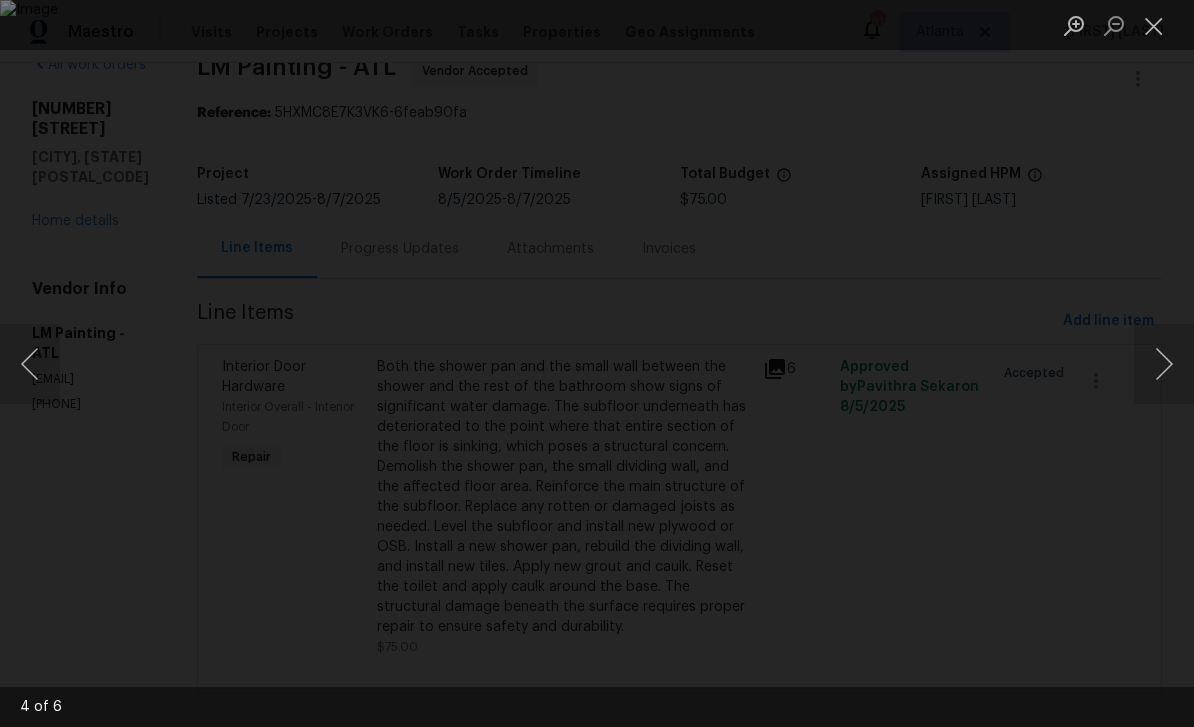click at bounding box center (1164, 364) 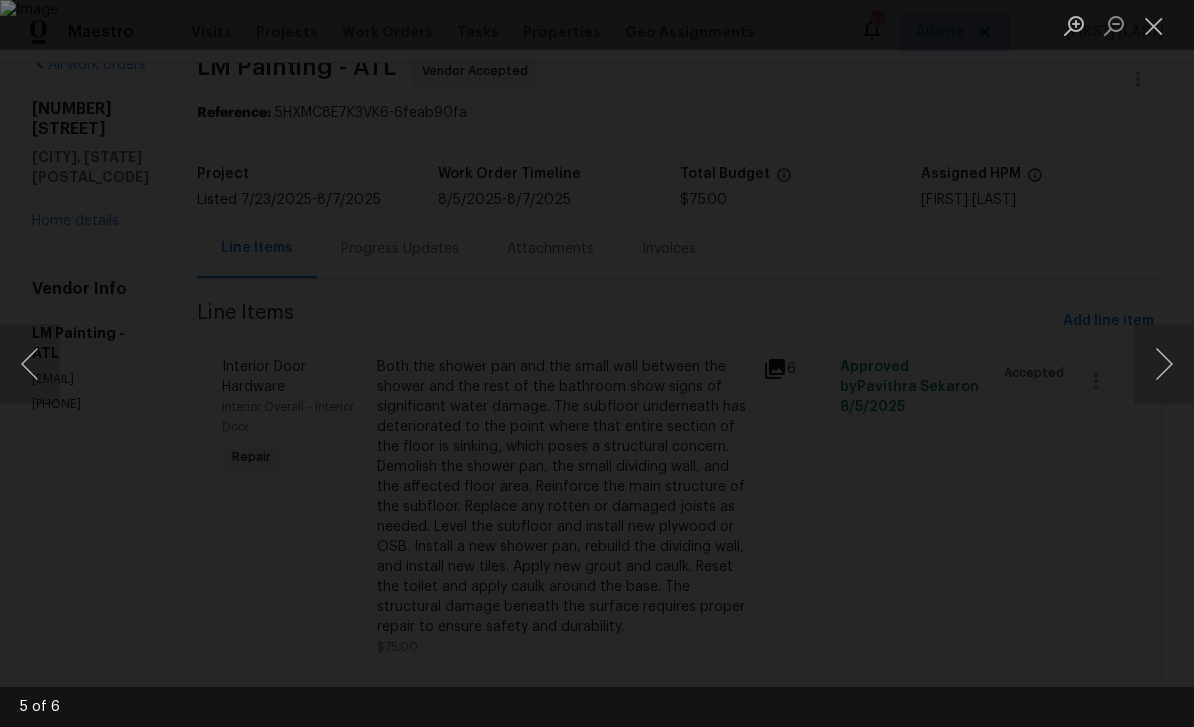 click at bounding box center [1164, 364] 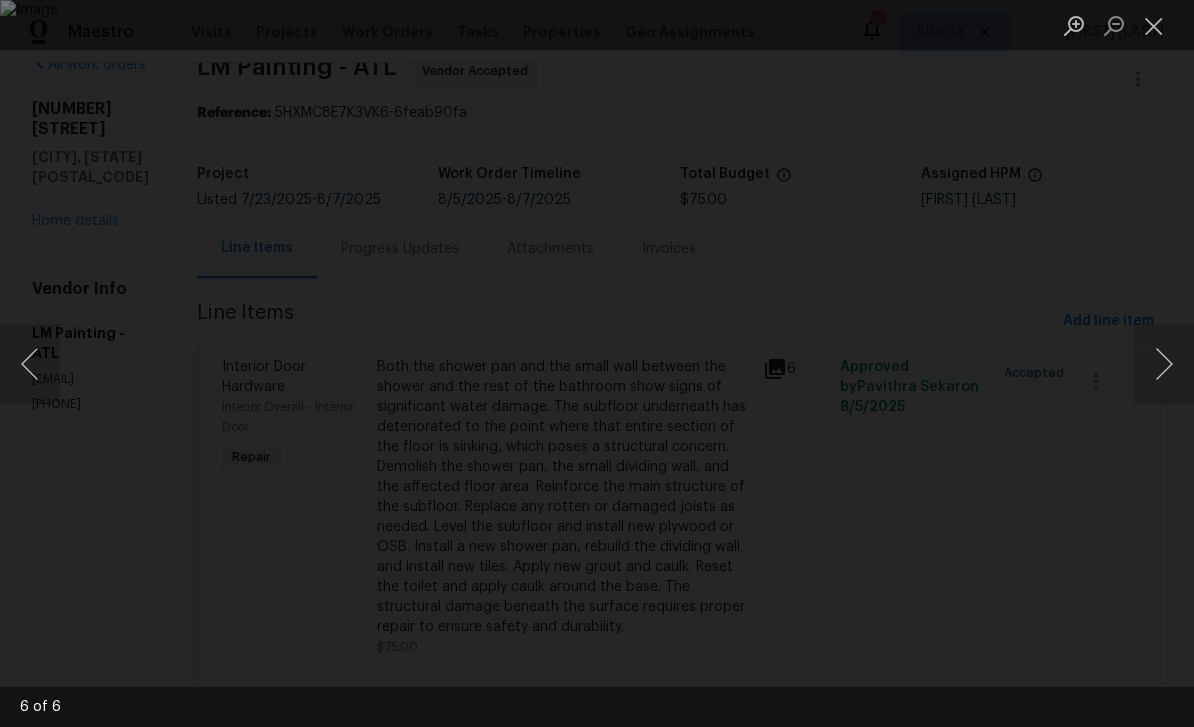 click at bounding box center [1164, 364] 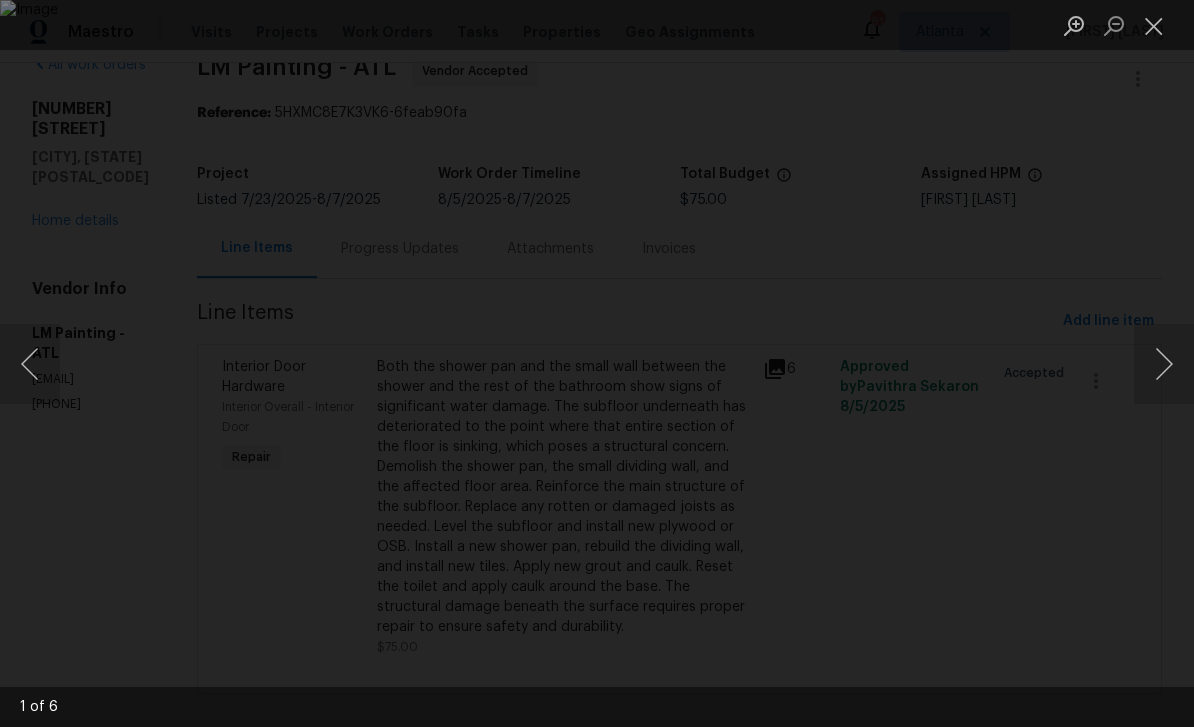 click at bounding box center [1164, 364] 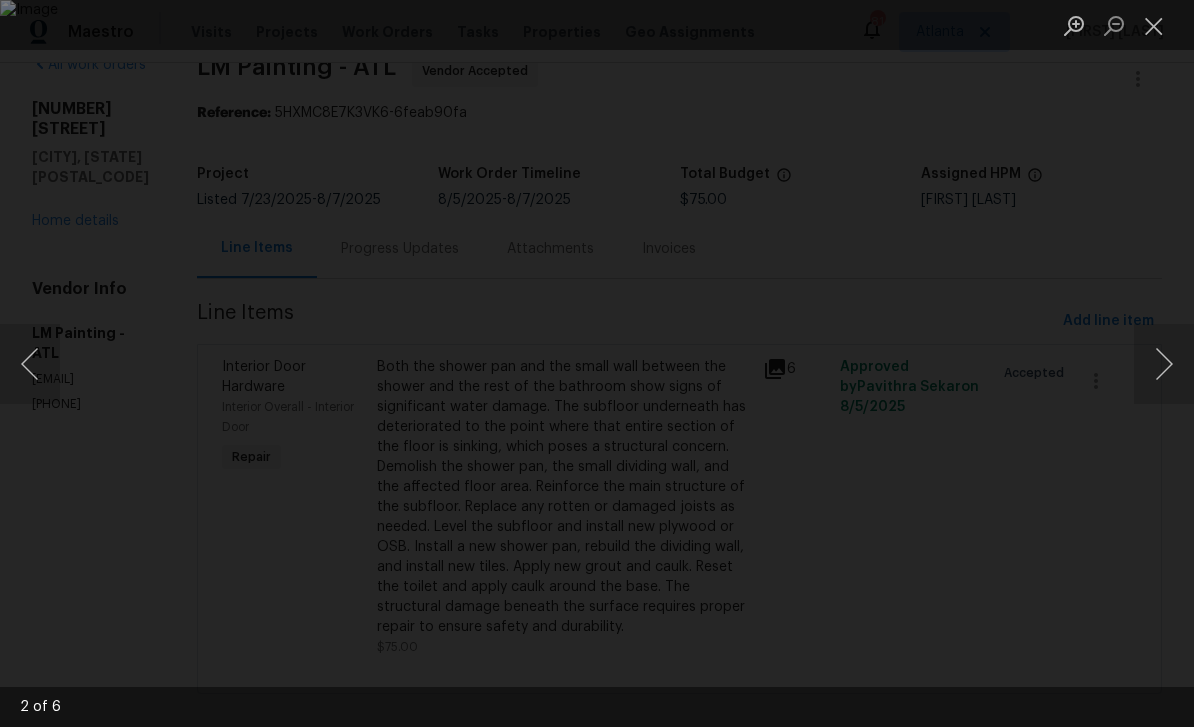 click at bounding box center [1164, 364] 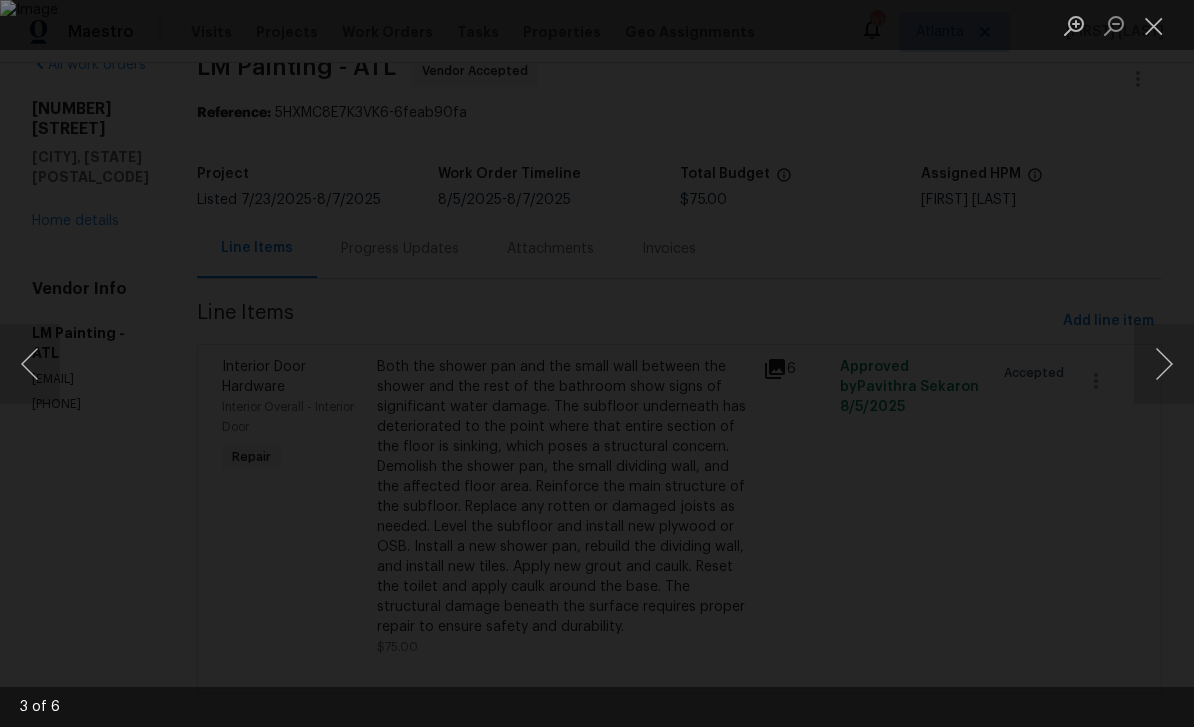 click at bounding box center (1164, 364) 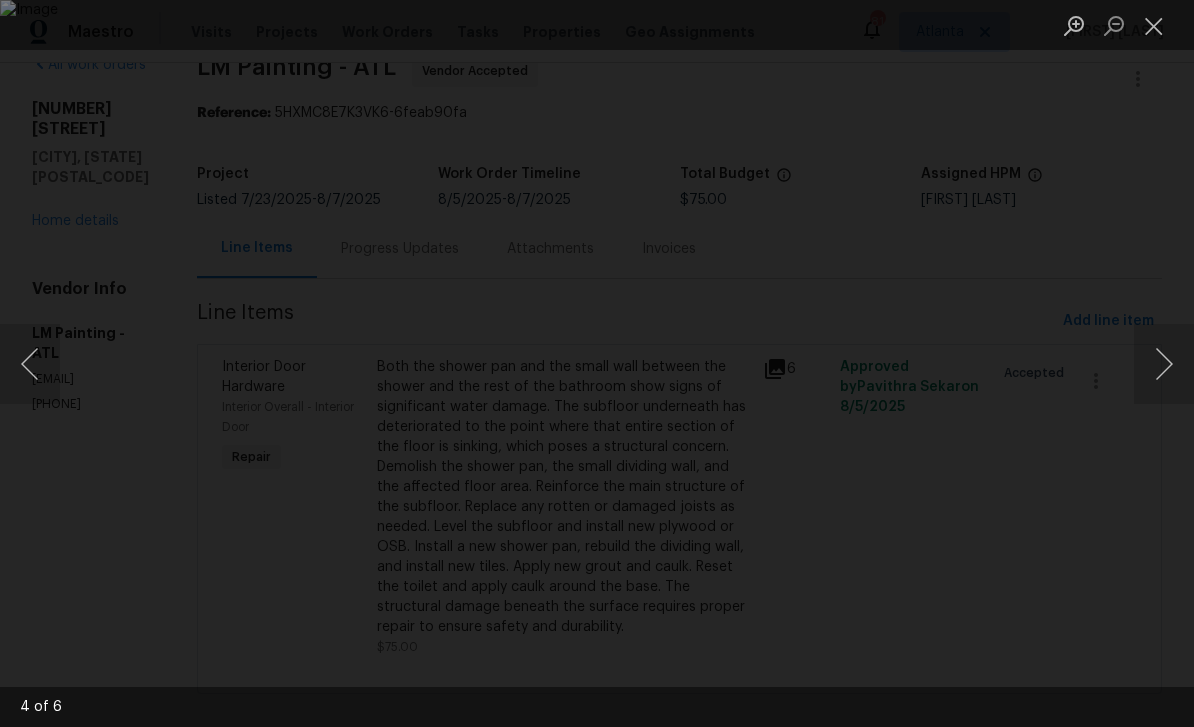 click at bounding box center [1164, 364] 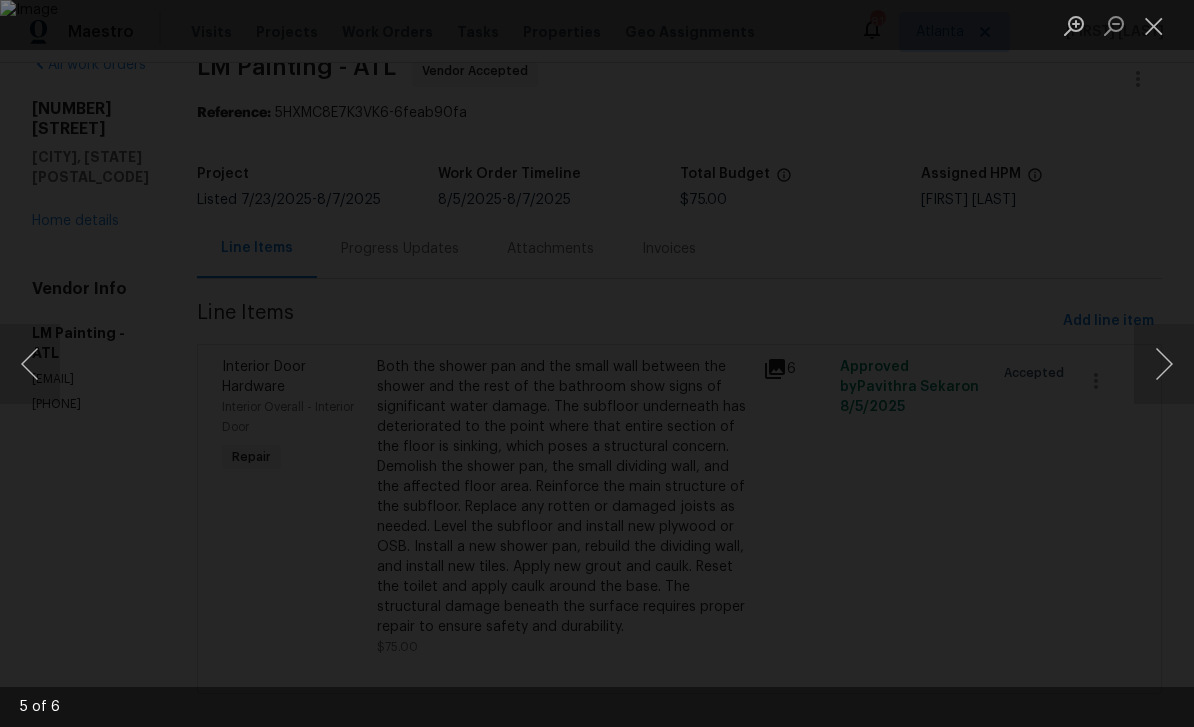 click at bounding box center (1164, 364) 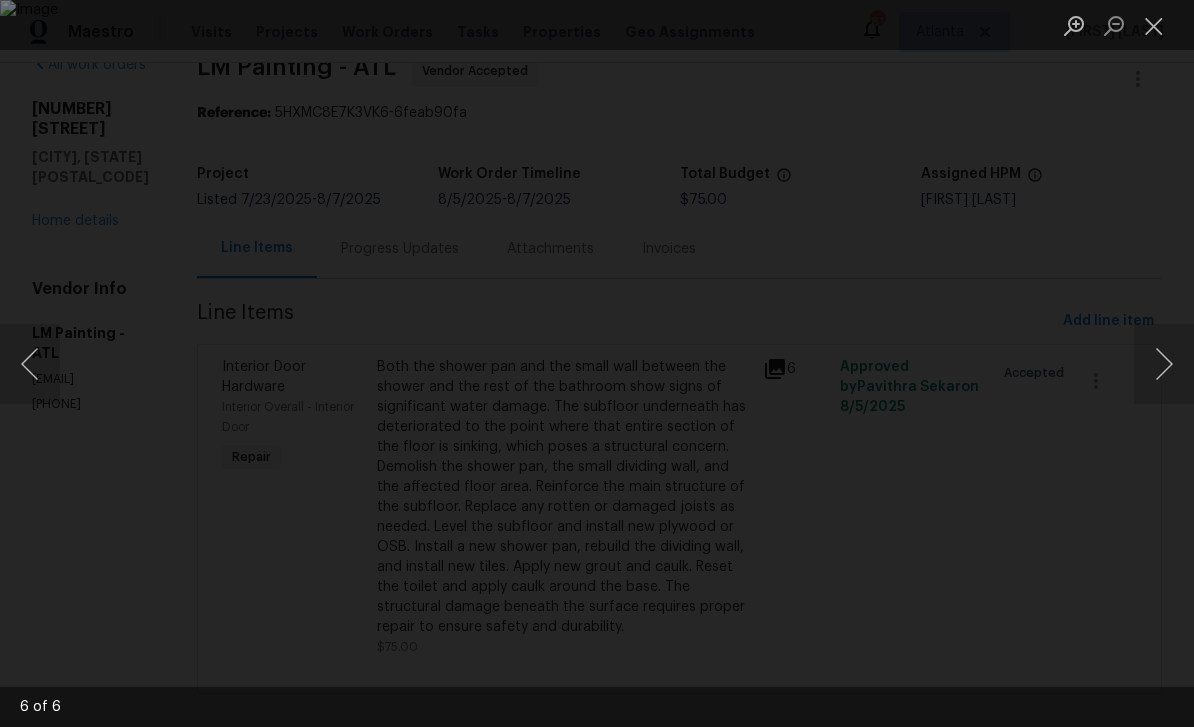 click at bounding box center [1154, 25] 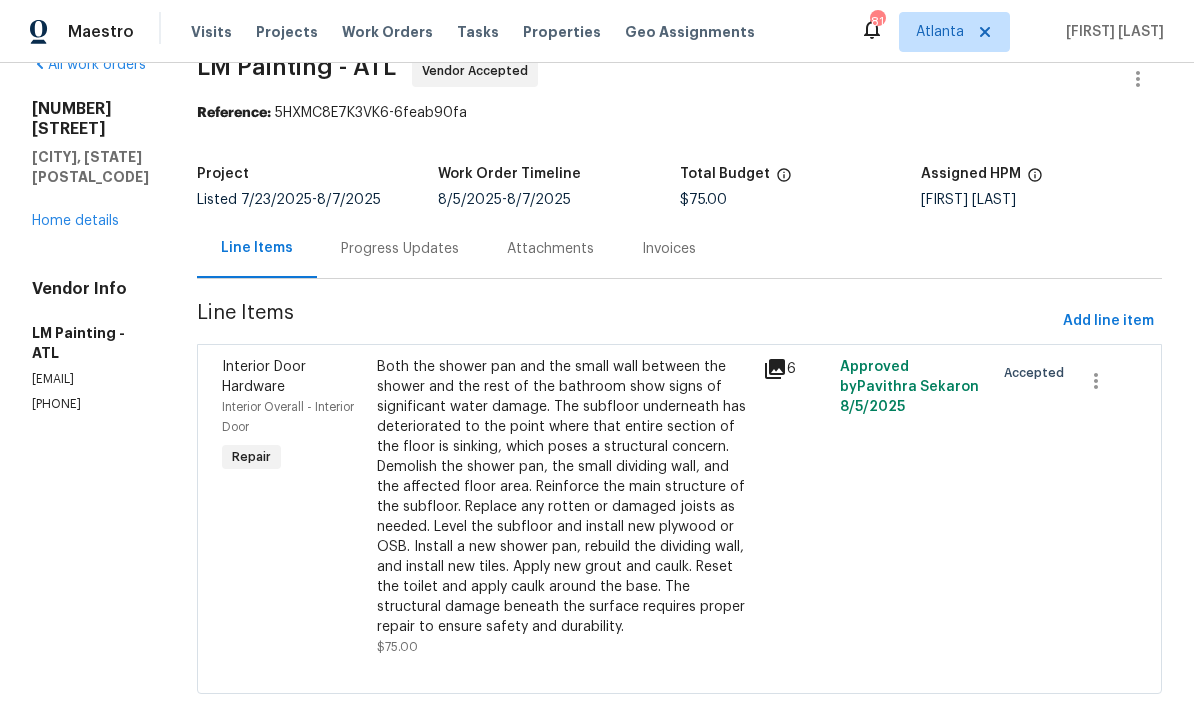 click on "1909 Meadow Ln Decatur, GA 30032 Home details" at bounding box center (90, 165) 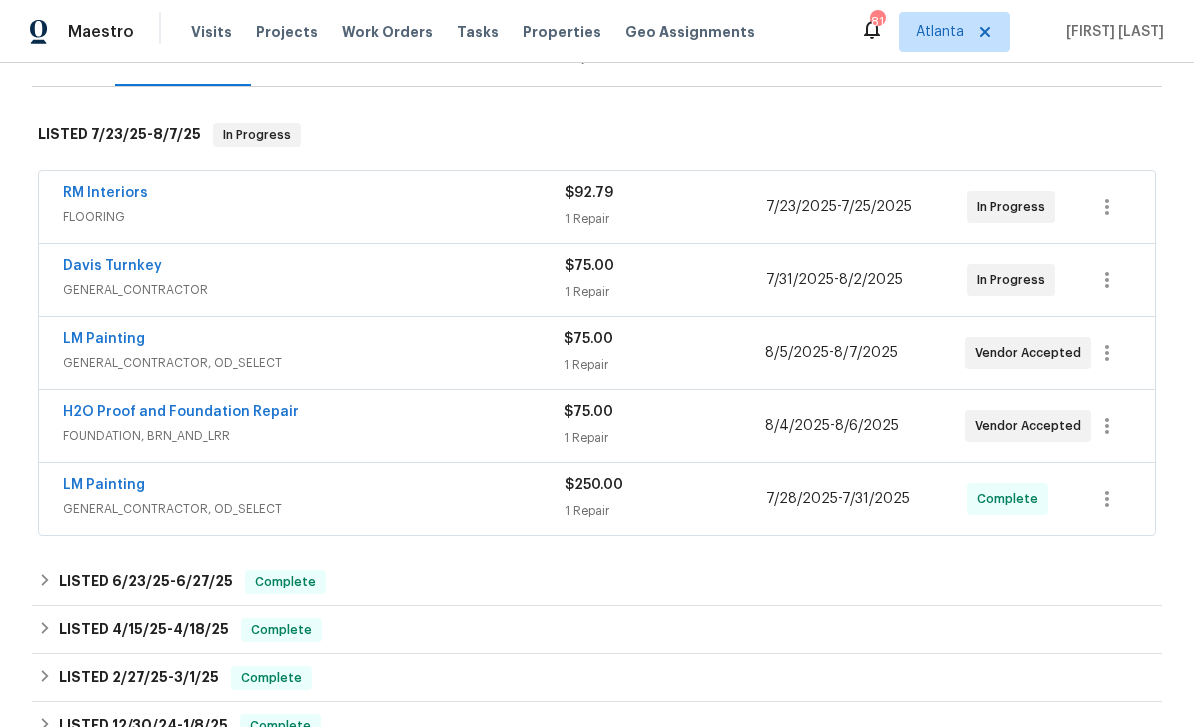 scroll, scrollTop: 291, scrollLeft: 0, axis: vertical 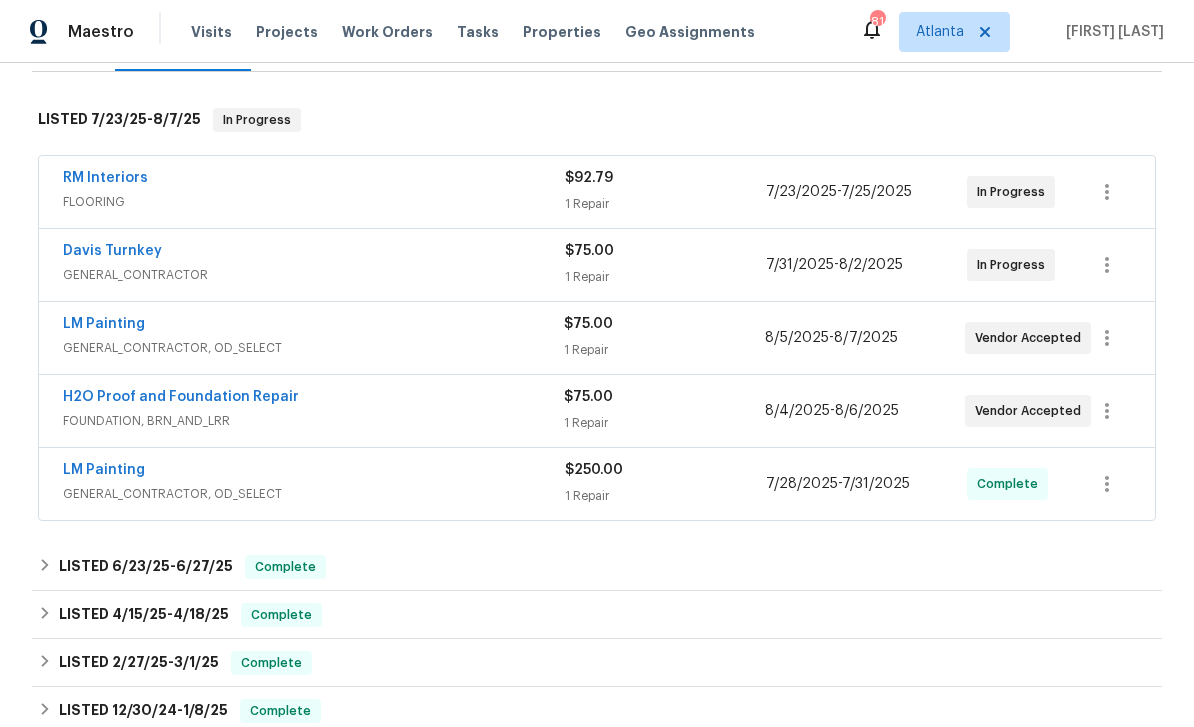 click on "H2O Proof and Foundation Repair" at bounding box center (181, 397) 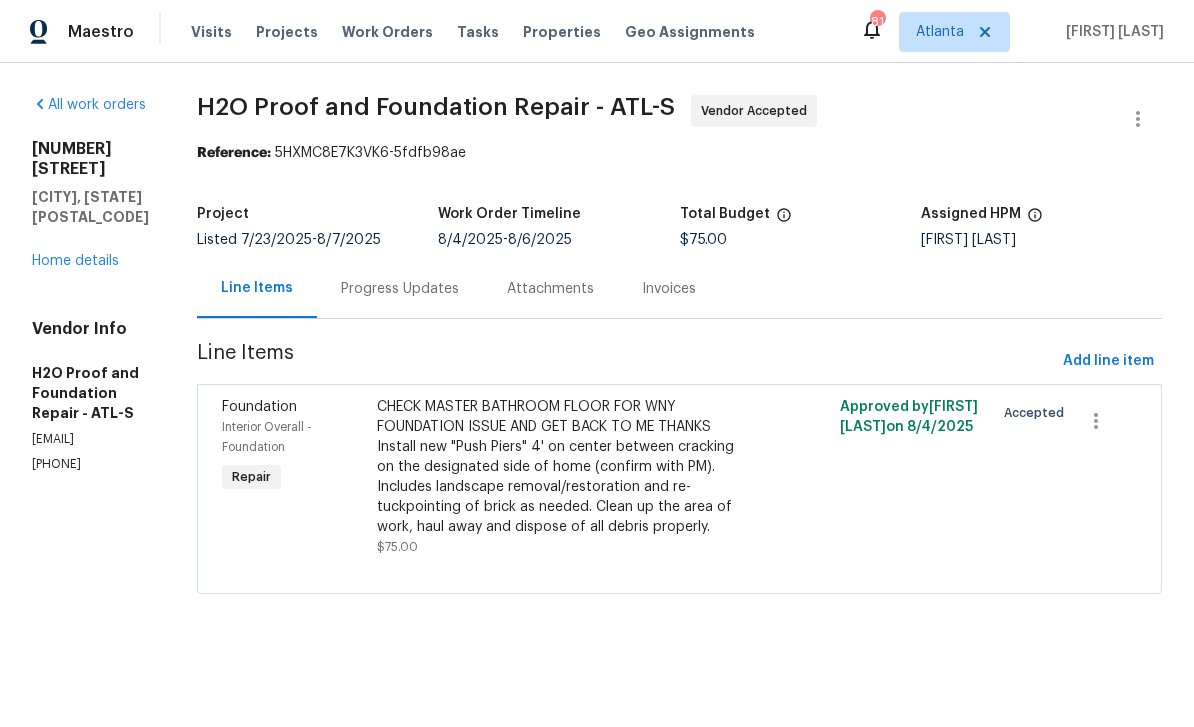 click on "Home details" at bounding box center (75, 261) 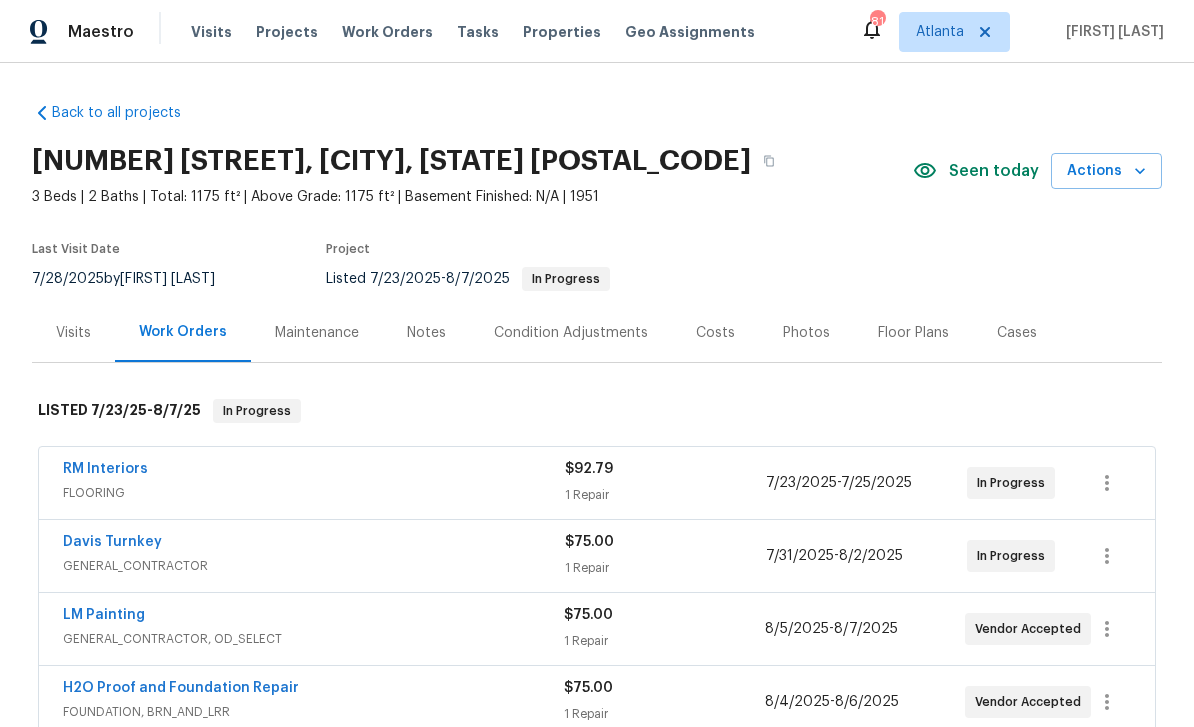 scroll, scrollTop: 0, scrollLeft: 0, axis: both 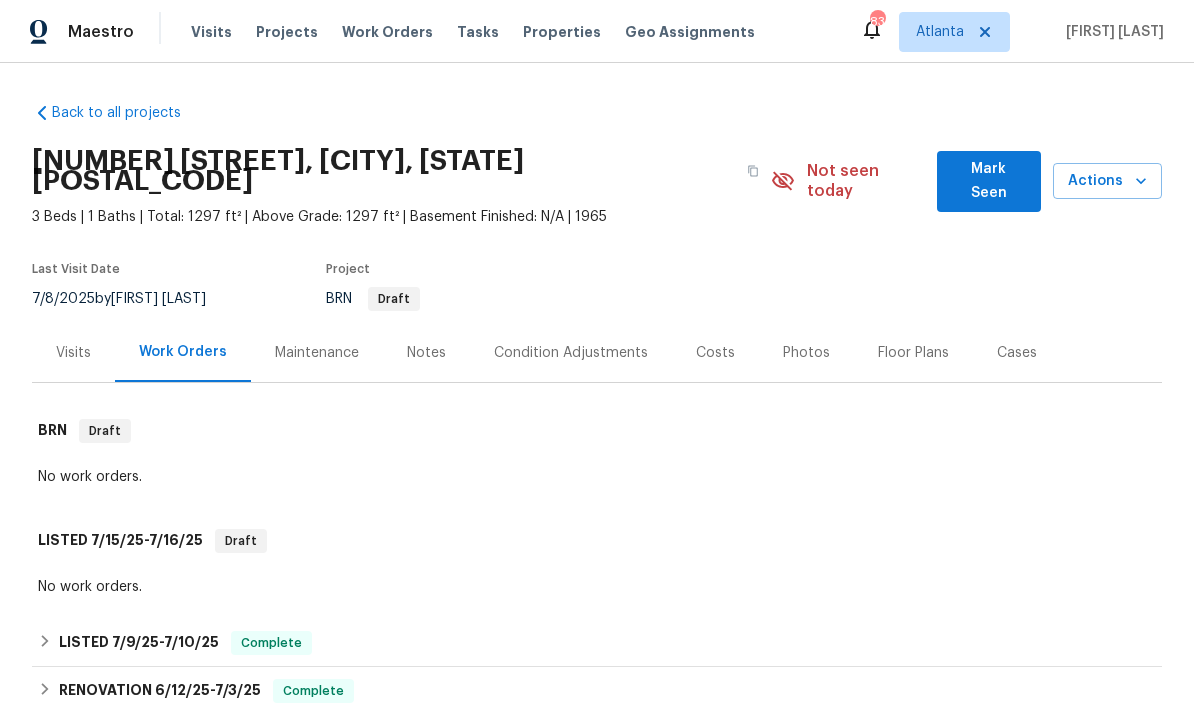click on "Photos" at bounding box center (806, 353) 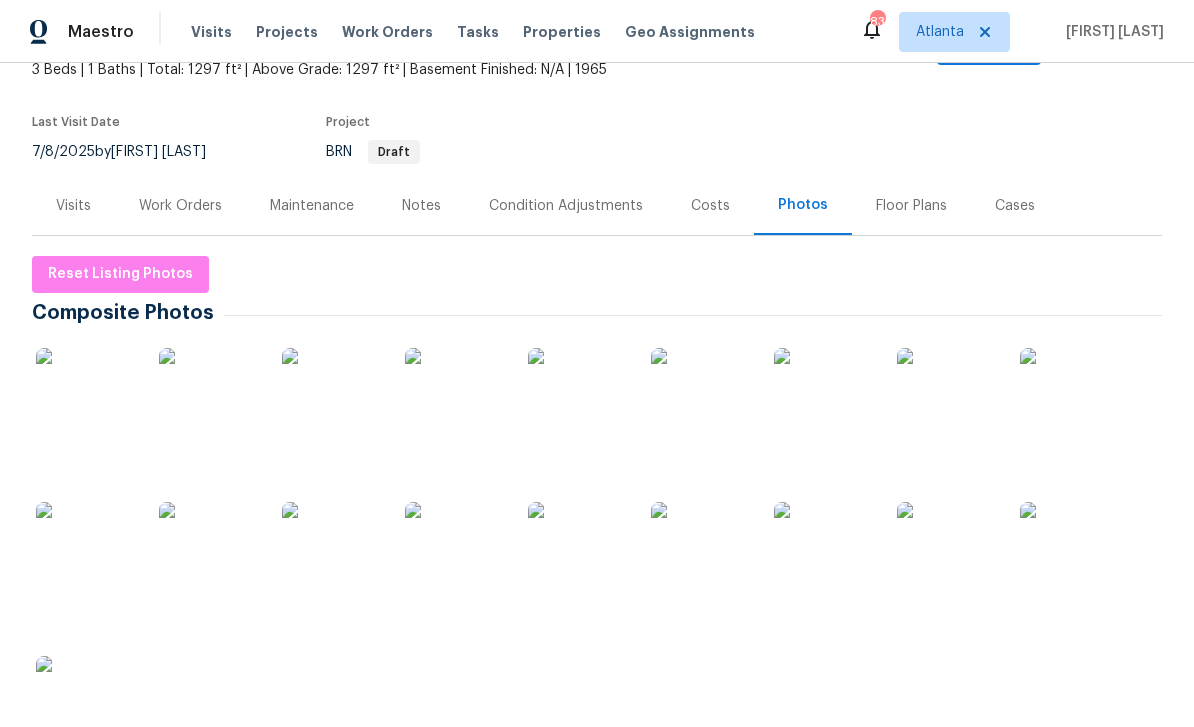scroll, scrollTop: 176, scrollLeft: 0, axis: vertical 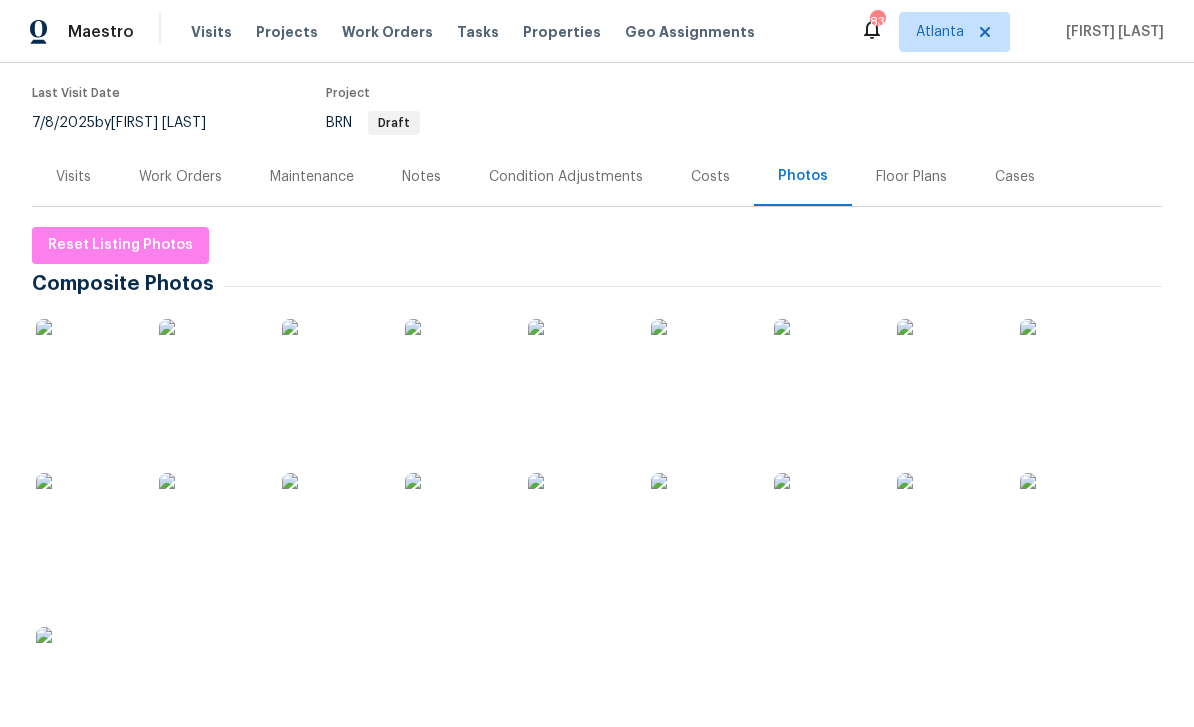 click at bounding box center (86, 369) 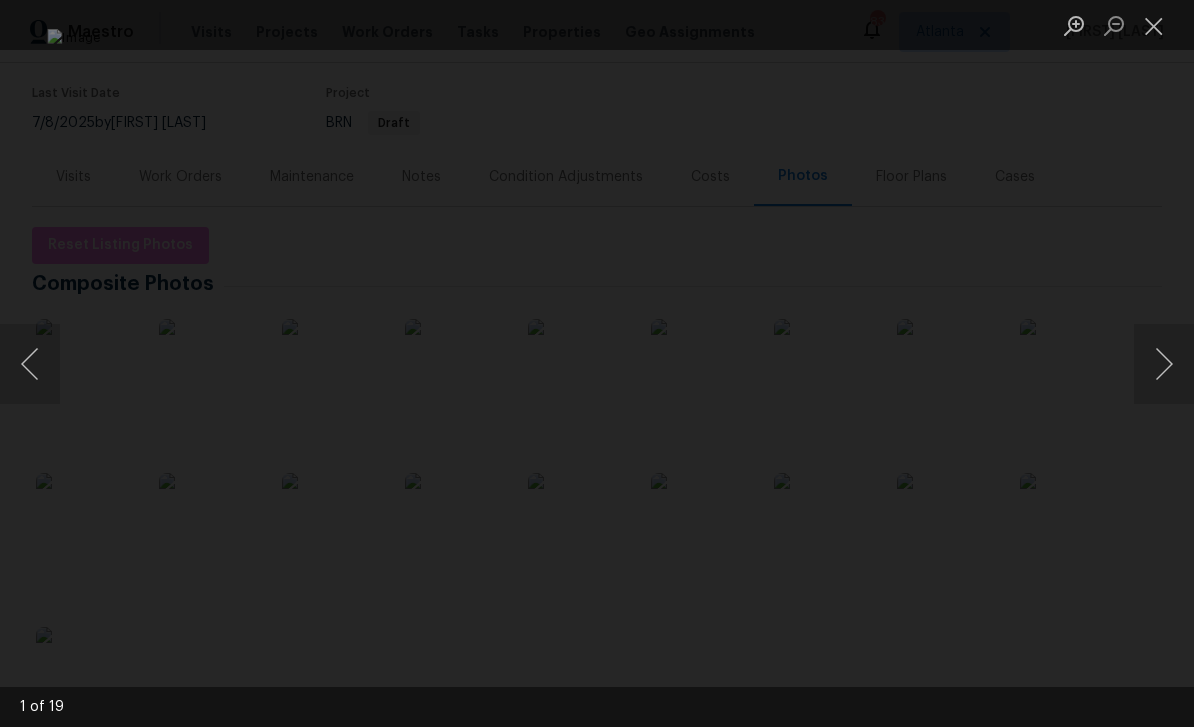 click at bounding box center (1164, 364) 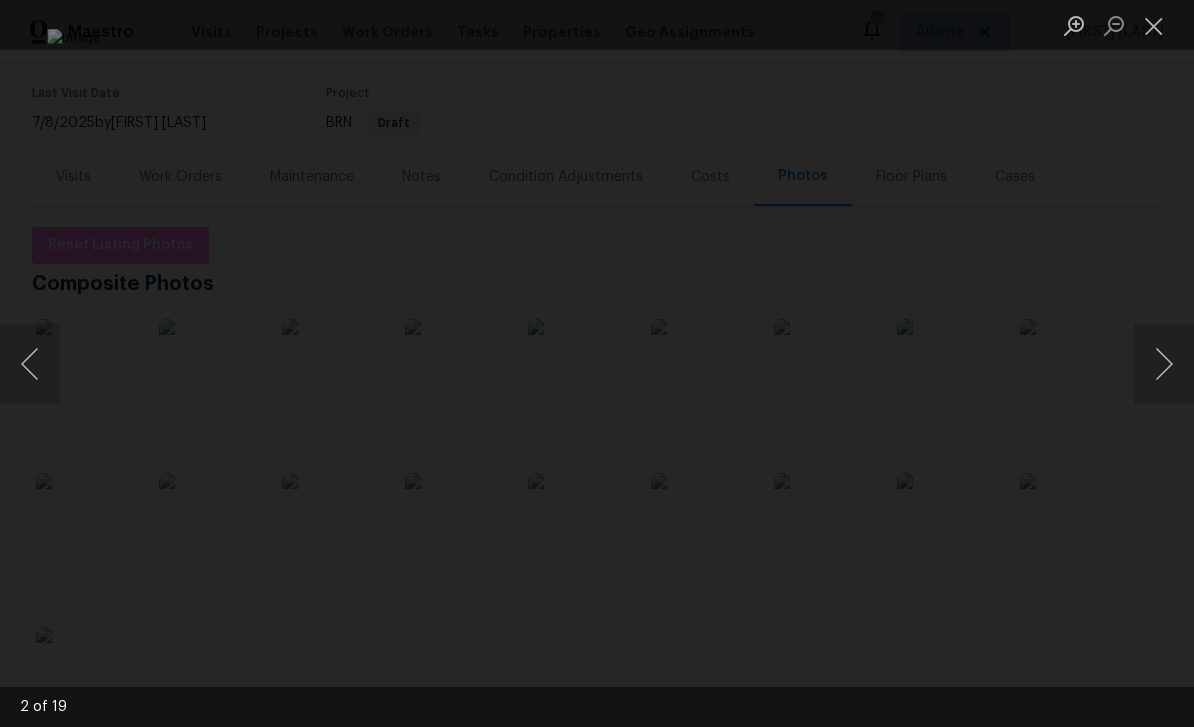click at bounding box center [1164, 364] 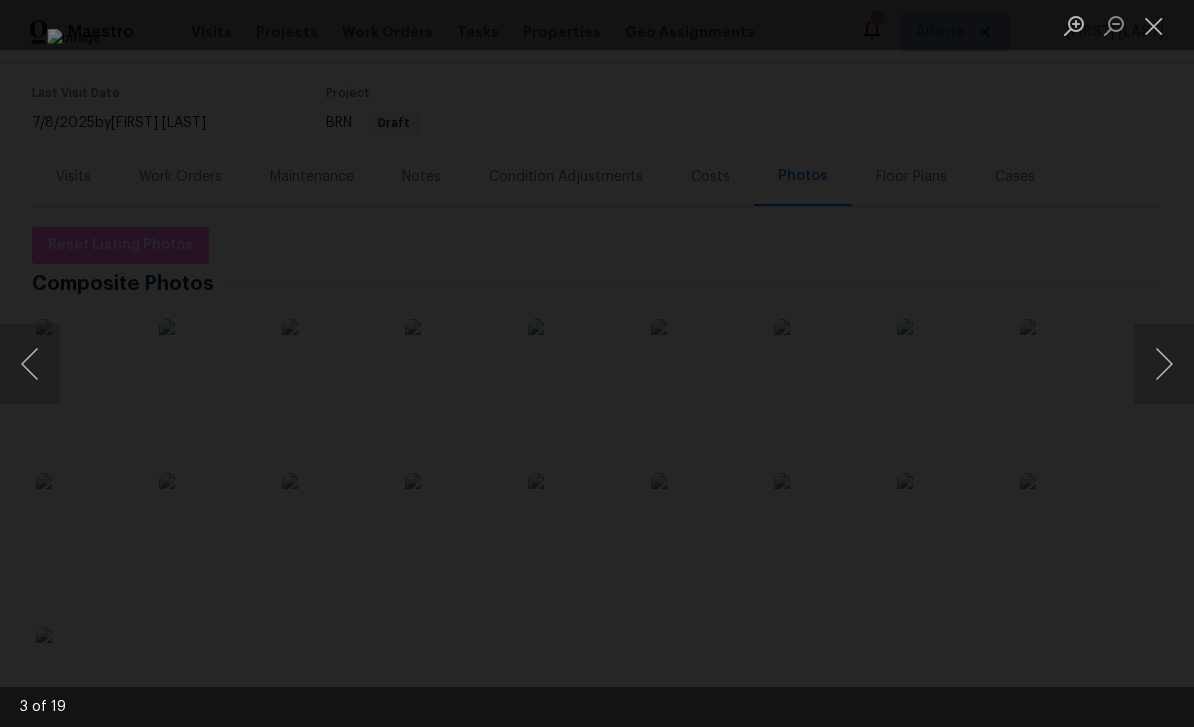 click at bounding box center [1164, 364] 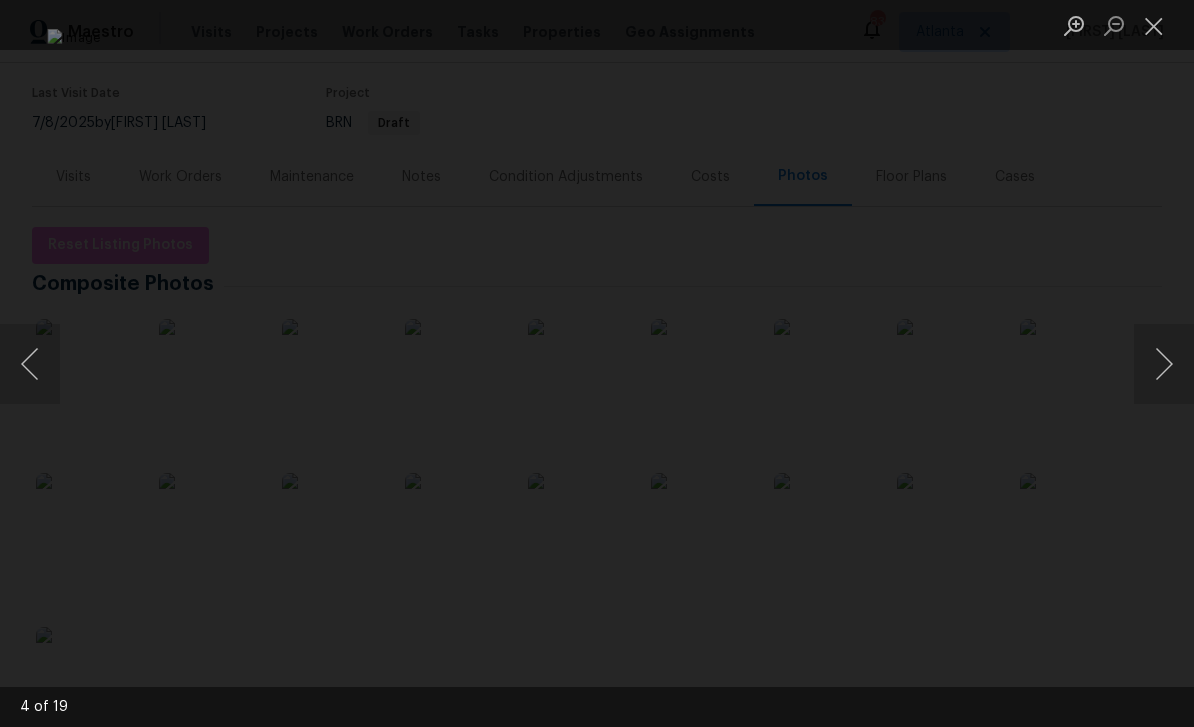 click at bounding box center [1164, 364] 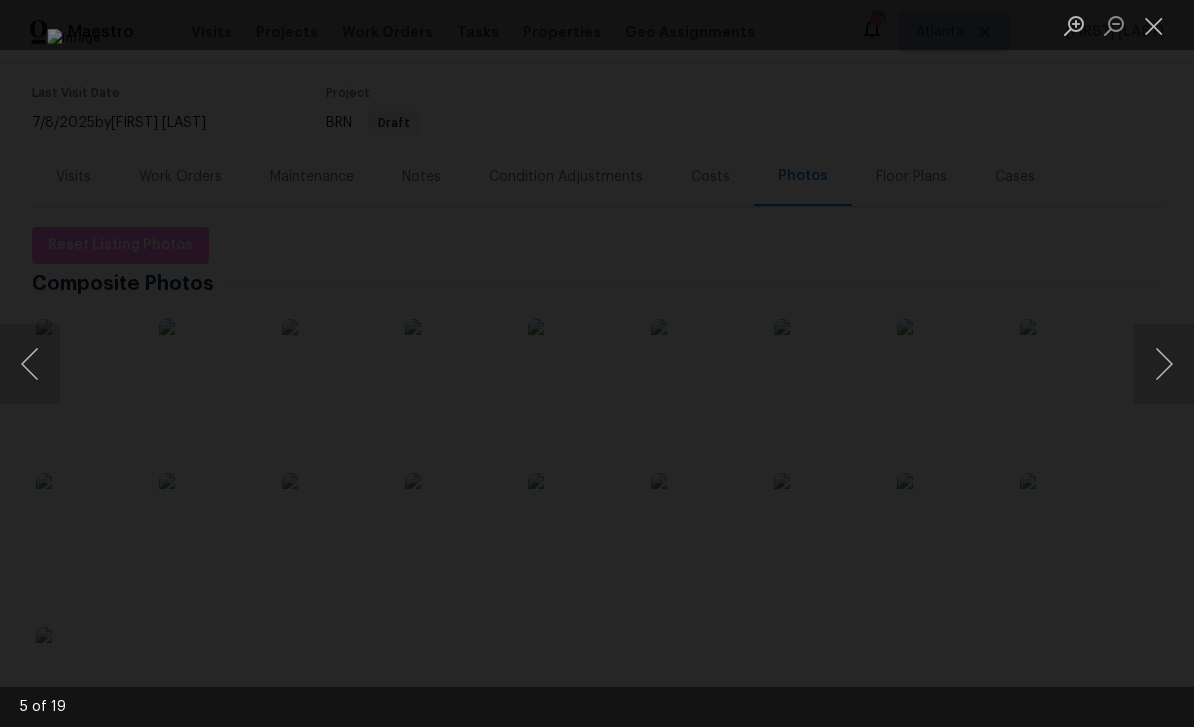 click at bounding box center [1164, 364] 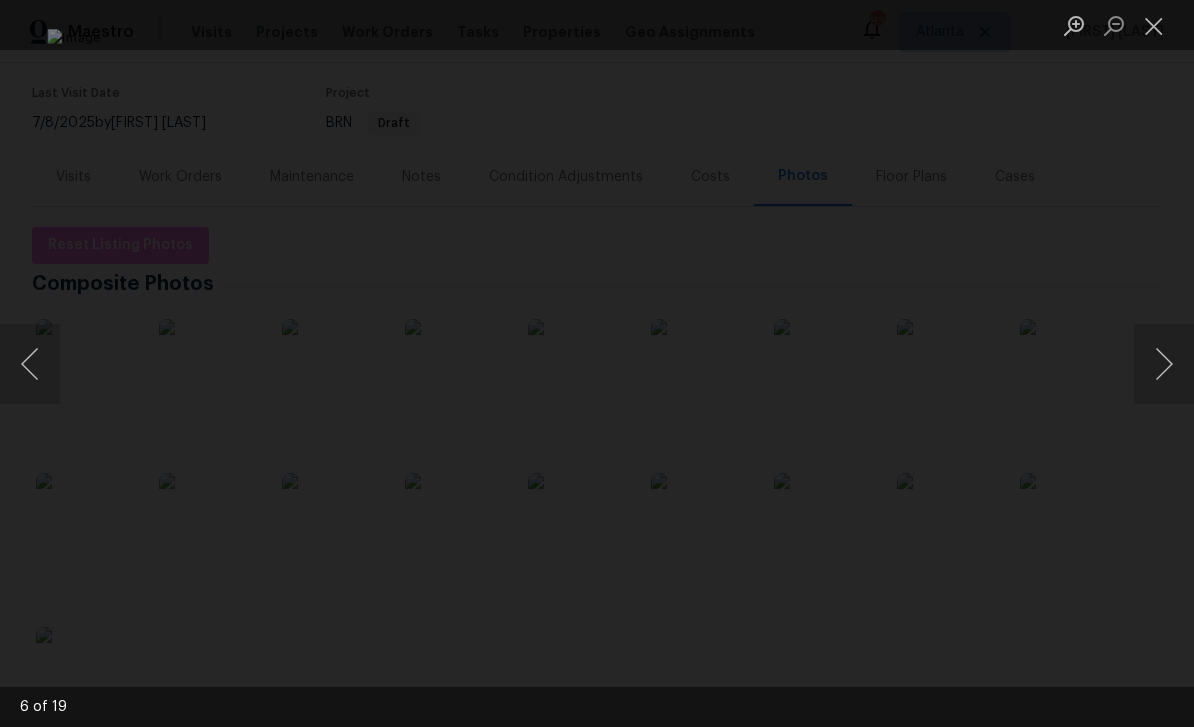 click at bounding box center (1164, 364) 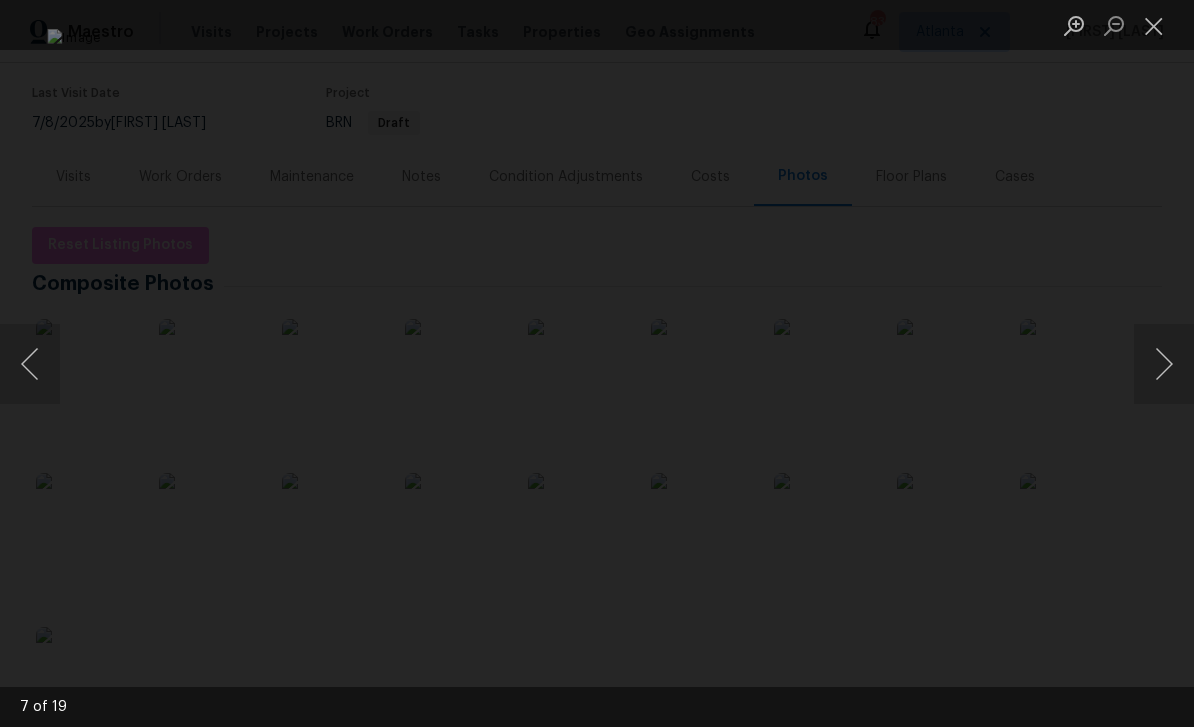 click at bounding box center (1164, 364) 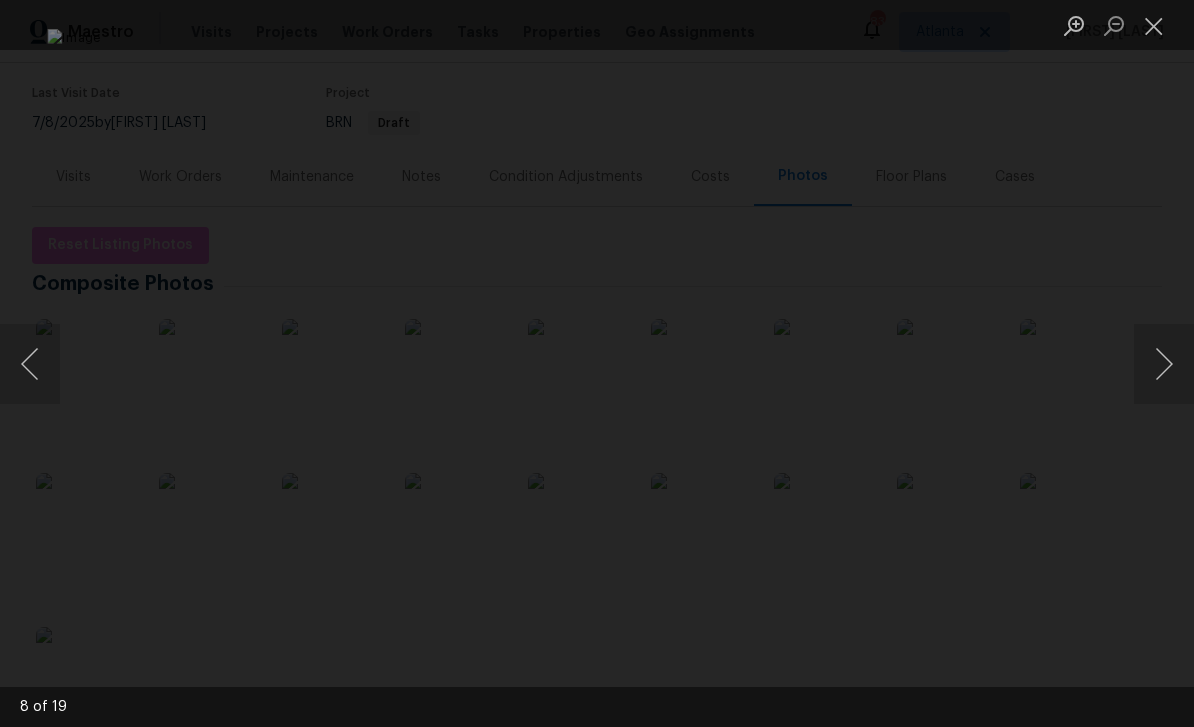 click at bounding box center [1164, 364] 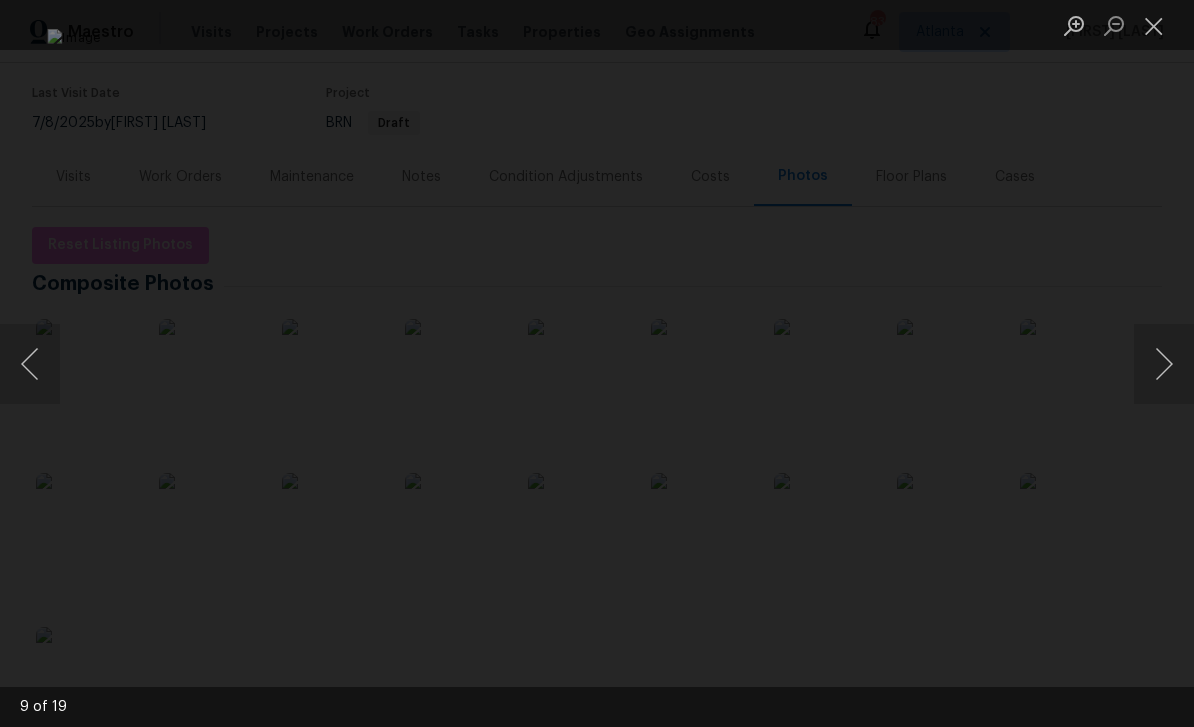 click at bounding box center (1164, 364) 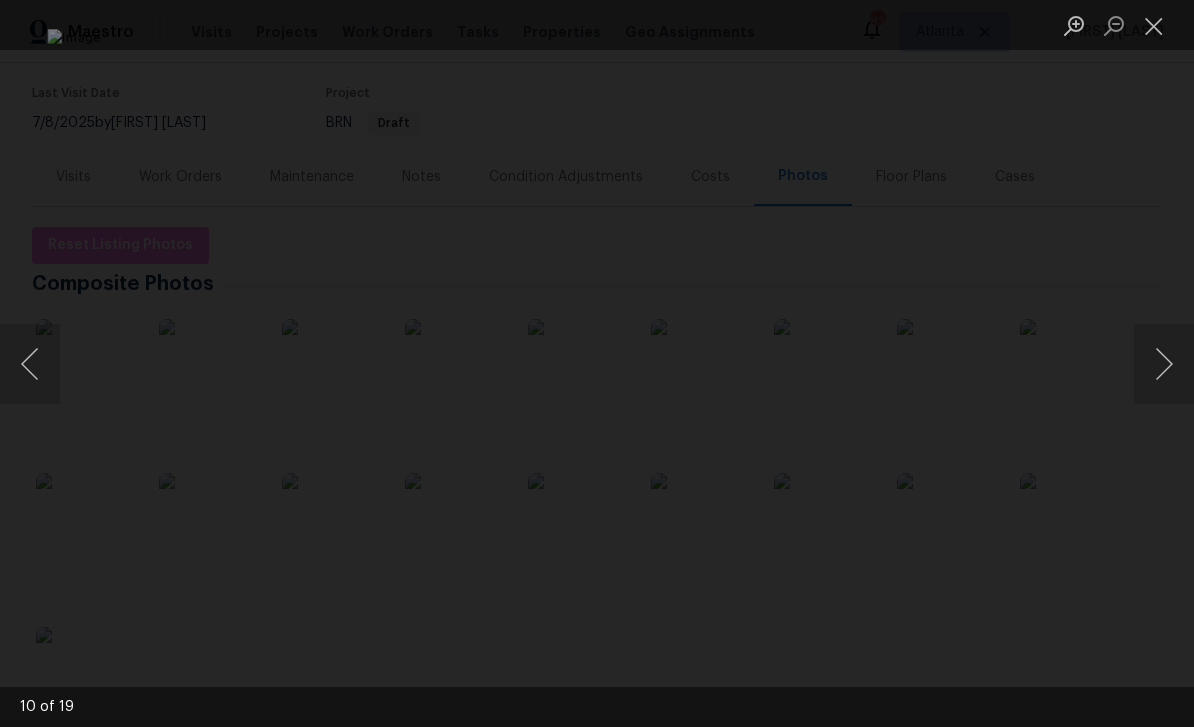 click at bounding box center [1154, 25] 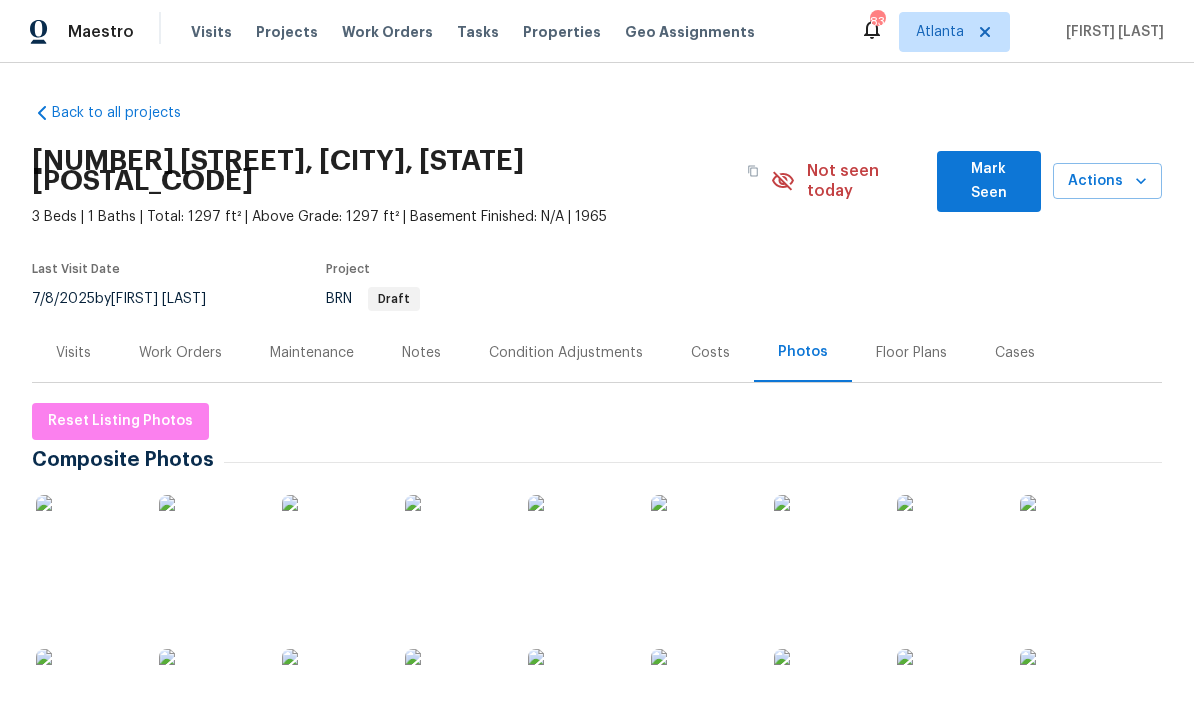scroll, scrollTop: 0, scrollLeft: 0, axis: both 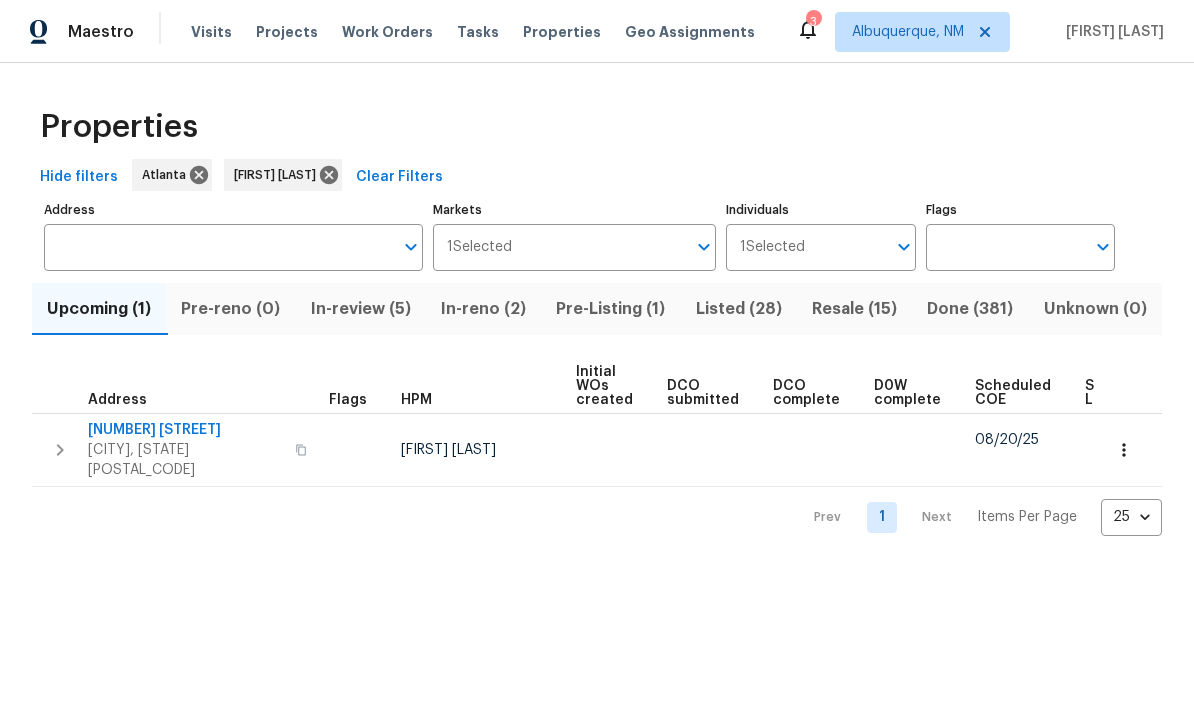 click on "Resale (15)" at bounding box center [854, 309] 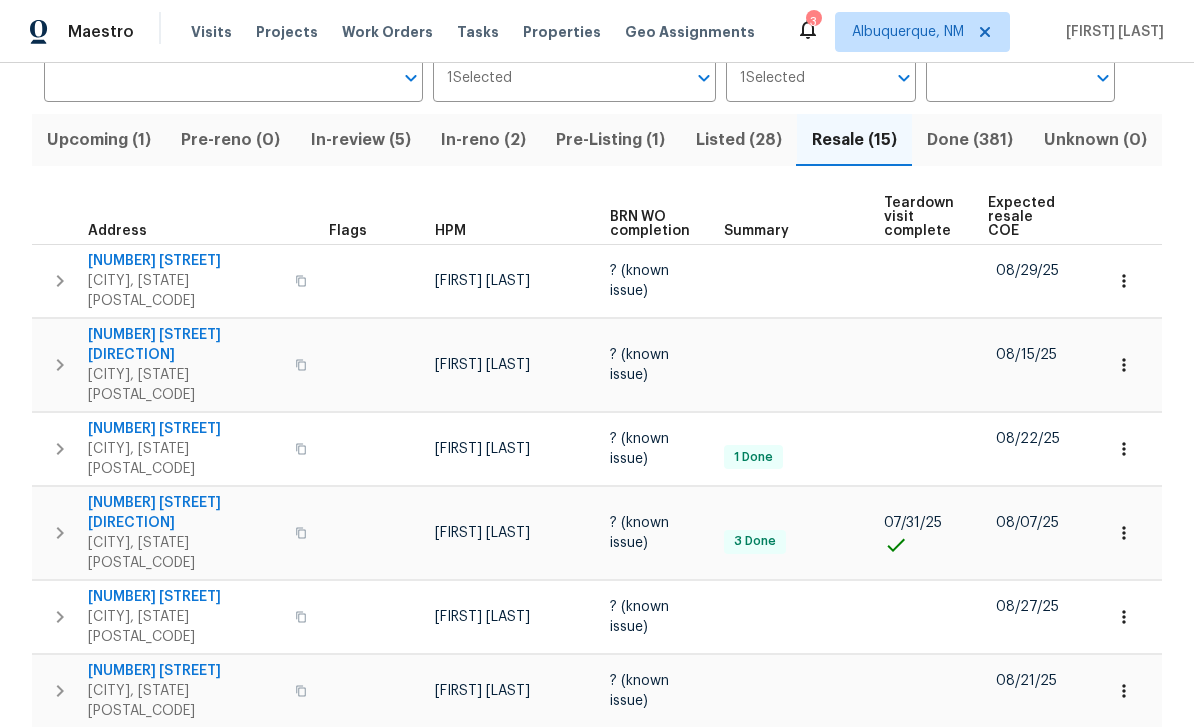 scroll, scrollTop: 216, scrollLeft: 0, axis: vertical 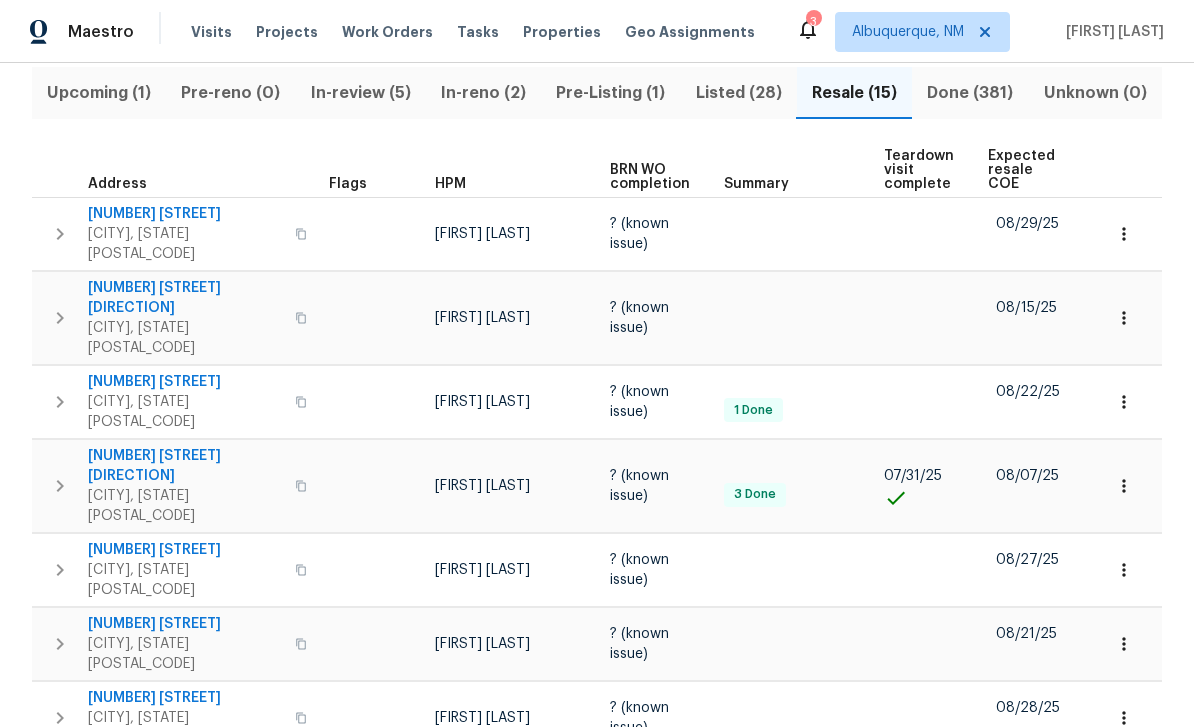 click at bounding box center [60, 644] 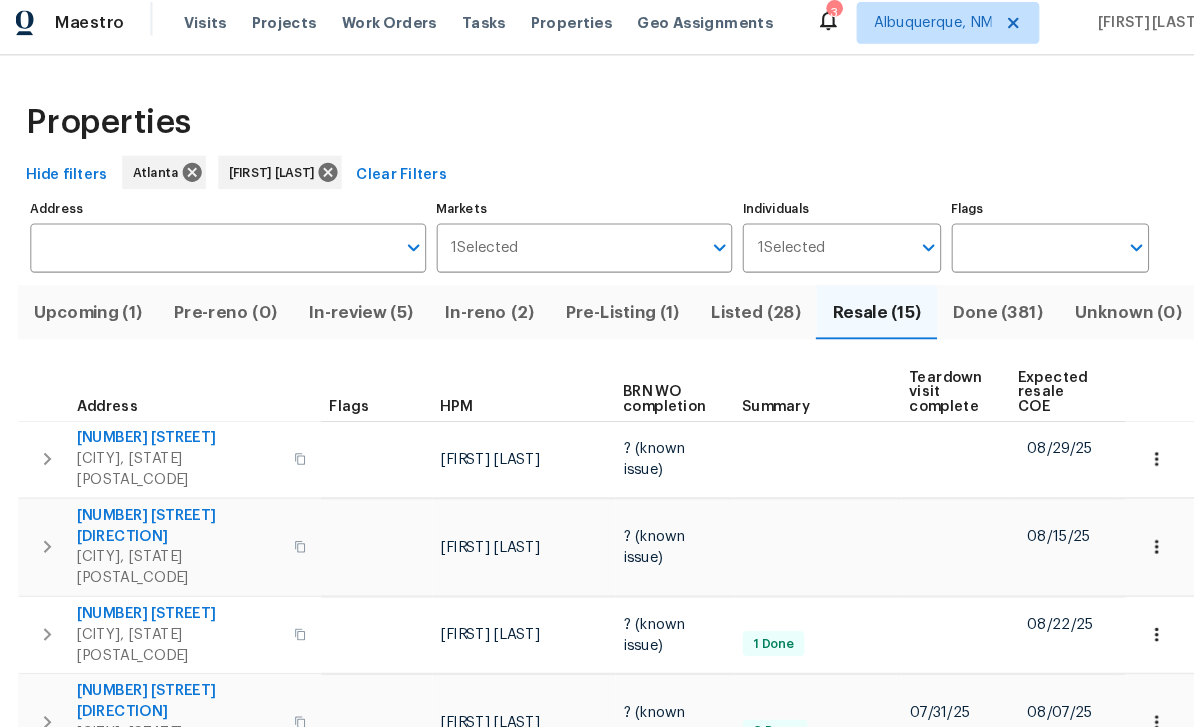 scroll, scrollTop: 0, scrollLeft: 0, axis: both 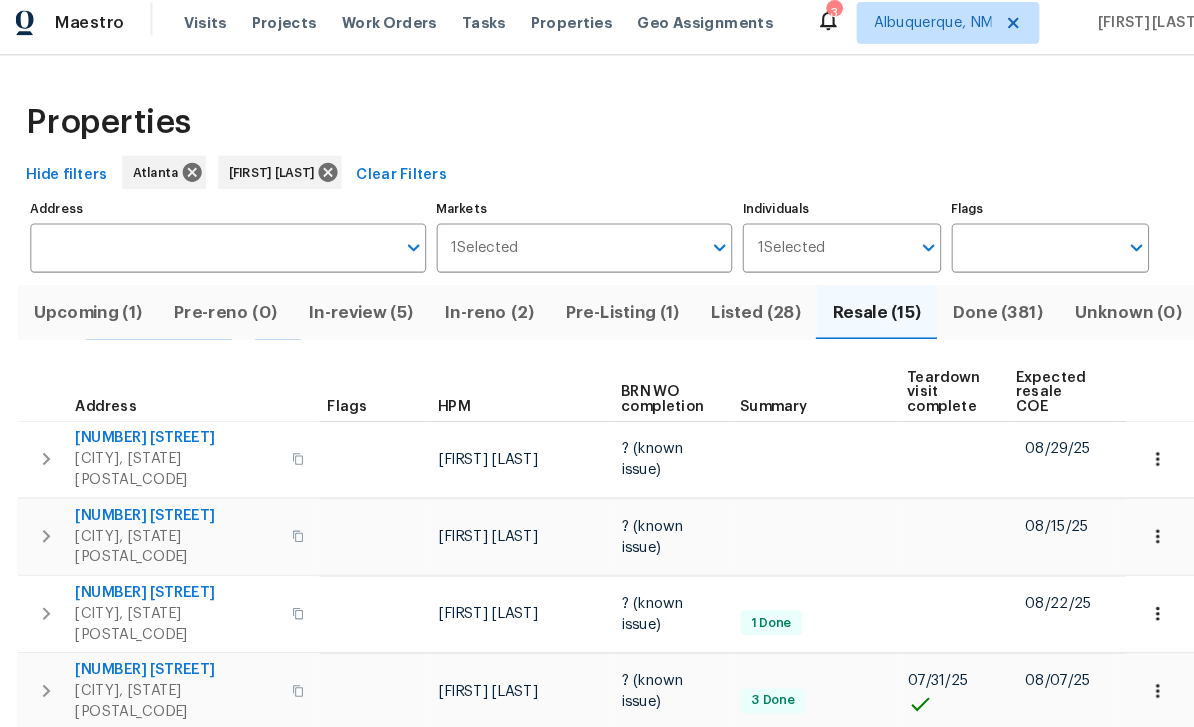 click on "In-review (5)" at bounding box center (361, 309) 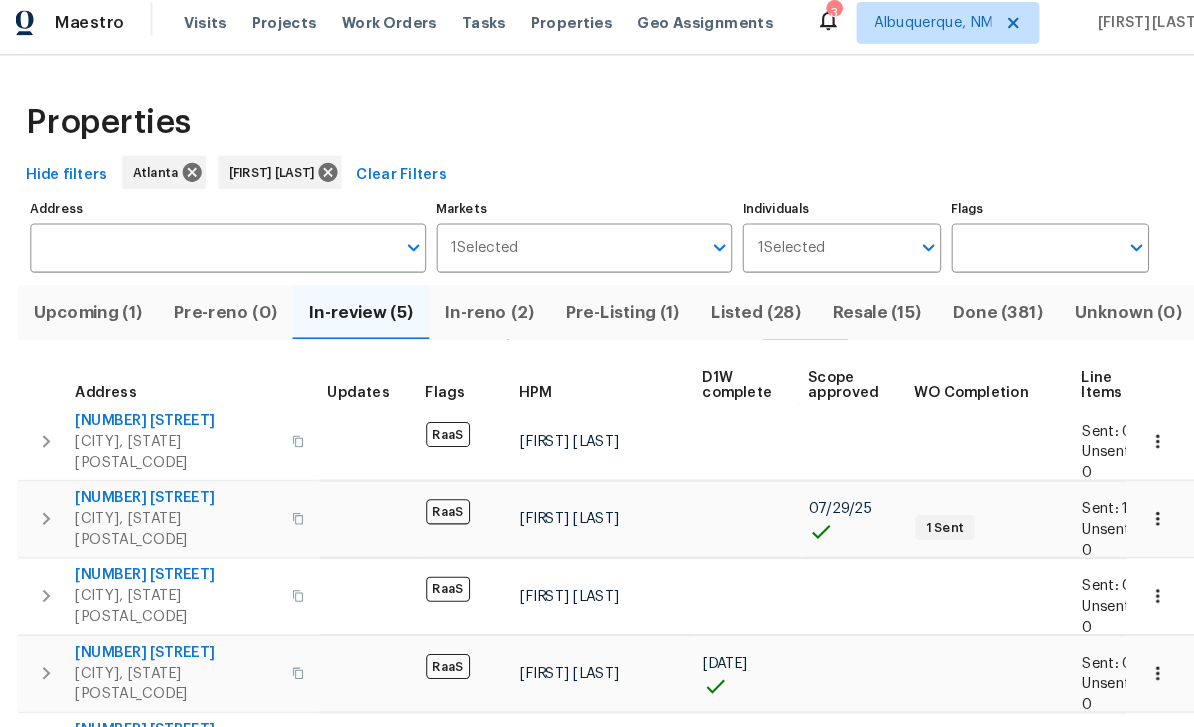 scroll, scrollTop: 11, scrollLeft: 0, axis: vertical 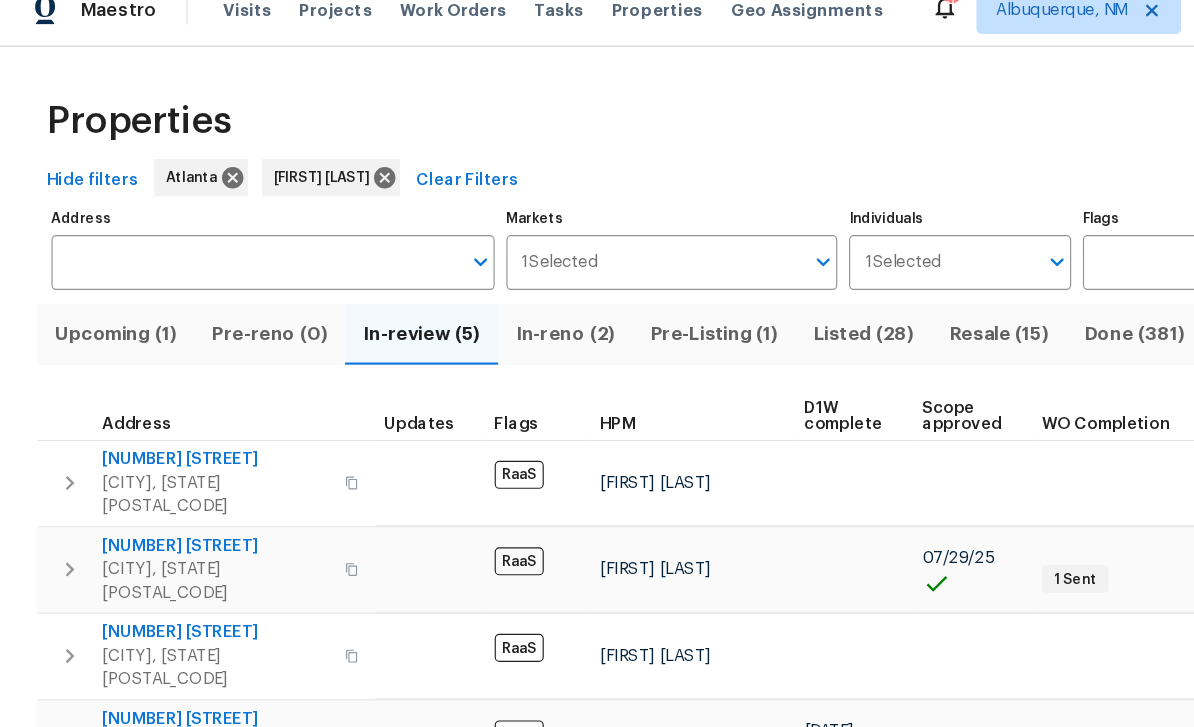 click on "Listed (28)" at bounding box center (739, 309) 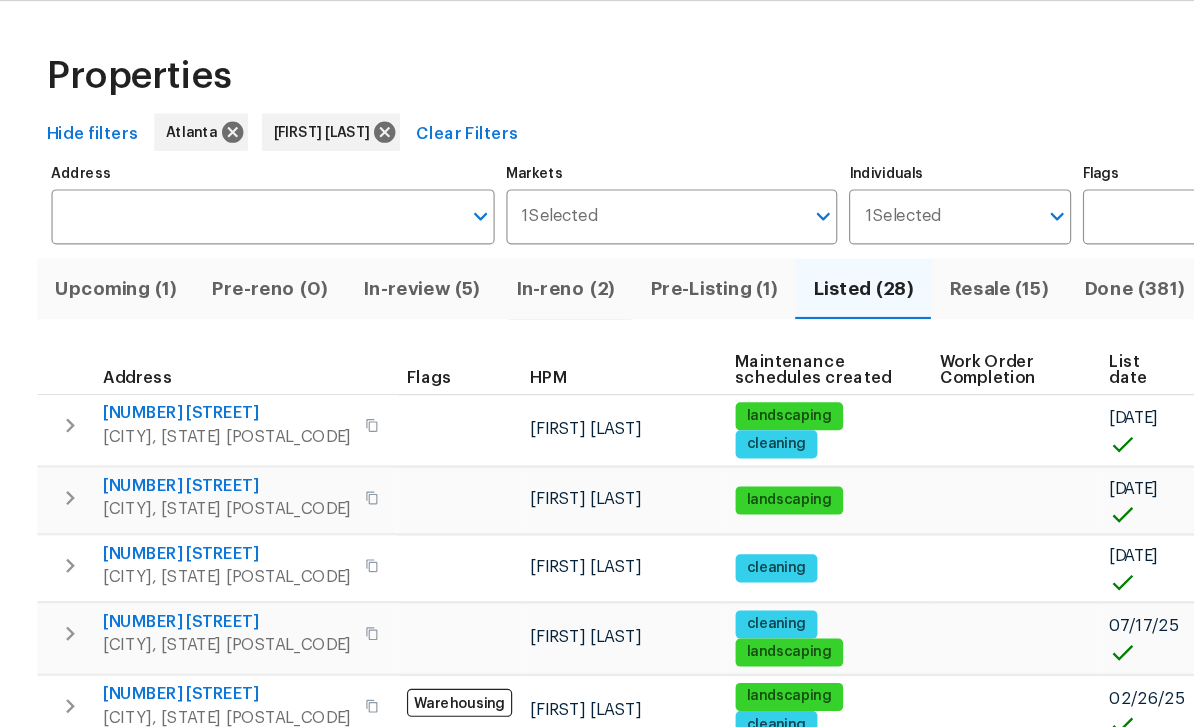 scroll, scrollTop: 1, scrollLeft: 0, axis: vertical 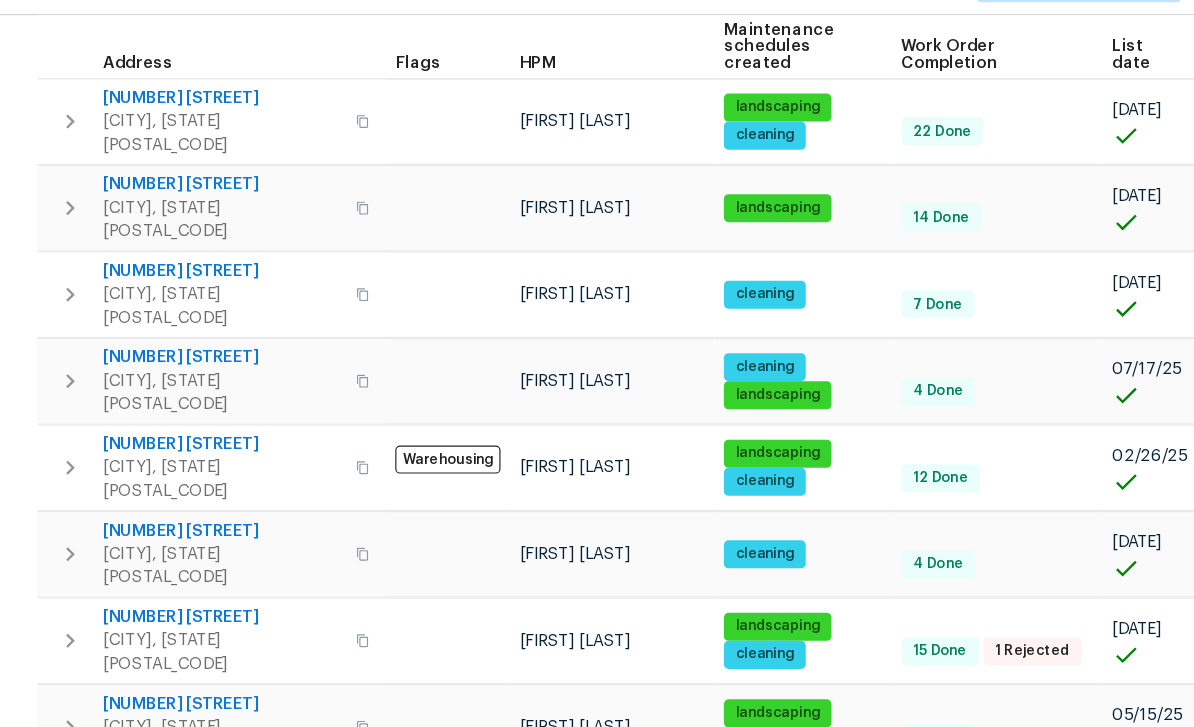 click on "4318 Christine Ct" at bounding box center [190, 208] 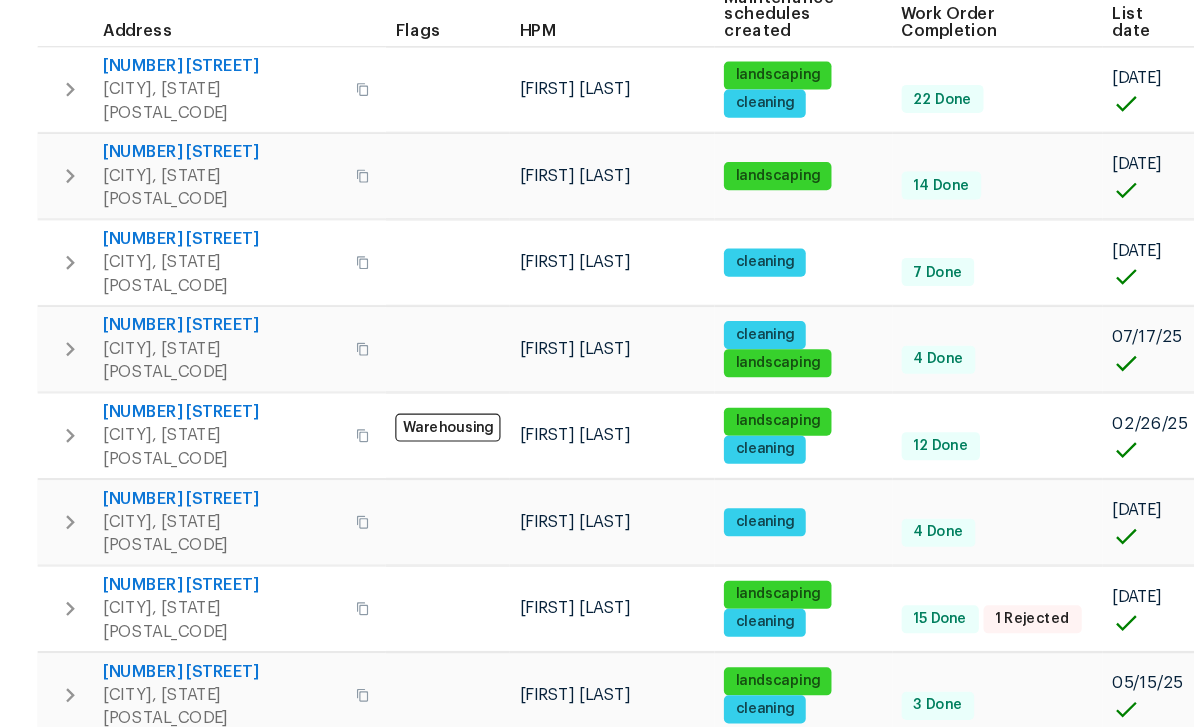 scroll, scrollTop: 0, scrollLeft: 0, axis: both 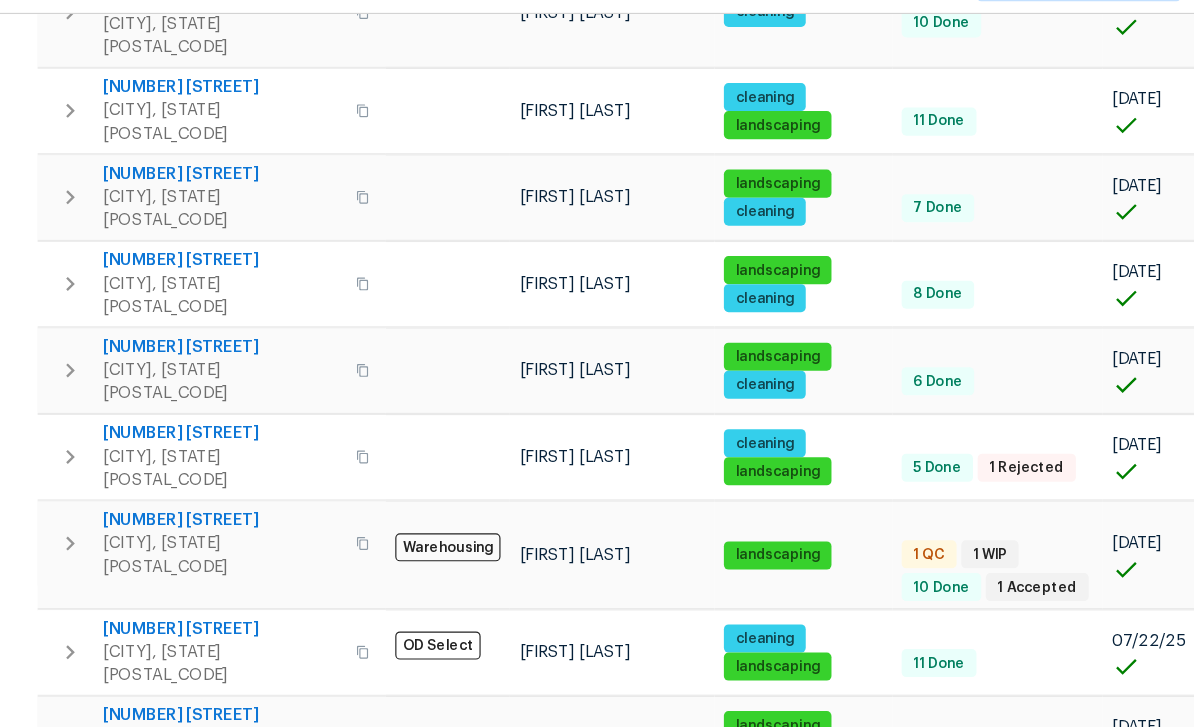 click on "318 Kelly St SE" at bounding box center (190, 811) 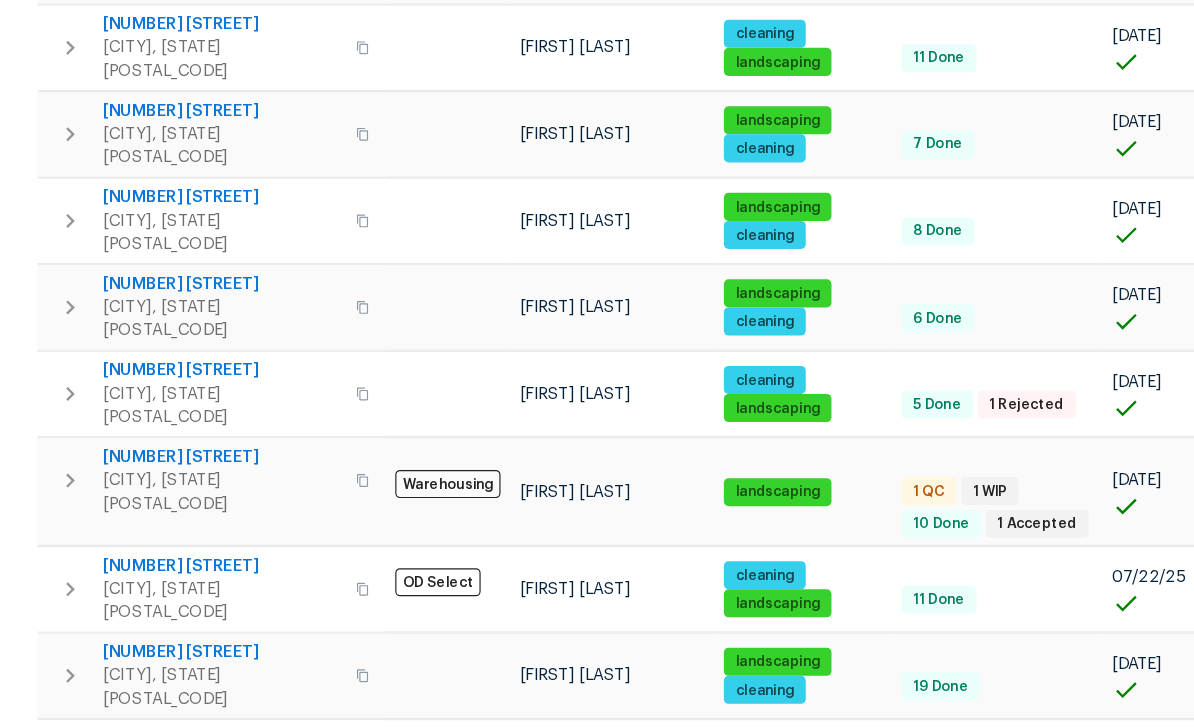 click on "1819 Rosewood Rd" at bounding box center (190, 663) 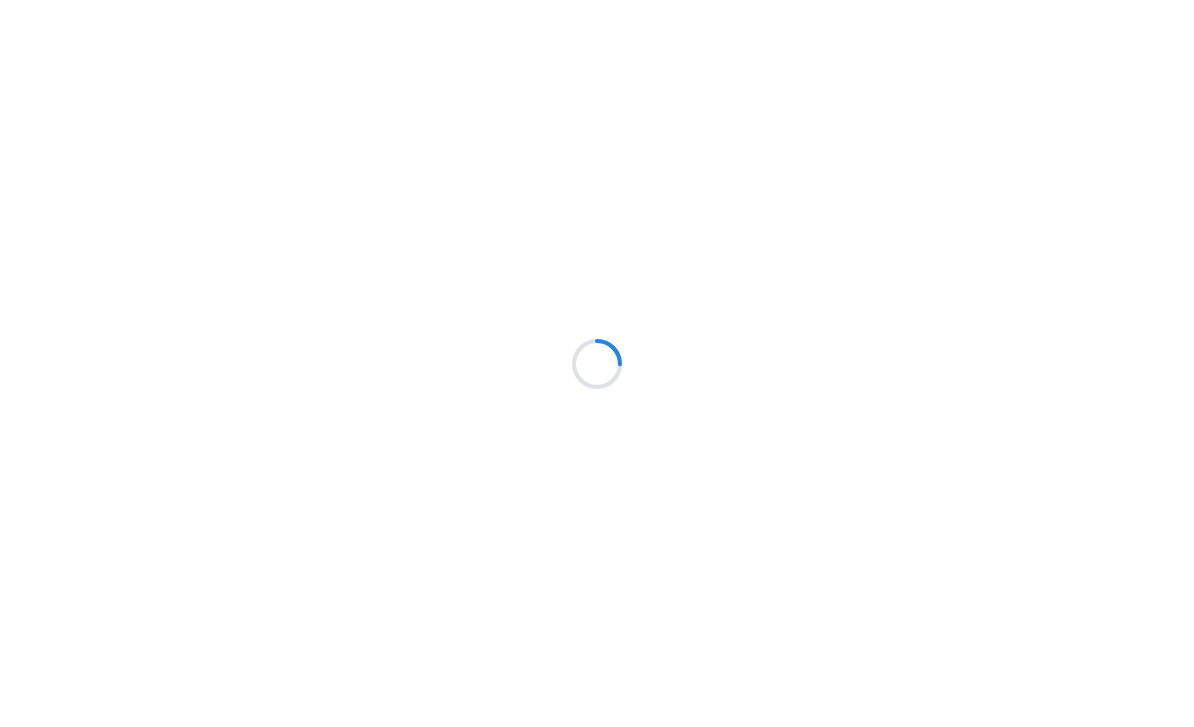 scroll, scrollTop: 0, scrollLeft: 0, axis: both 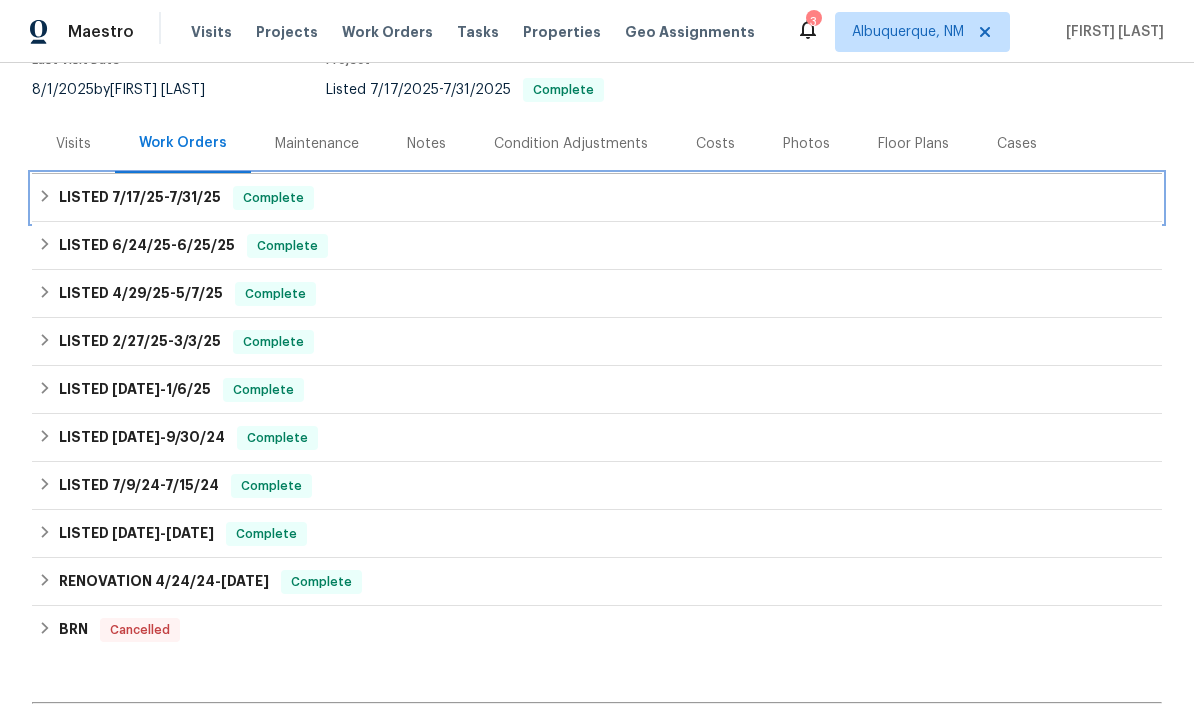 click on "LISTED   [DATE]  -  [DATE] Complete" at bounding box center (597, 198) 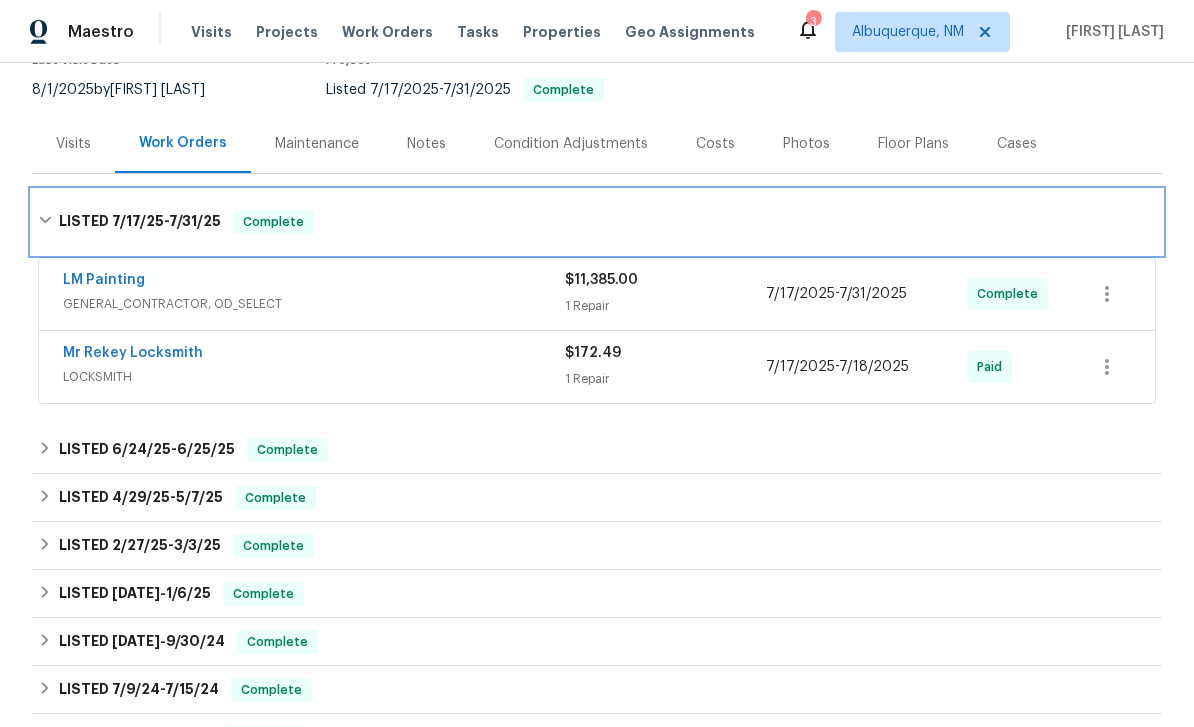 click on "LISTED   [DATE]  -  [DATE]" at bounding box center [140, 222] 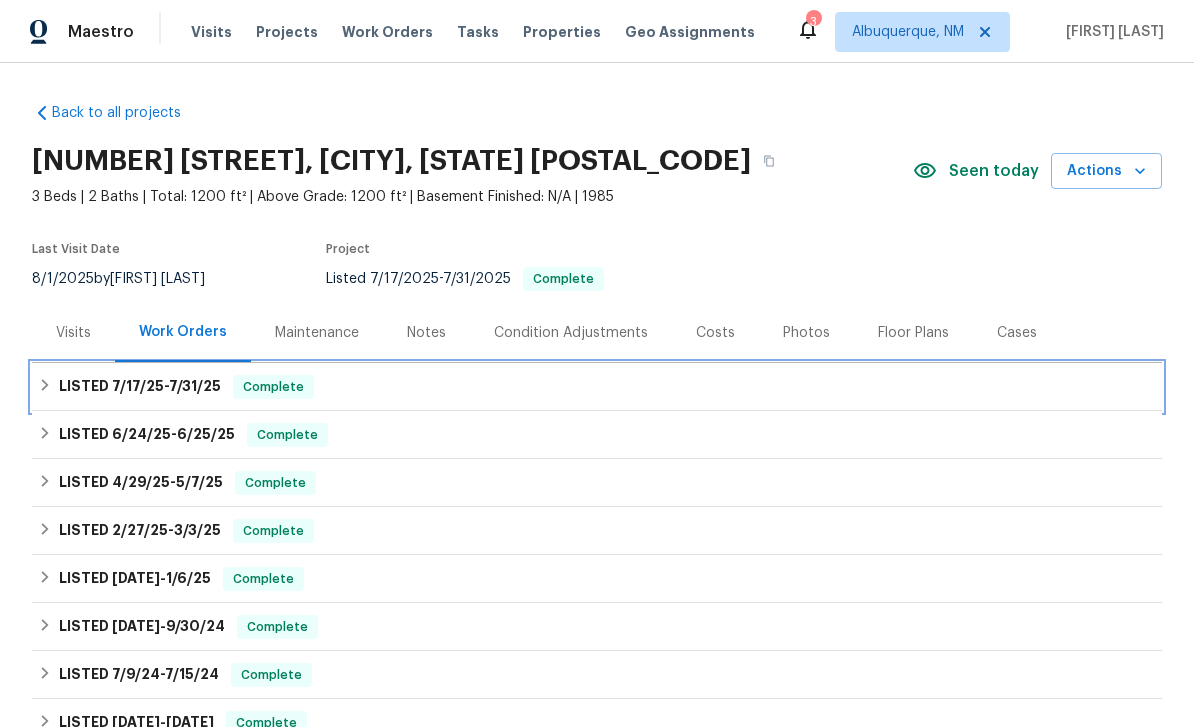 scroll, scrollTop: 0, scrollLeft: 0, axis: both 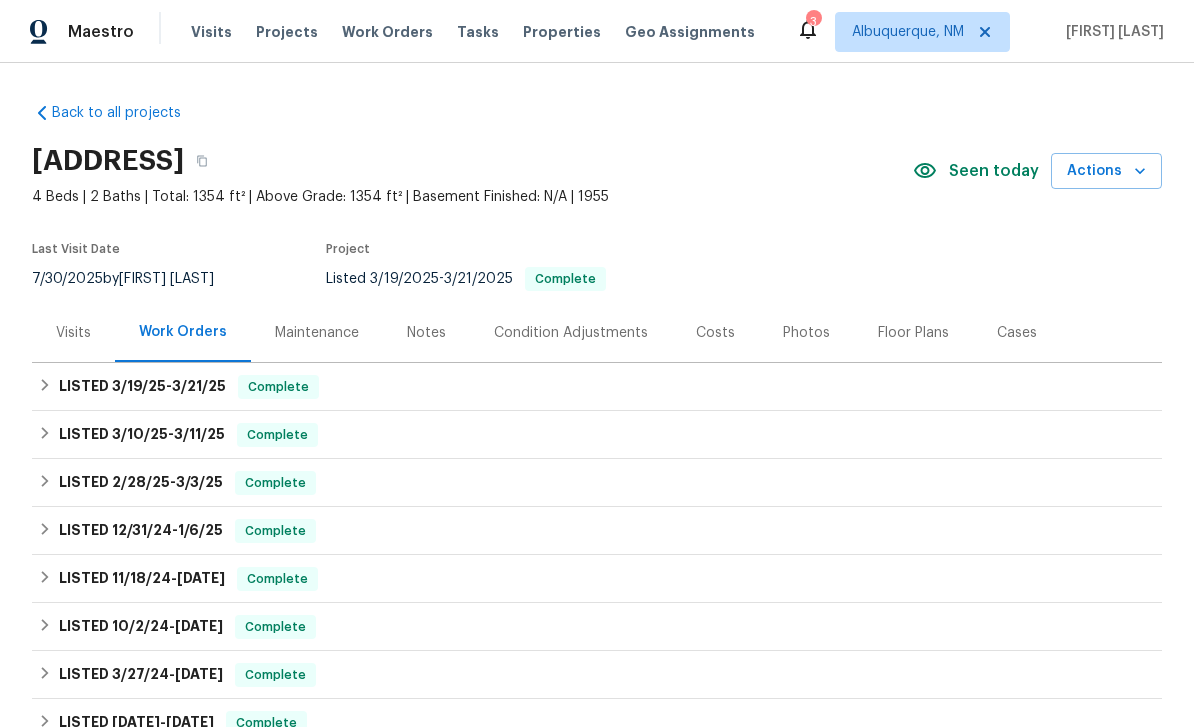 click on "Photos" at bounding box center (806, 333) 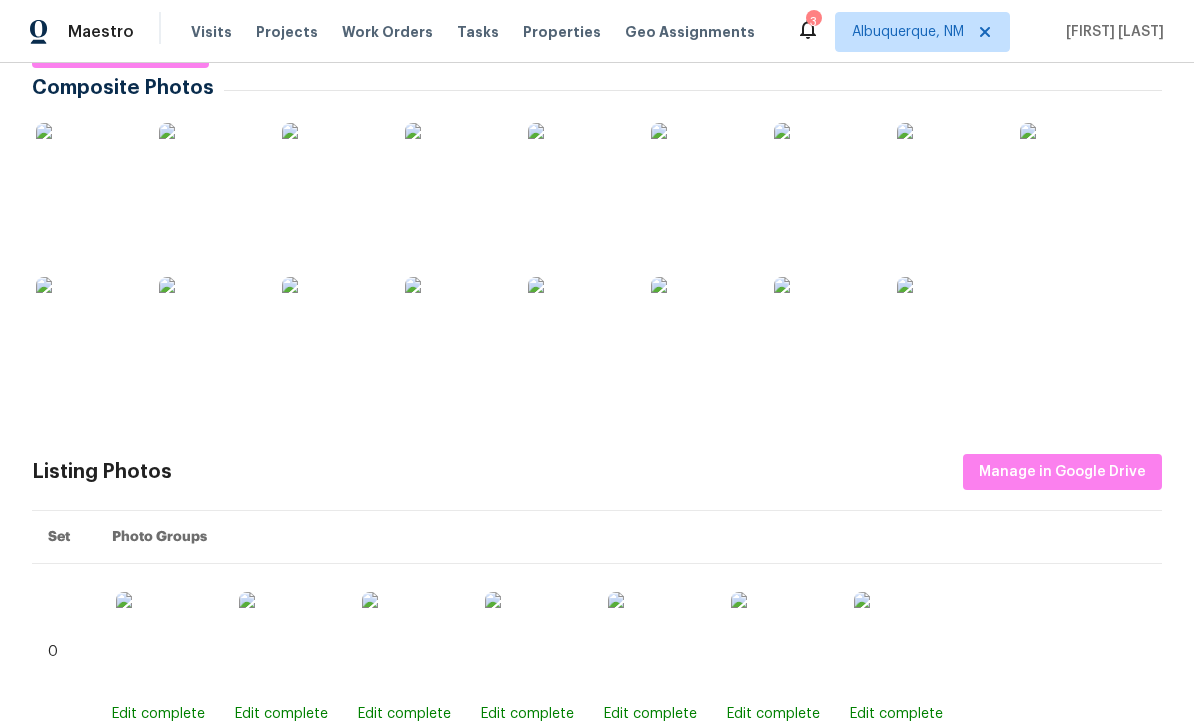 scroll, scrollTop: 350, scrollLeft: 0, axis: vertical 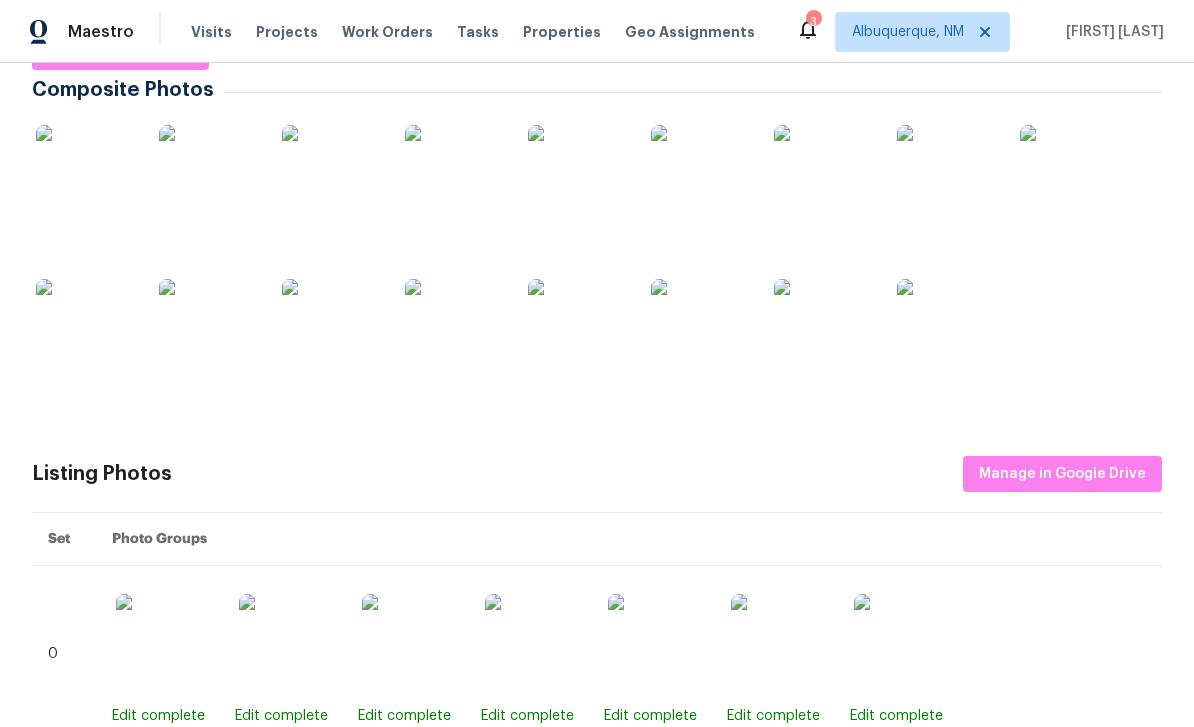 click at bounding box center [86, 175] 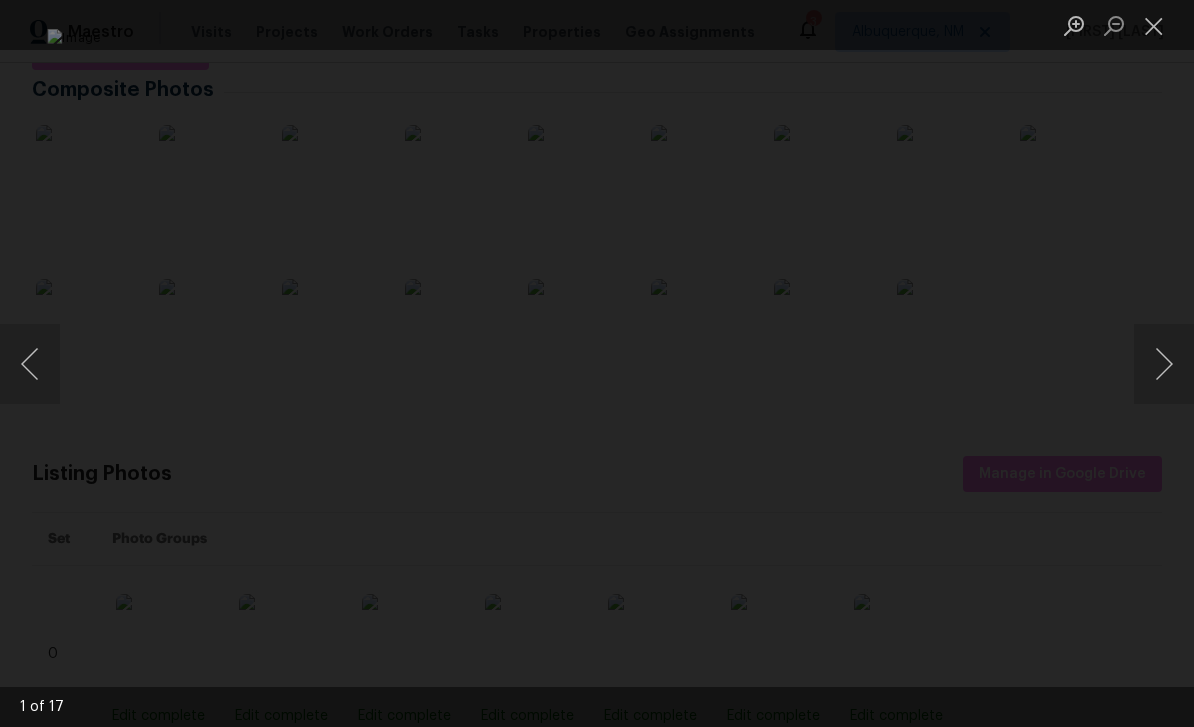 click at bounding box center (1164, 364) 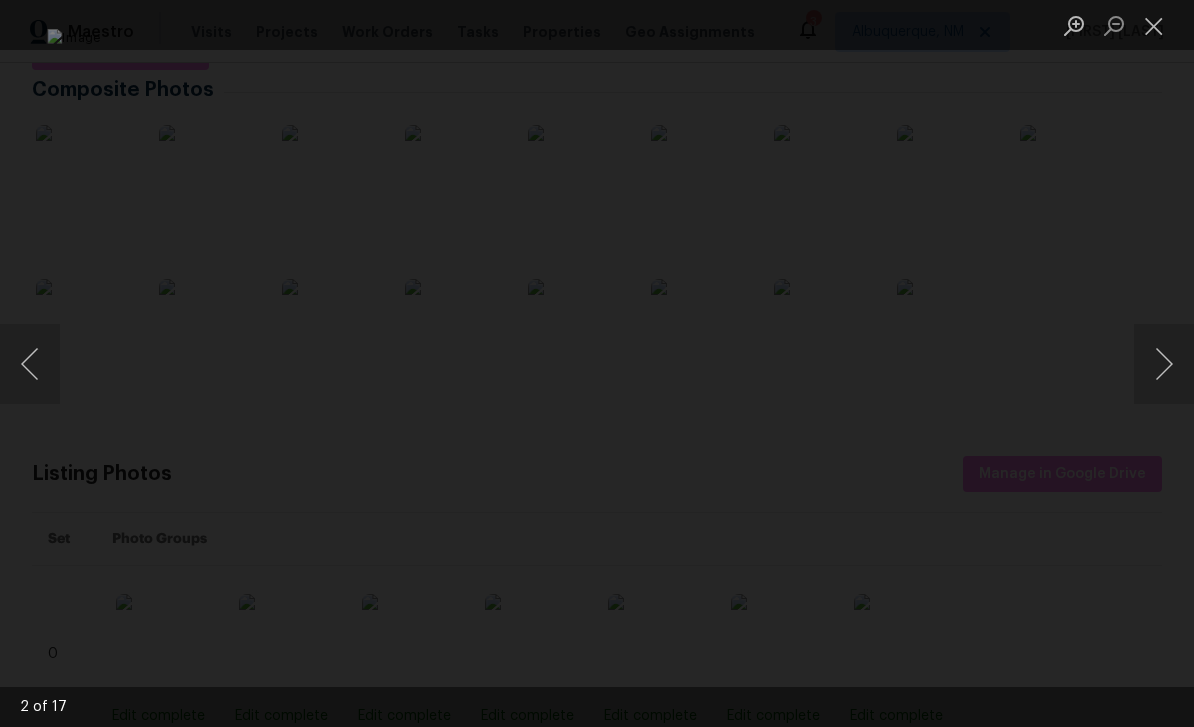 click at bounding box center (1164, 364) 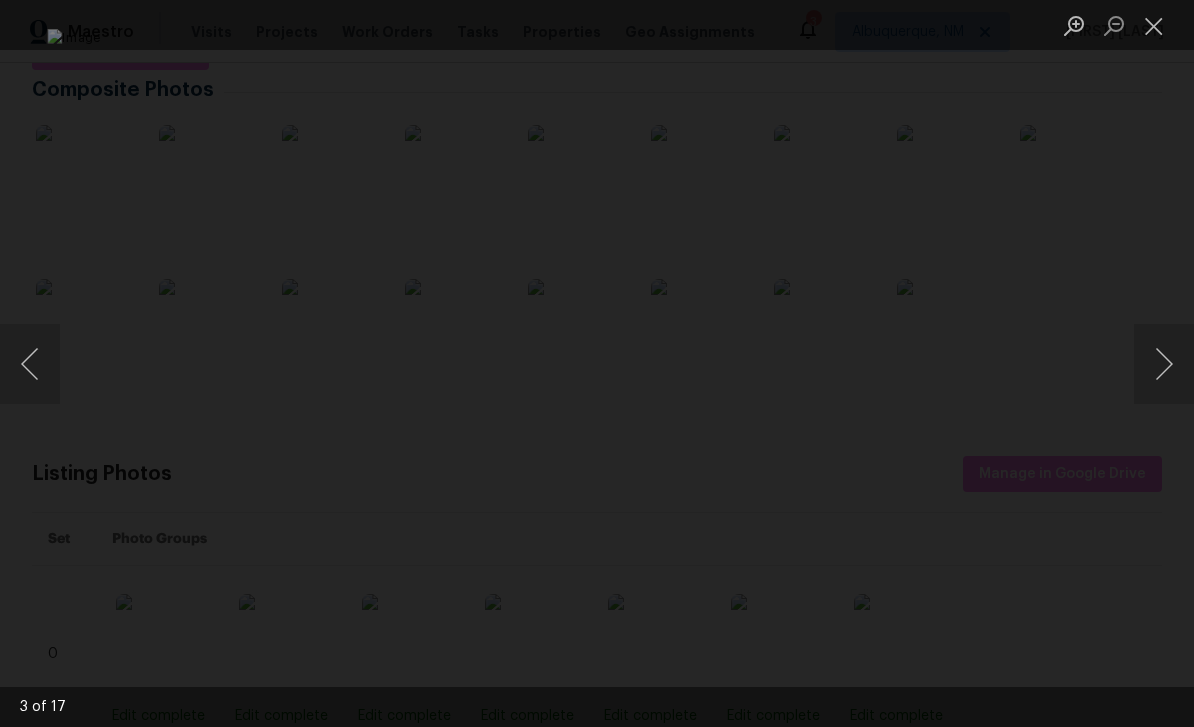 click at bounding box center (1164, 364) 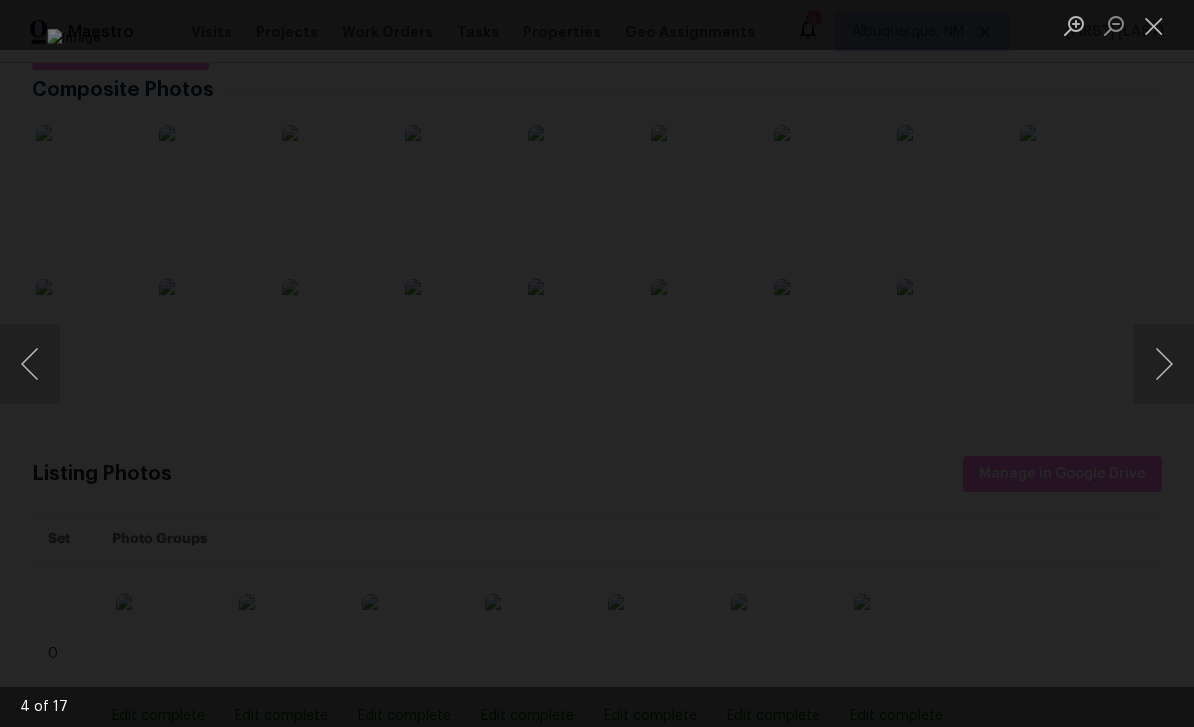 click at bounding box center [30, 364] 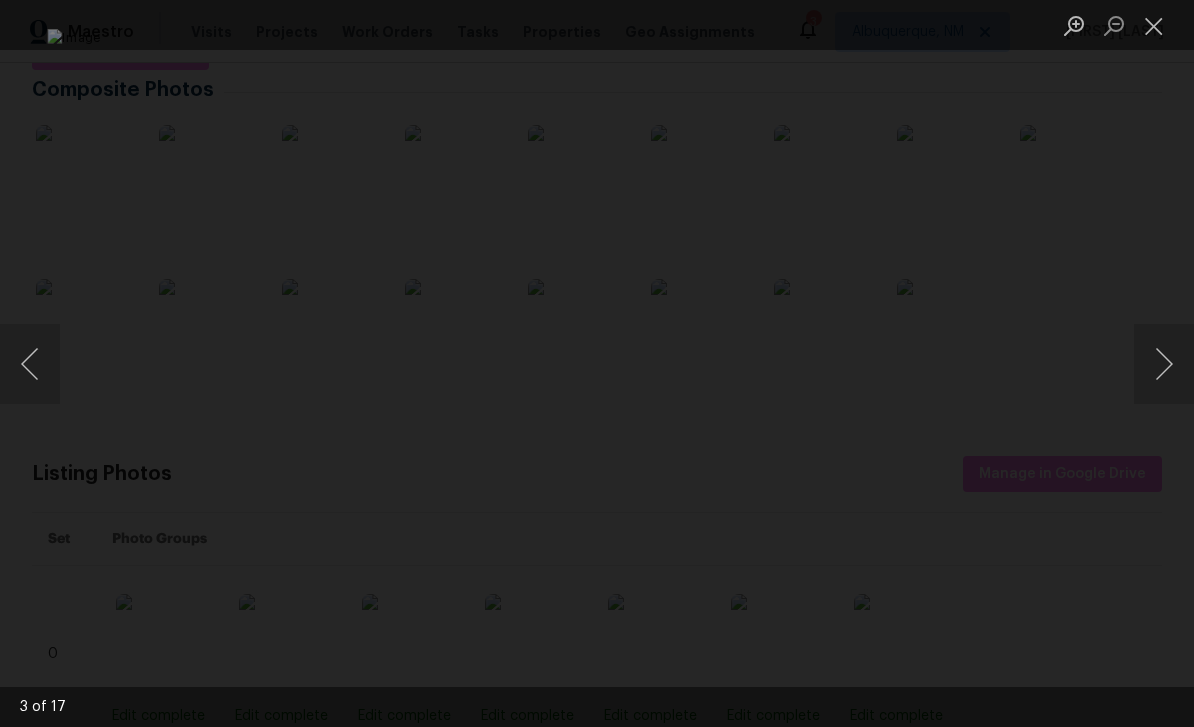 click at bounding box center (1164, 364) 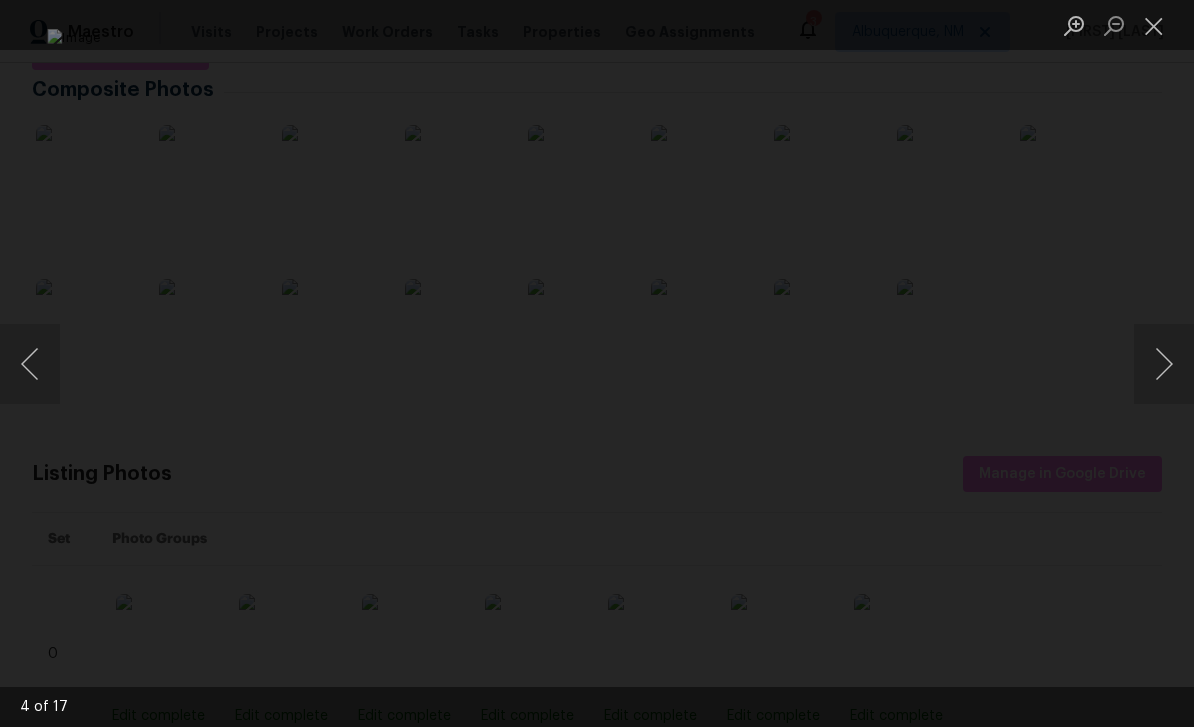 click at bounding box center [1164, 364] 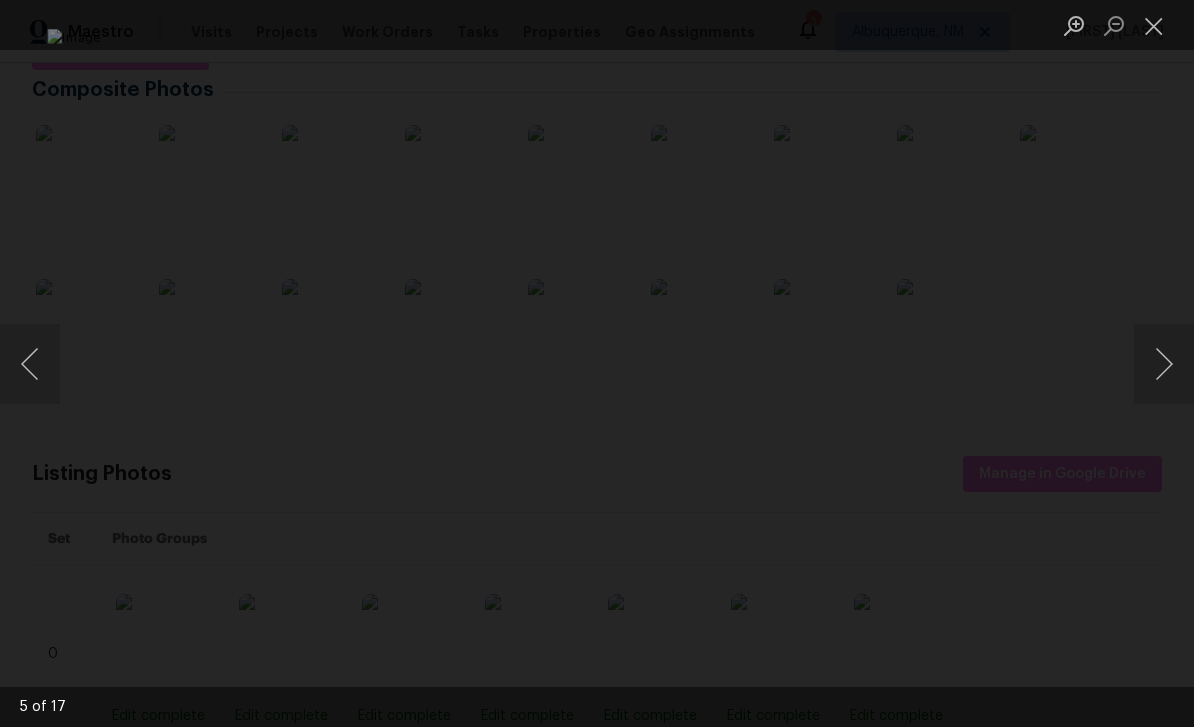click at bounding box center [1164, 364] 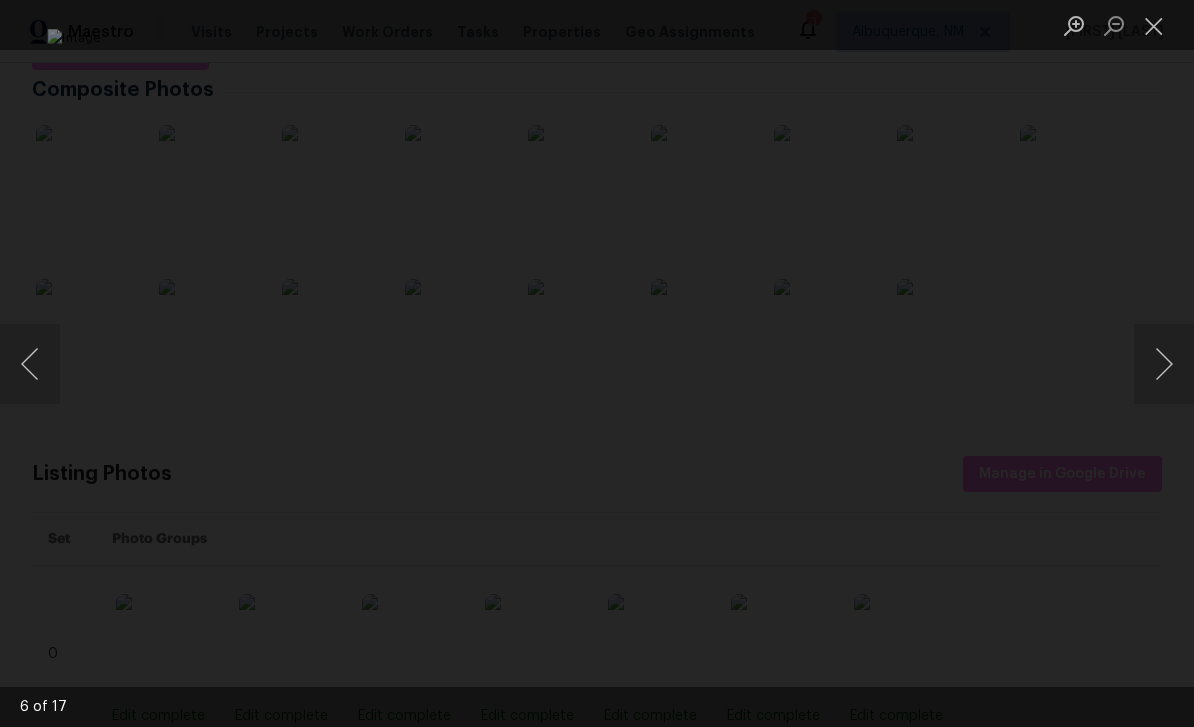 click at bounding box center (1164, 364) 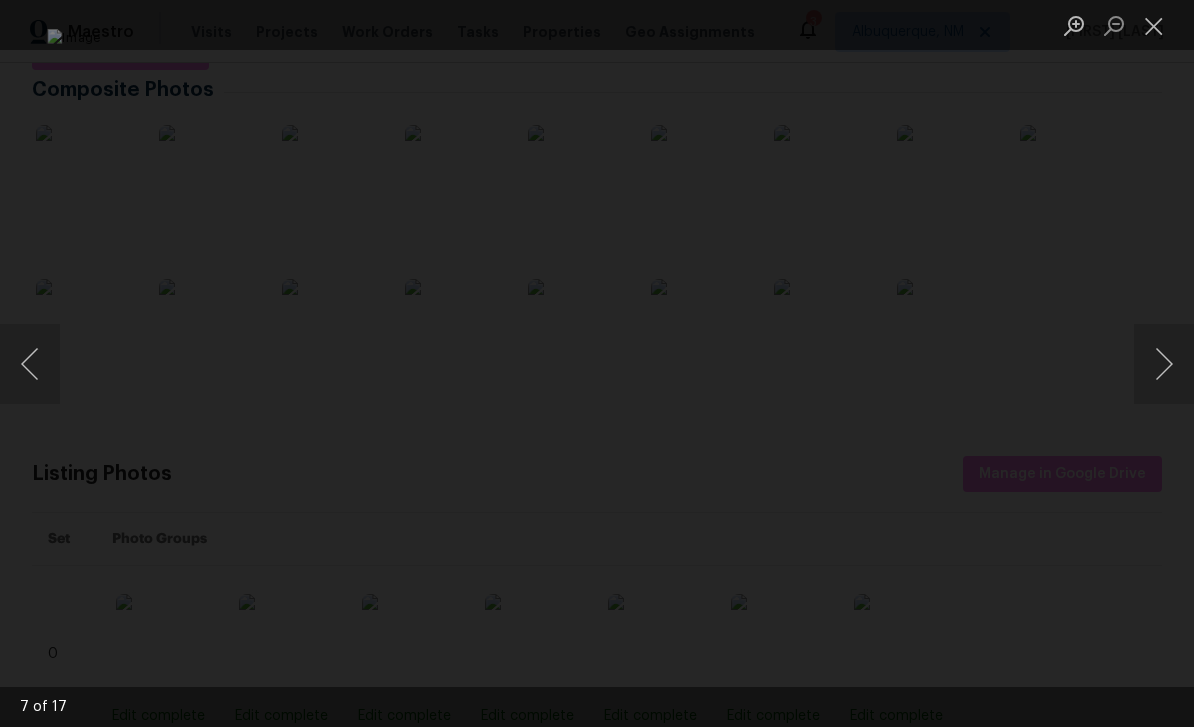 click at bounding box center [1164, 364] 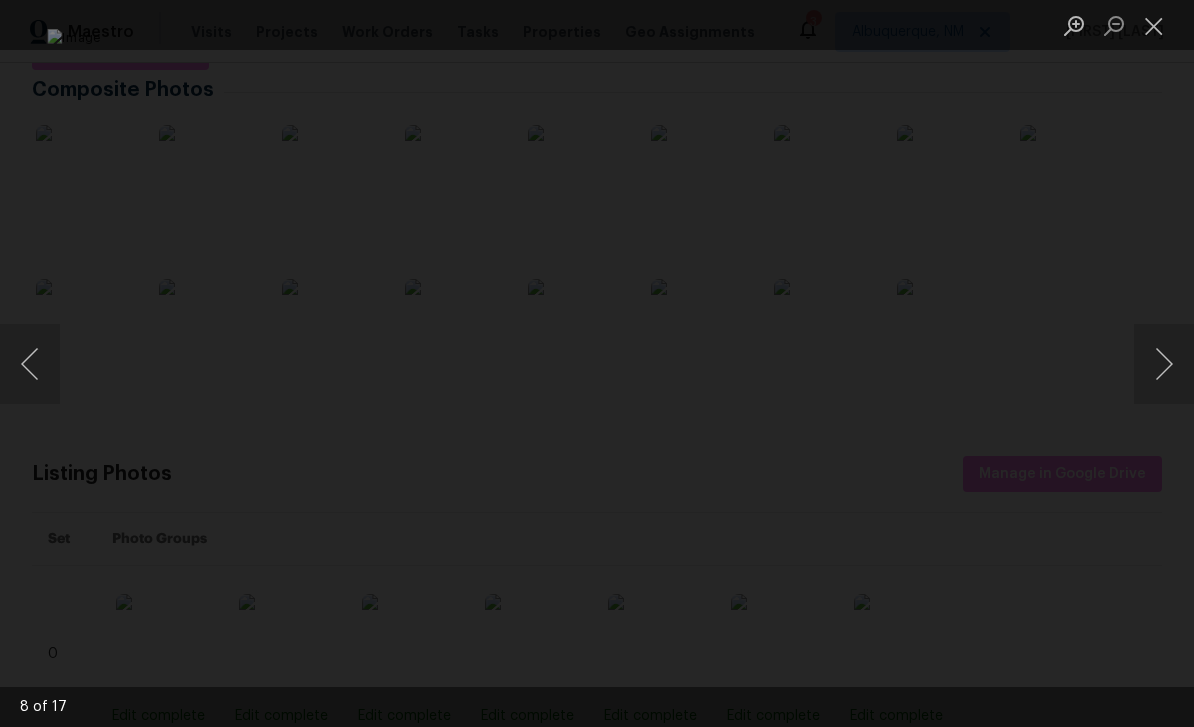 click at bounding box center [1154, 25] 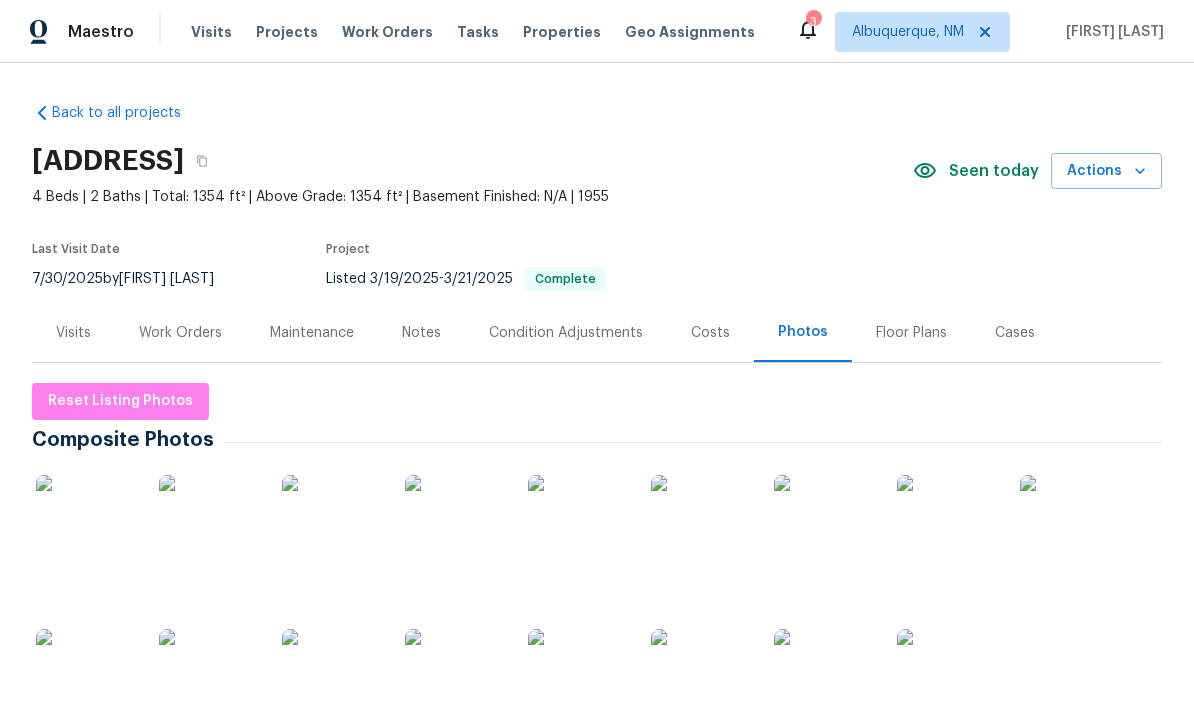 scroll, scrollTop: 0, scrollLeft: 0, axis: both 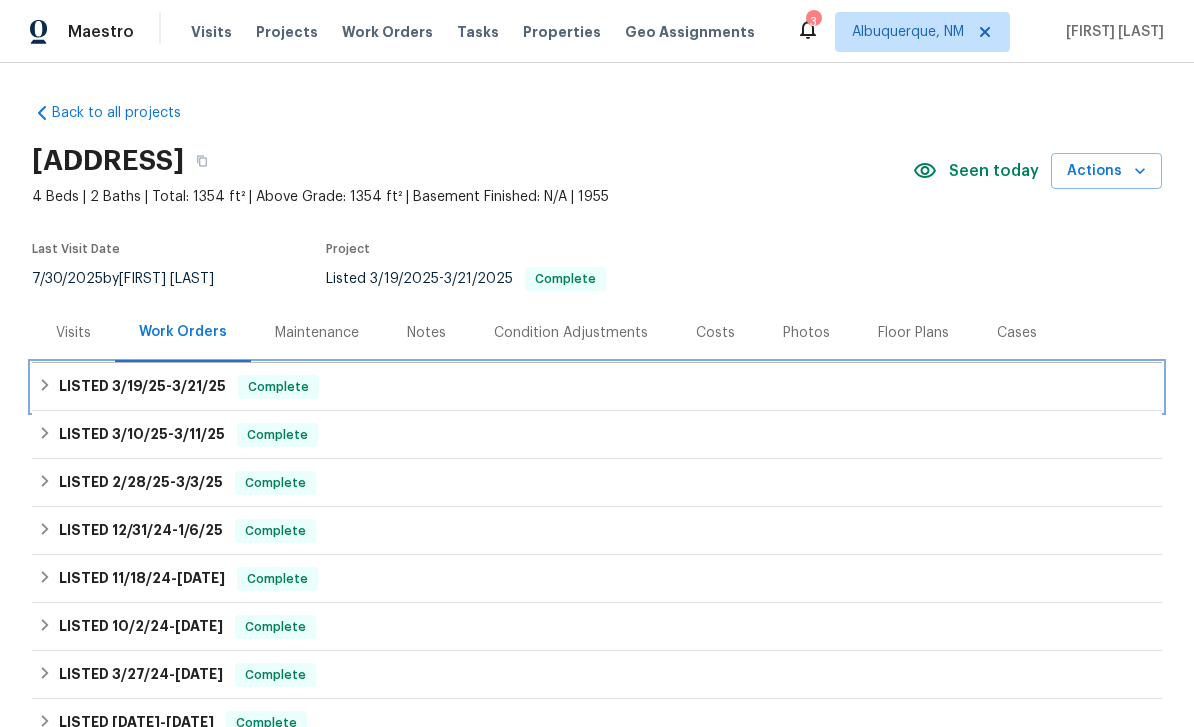 click on "3/19/25" at bounding box center (139, 386) 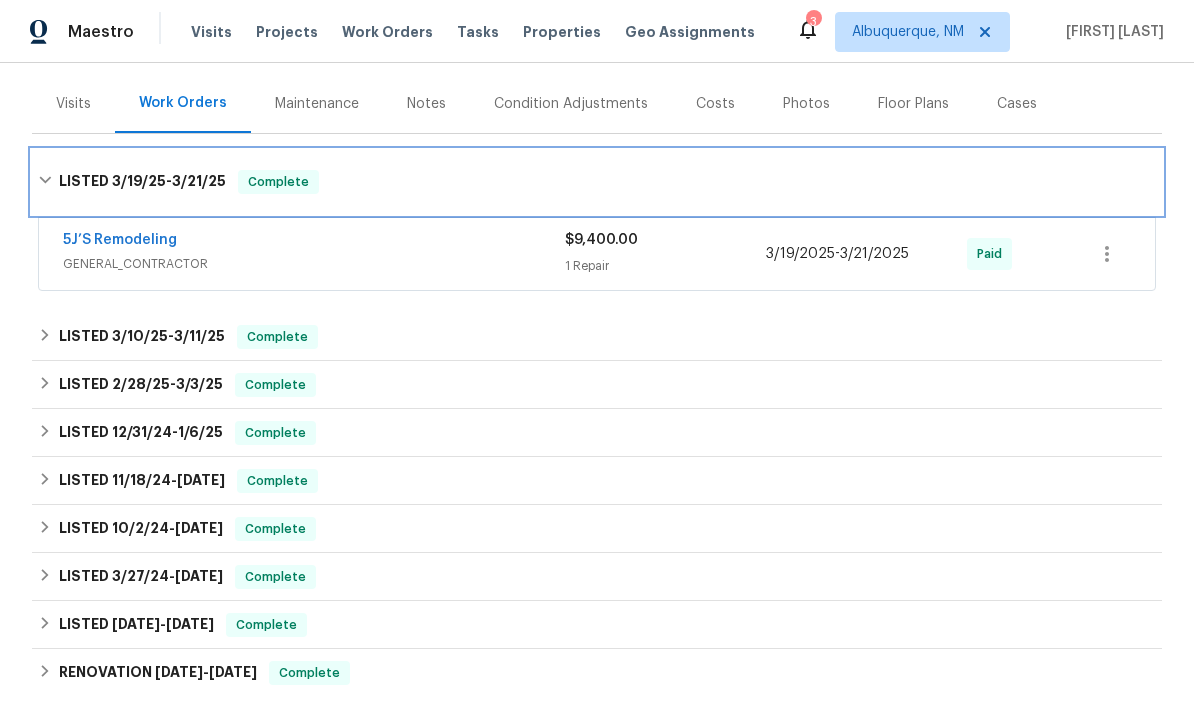 scroll, scrollTop: 232, scrollLeft: 0, axis: vertical 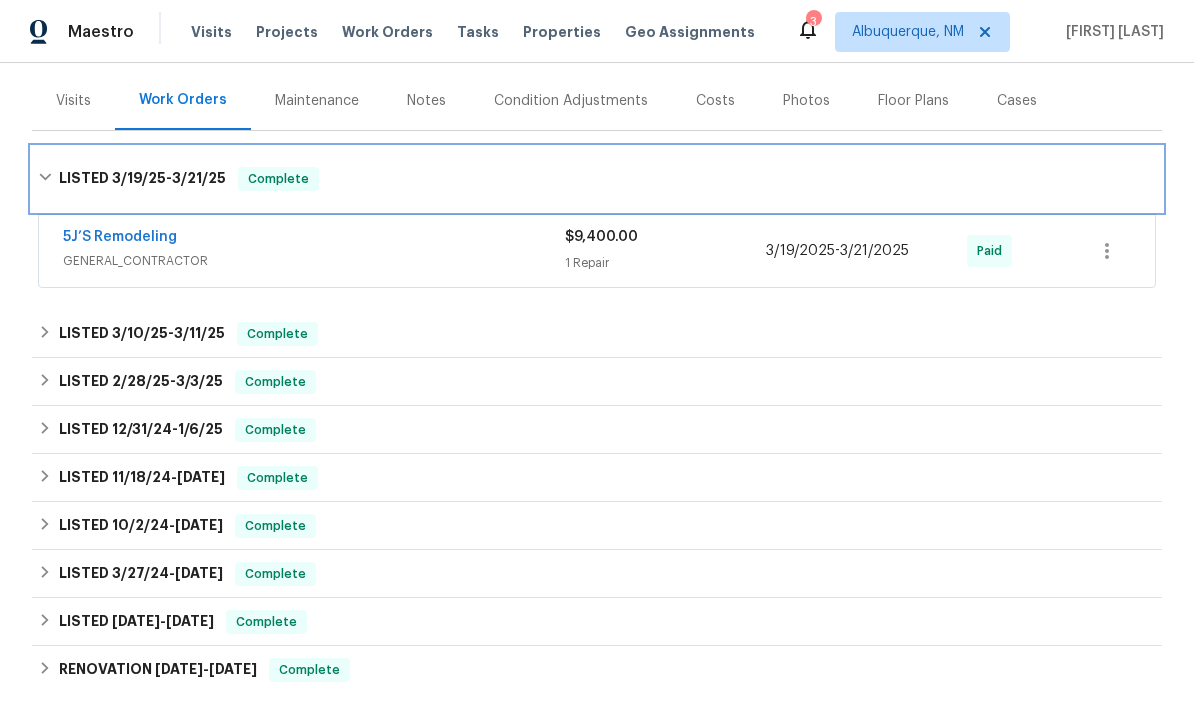 click on "3/19/25" at bounding box center [139, 178] 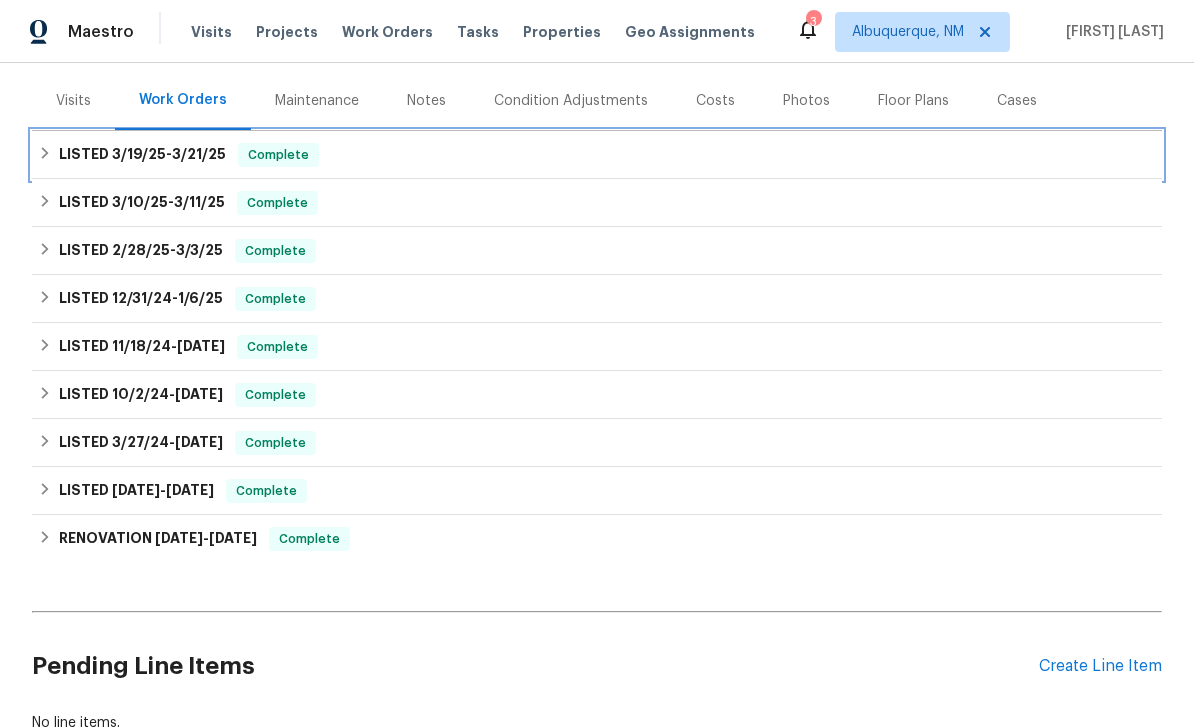 click on "LISTED   3/19/25  -  3/21/25 Complete" at bounding box center [597, 155] 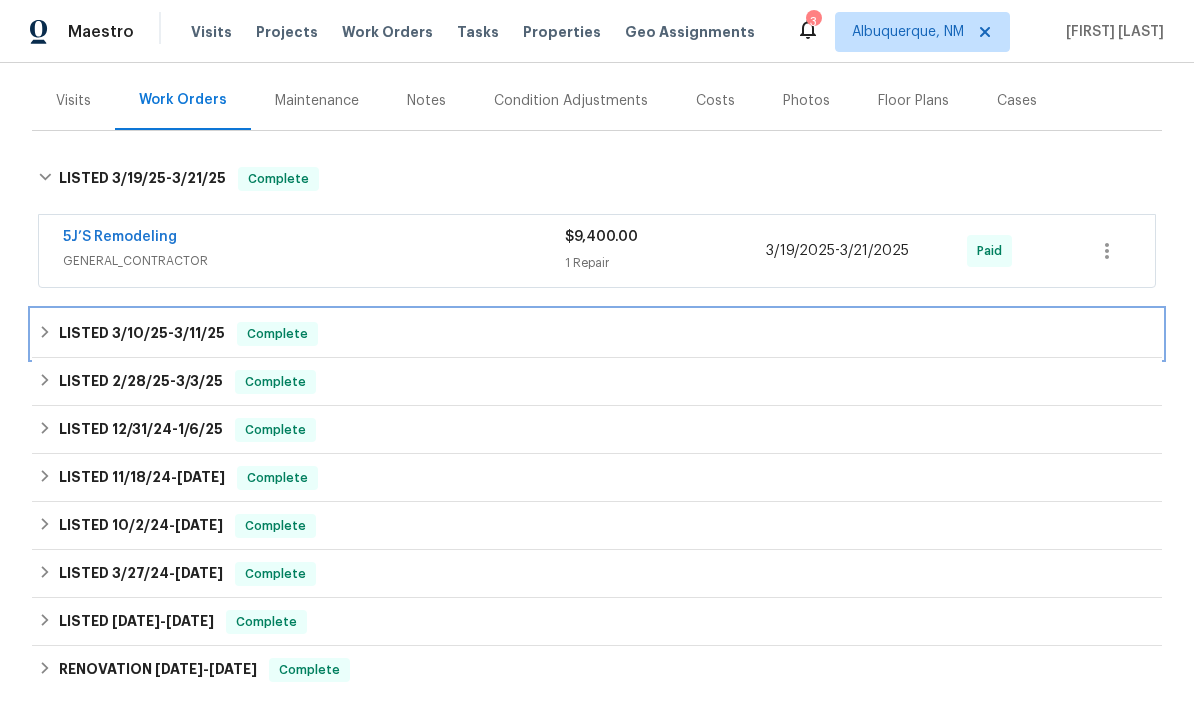 click on "LISTED   3/10/25  -  3/11/25" at bounding box center [142, 334] 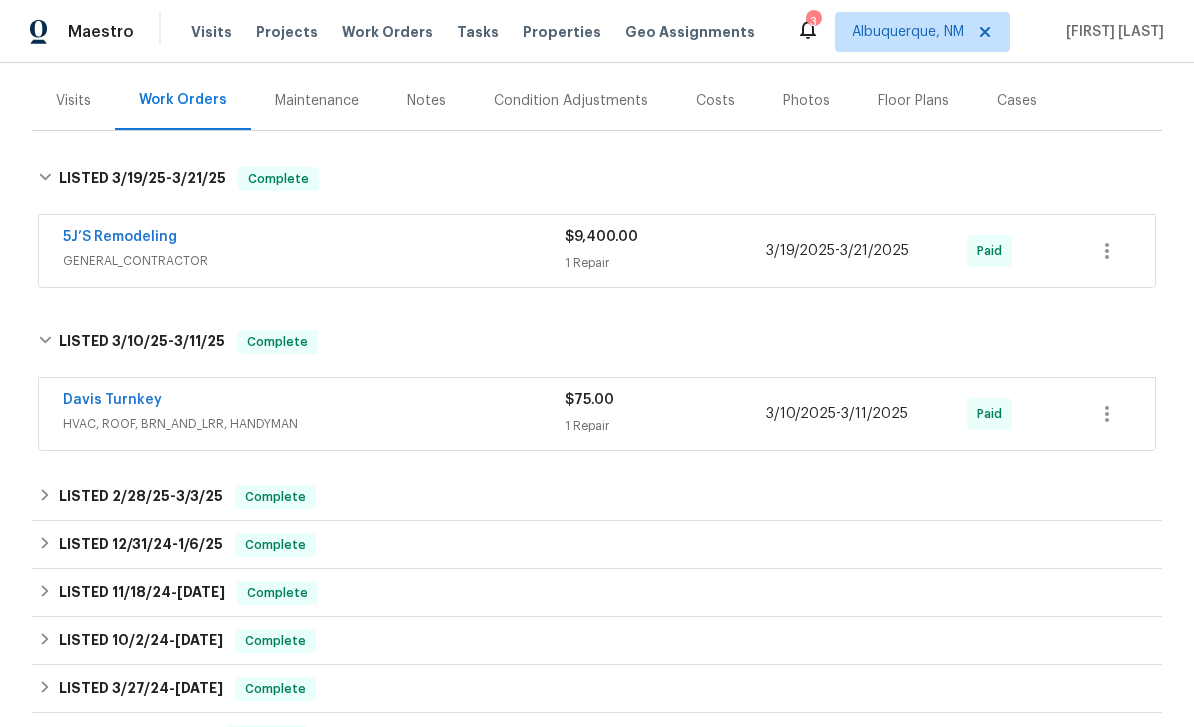 click on "Visits" at bounding box center [73, 100] 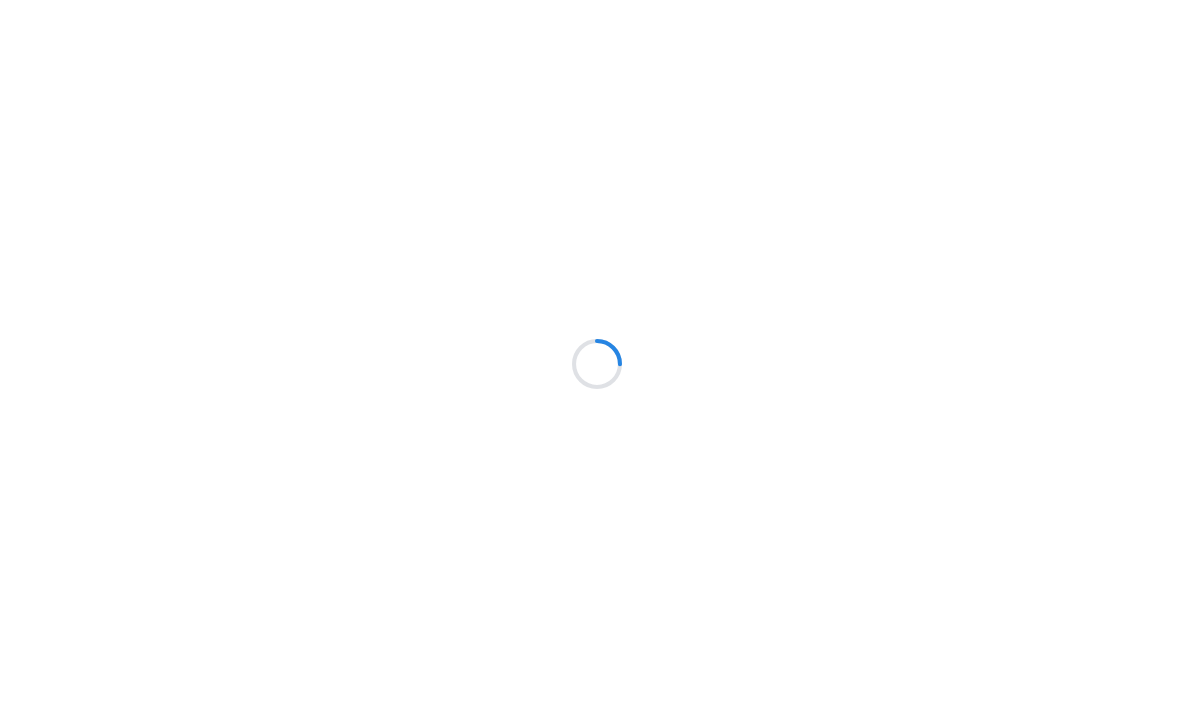 scroll, scrollTop: 0, scrollLeft: 0, axis: both 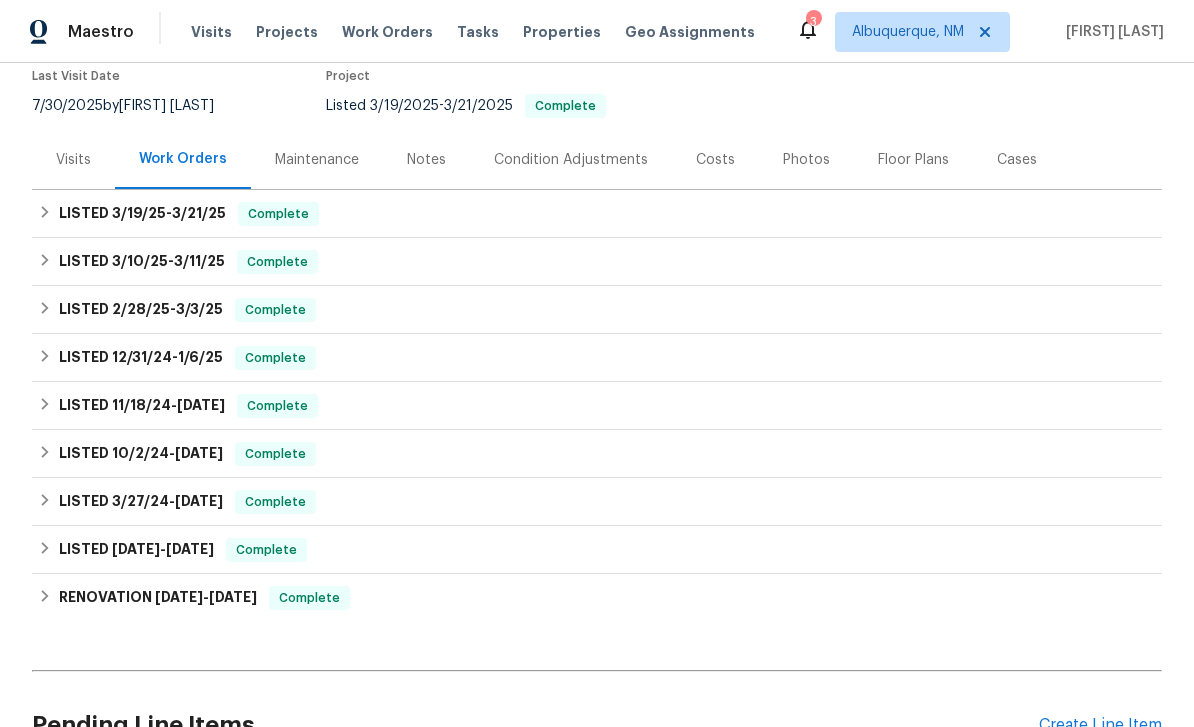 click on "Notes" at bounding box center [426, 160] 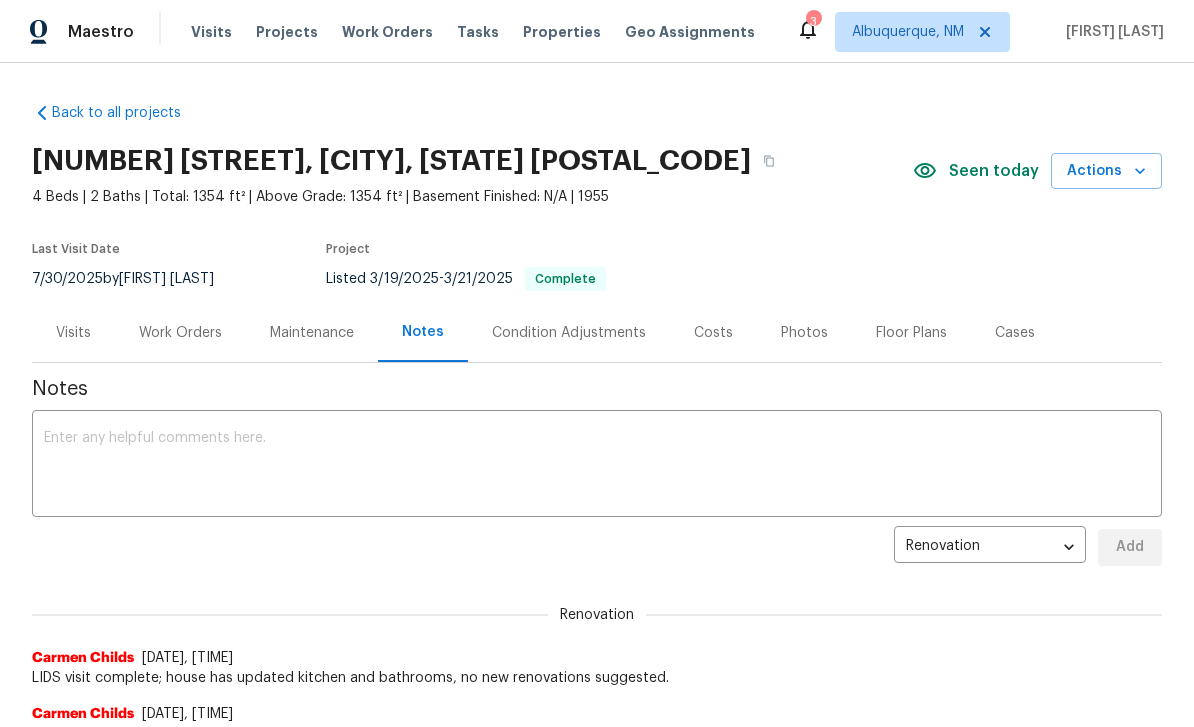 scroll, scrollTop: 0, scrollLeft: 0, axis: both 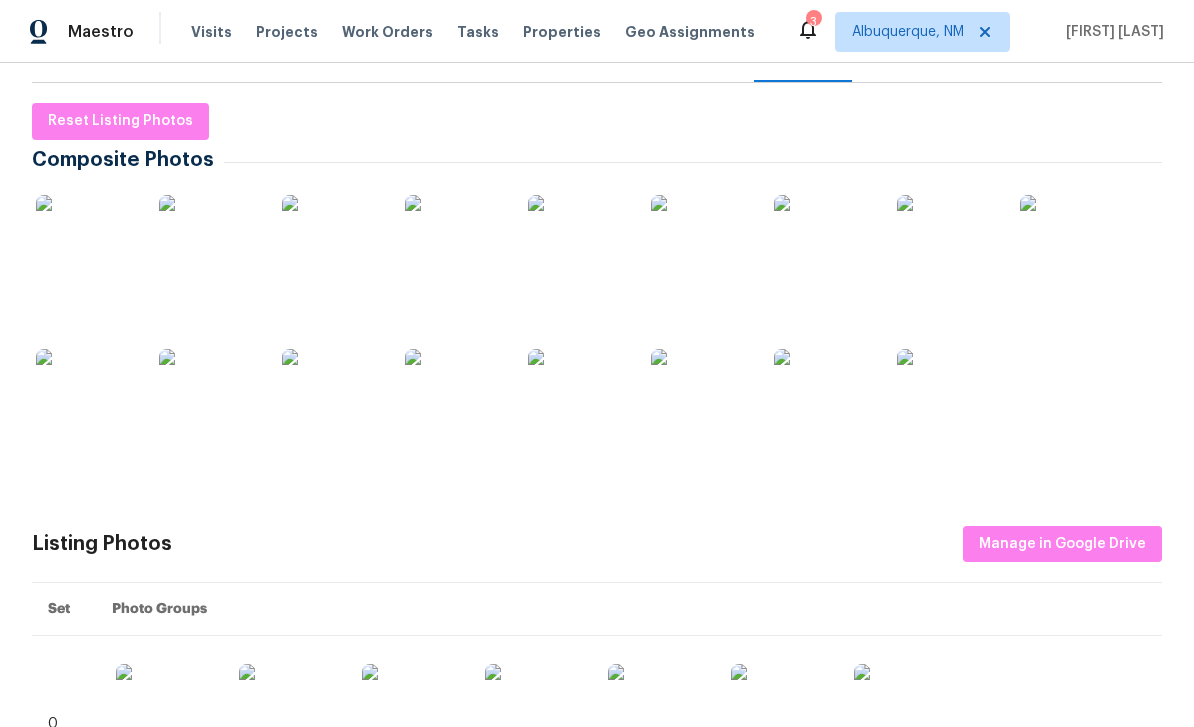 click at bounding box center (86, 245) 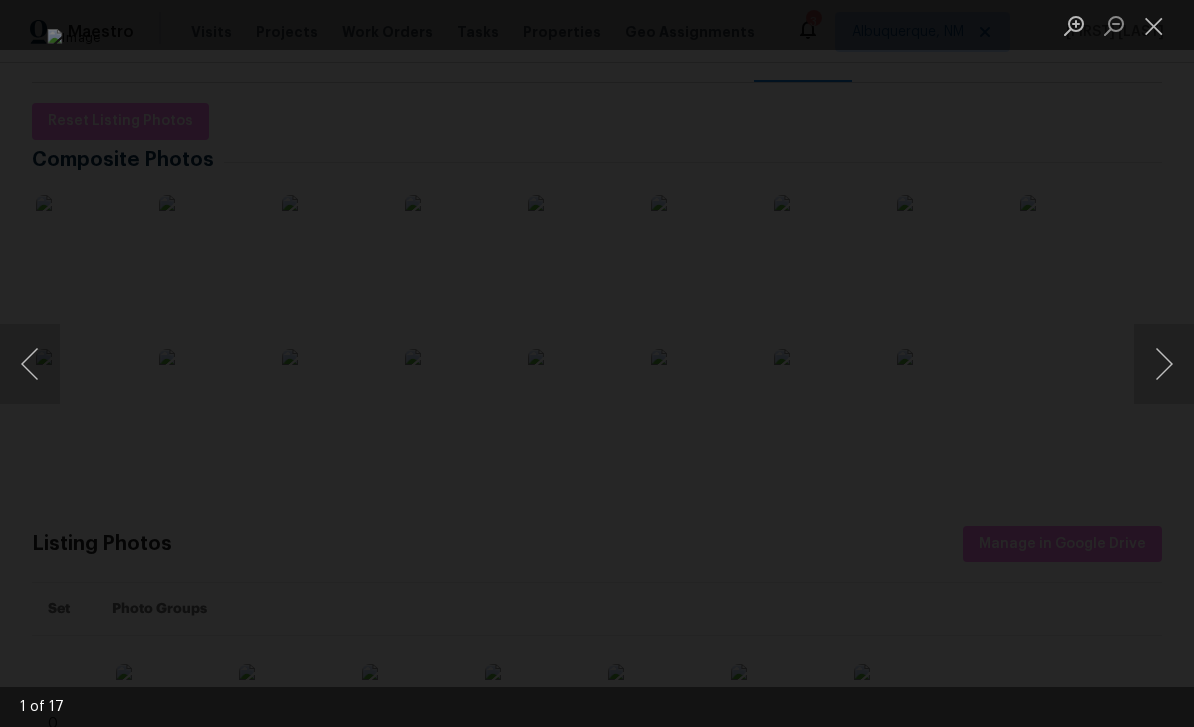 click at bounding box center [1164, 364] 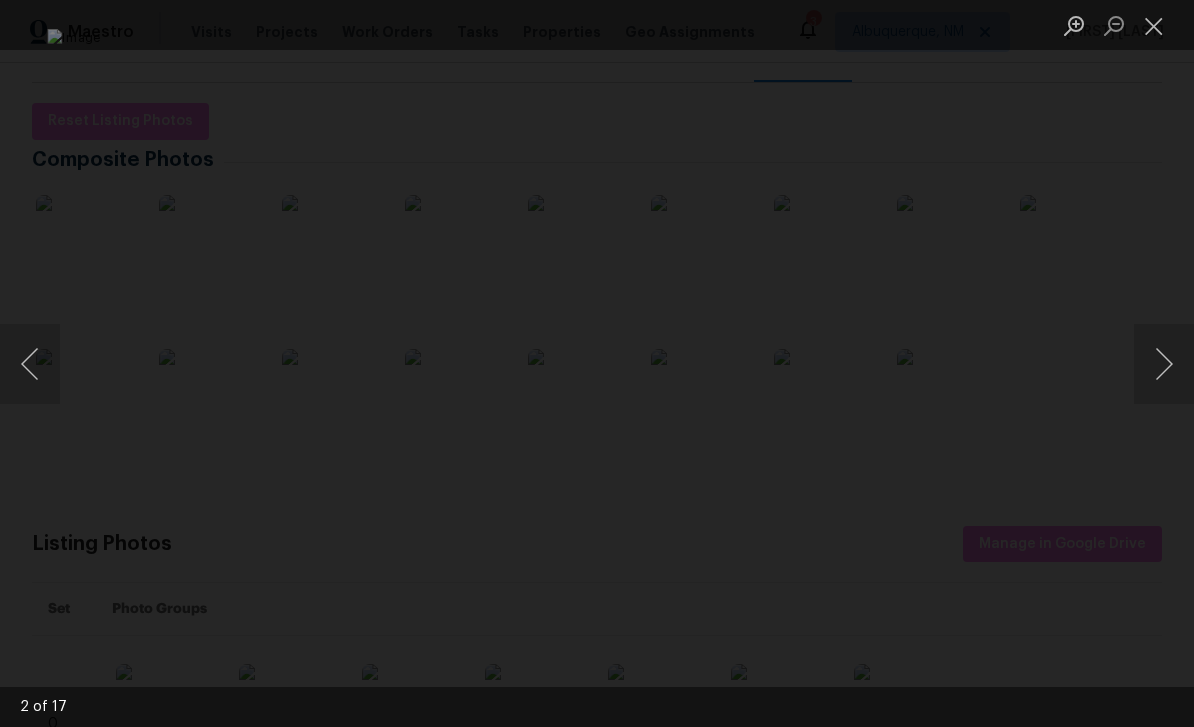 click at bounding box center [1164, 364] 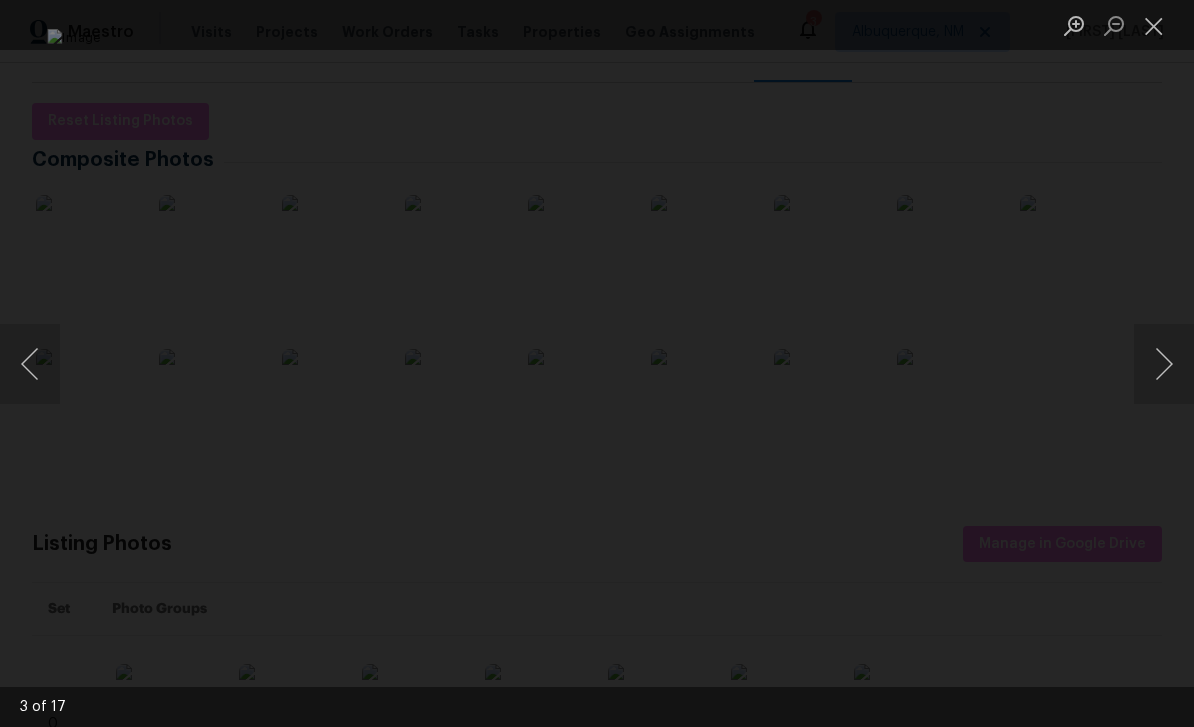 click at bounding box center (1164, 364) 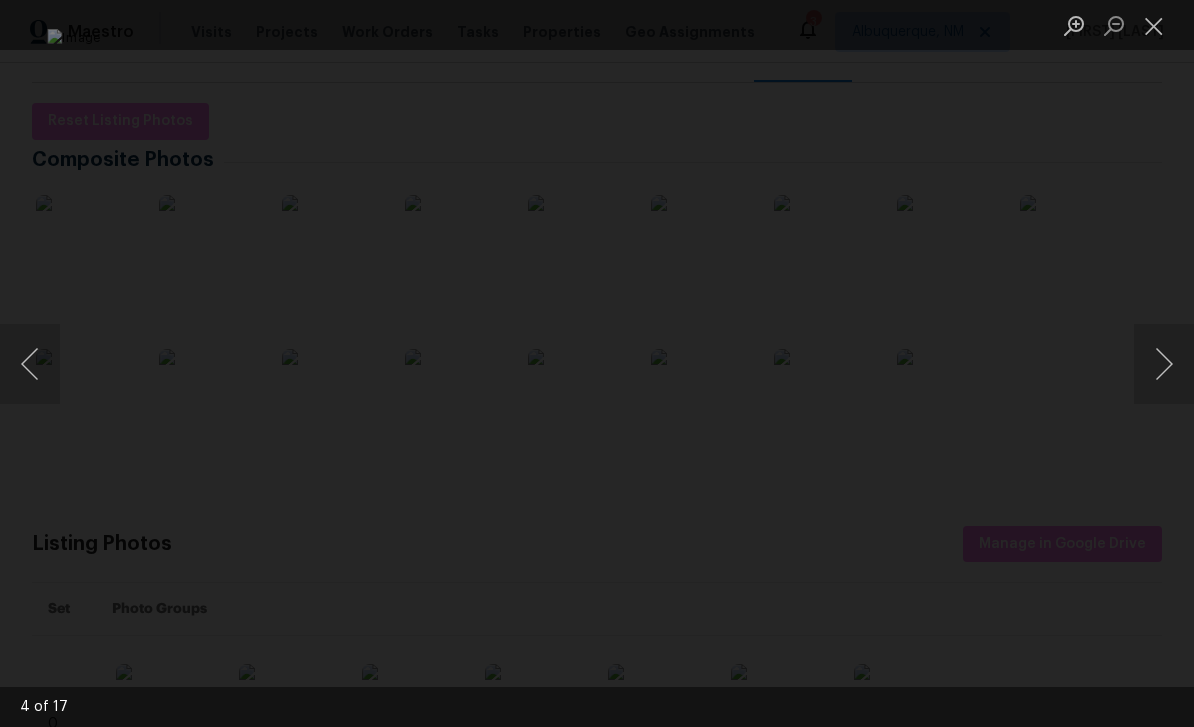 click at bounding box center (30, 364) 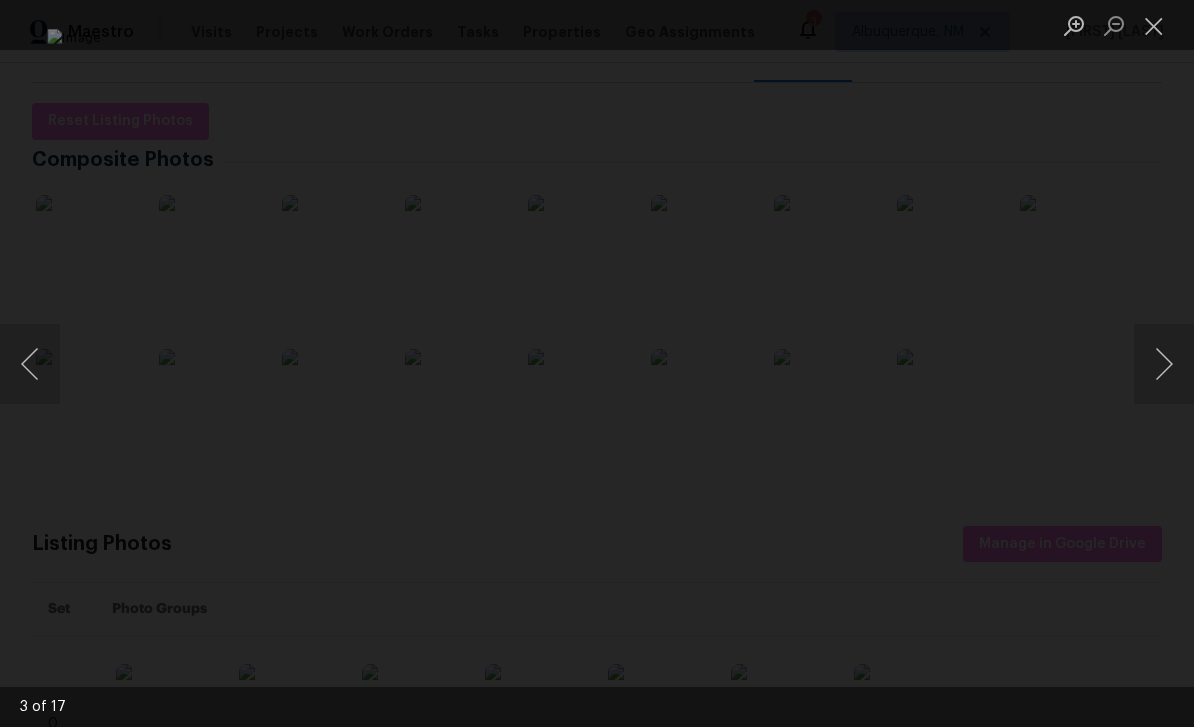 click at bounding box center (1164, 364) 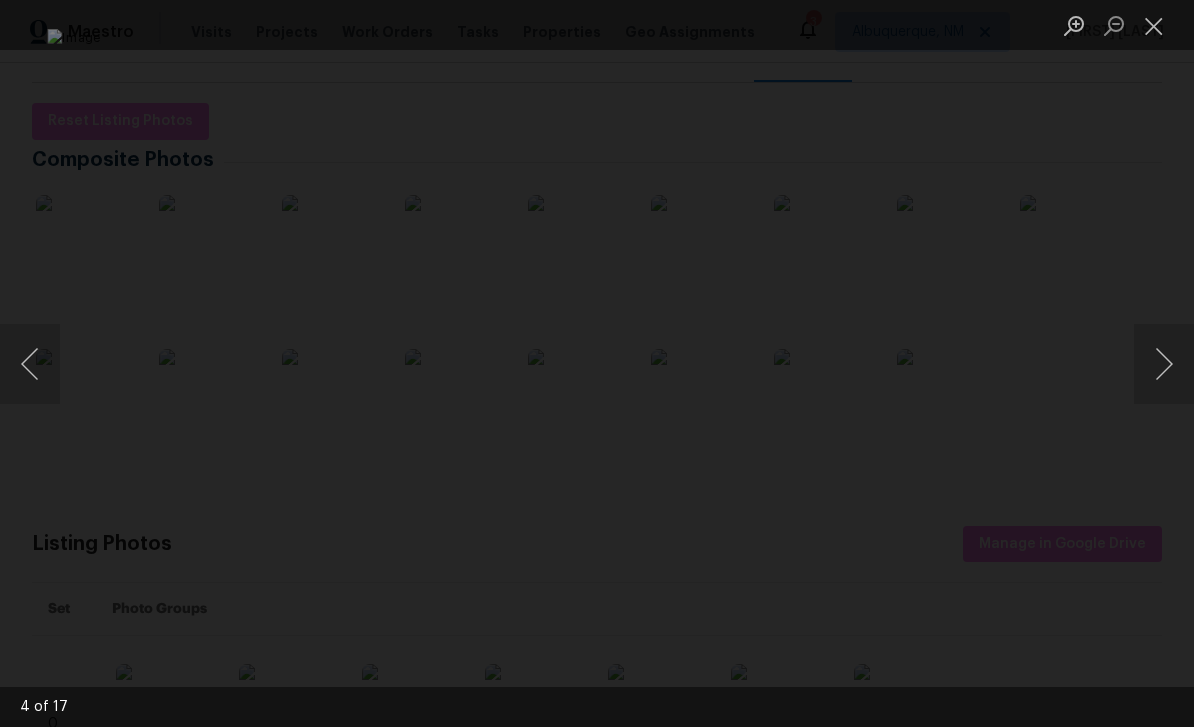 click at bounding box center (1164, 364) 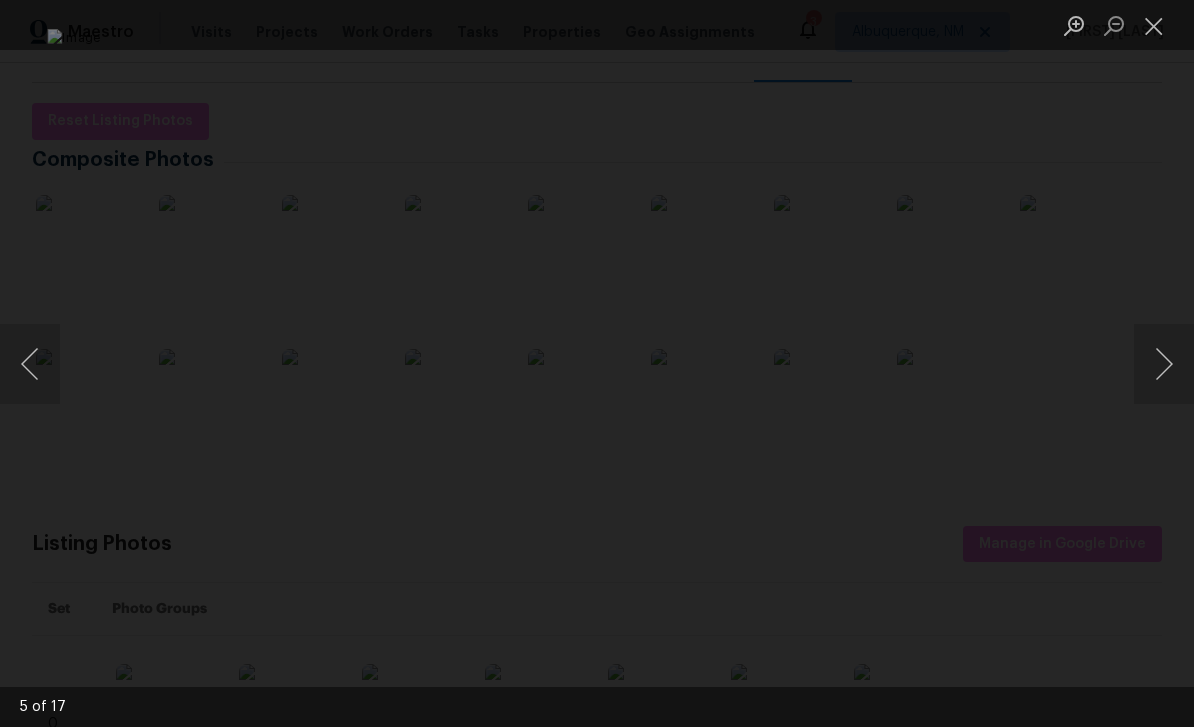 click at bounding box center [1164, 364] 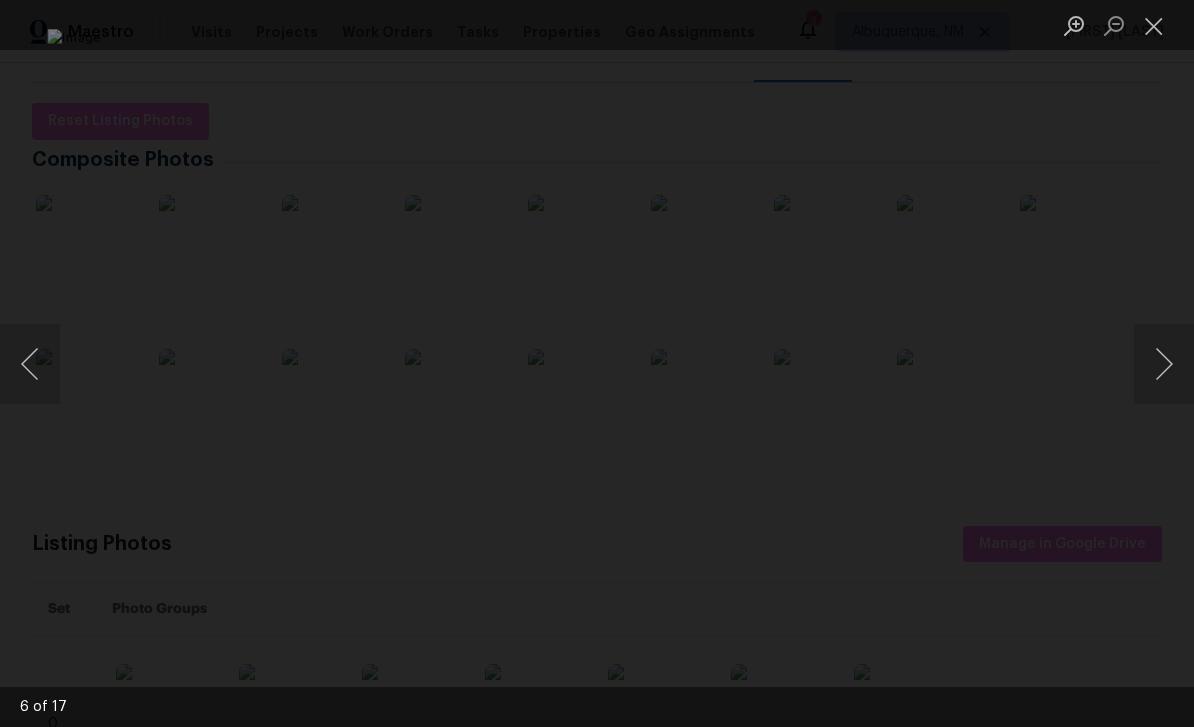 click at bounding box center (1164, 364) 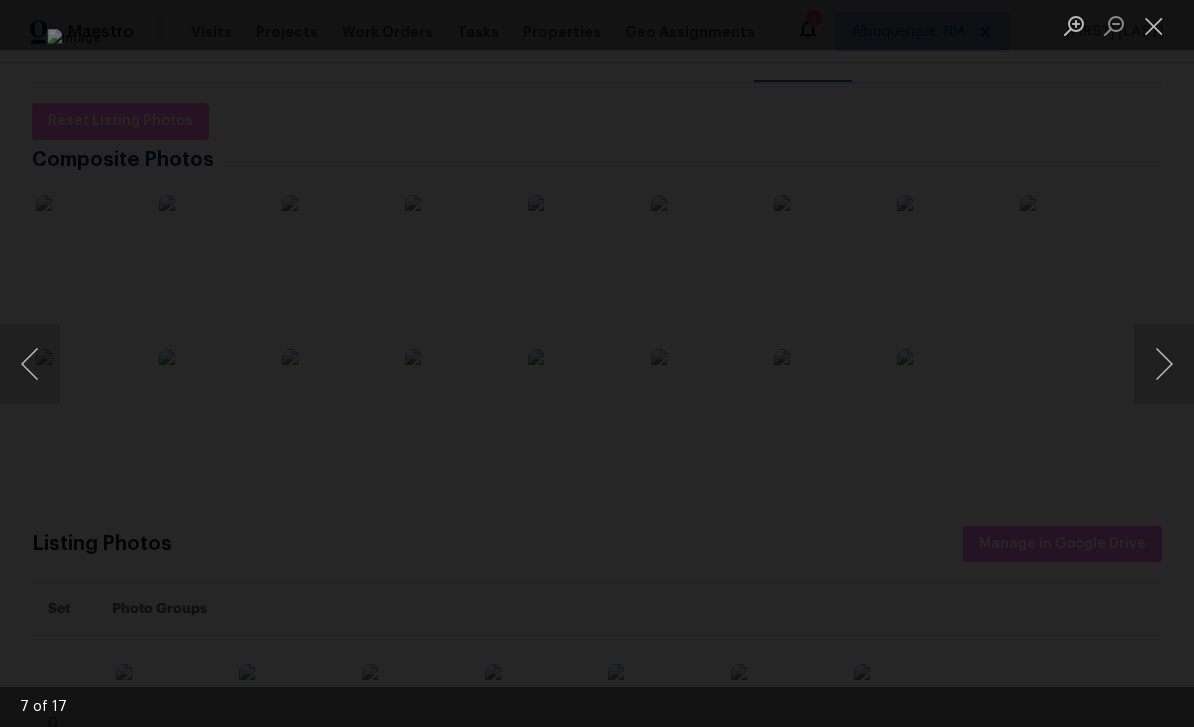 click at bounding box center (1164, 364) 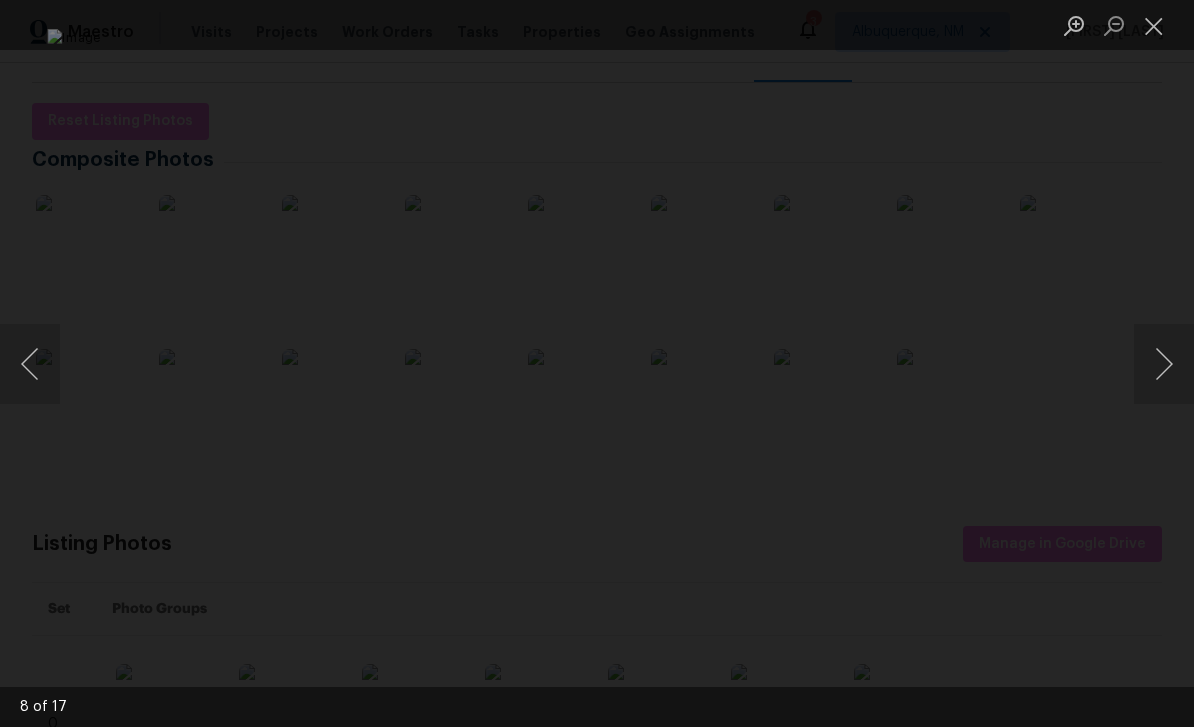 click at bounding box center [1164, 364] 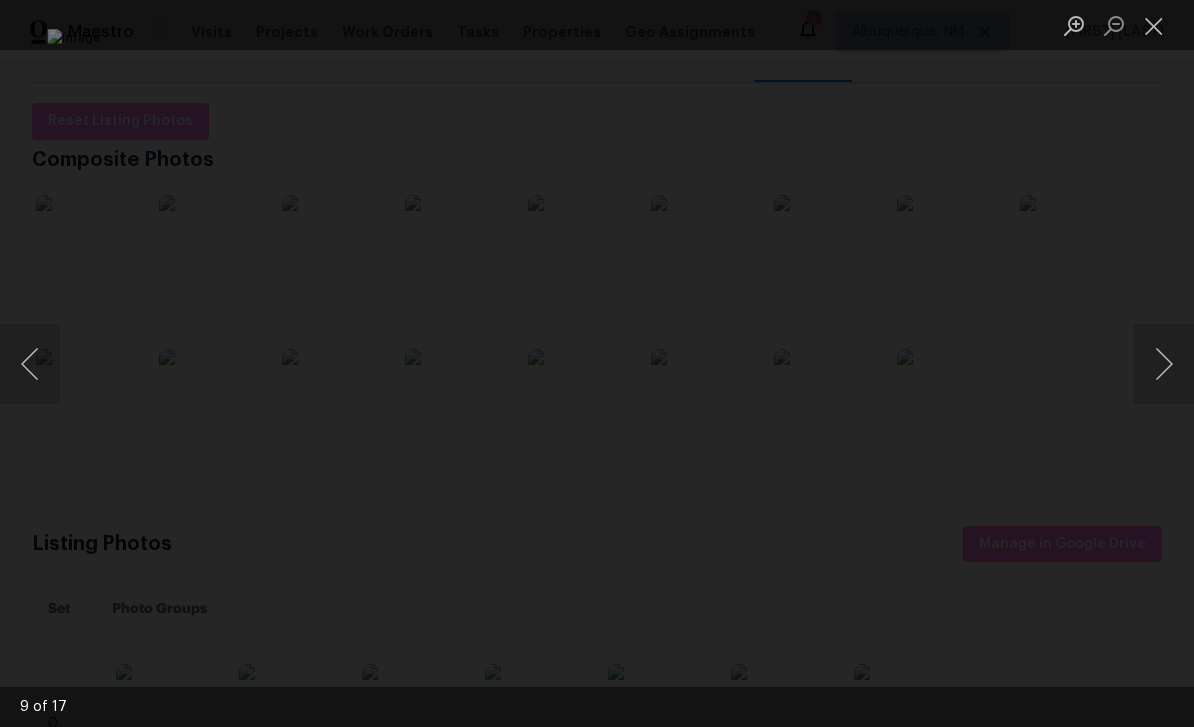 click at bounding box center (1164, 364) 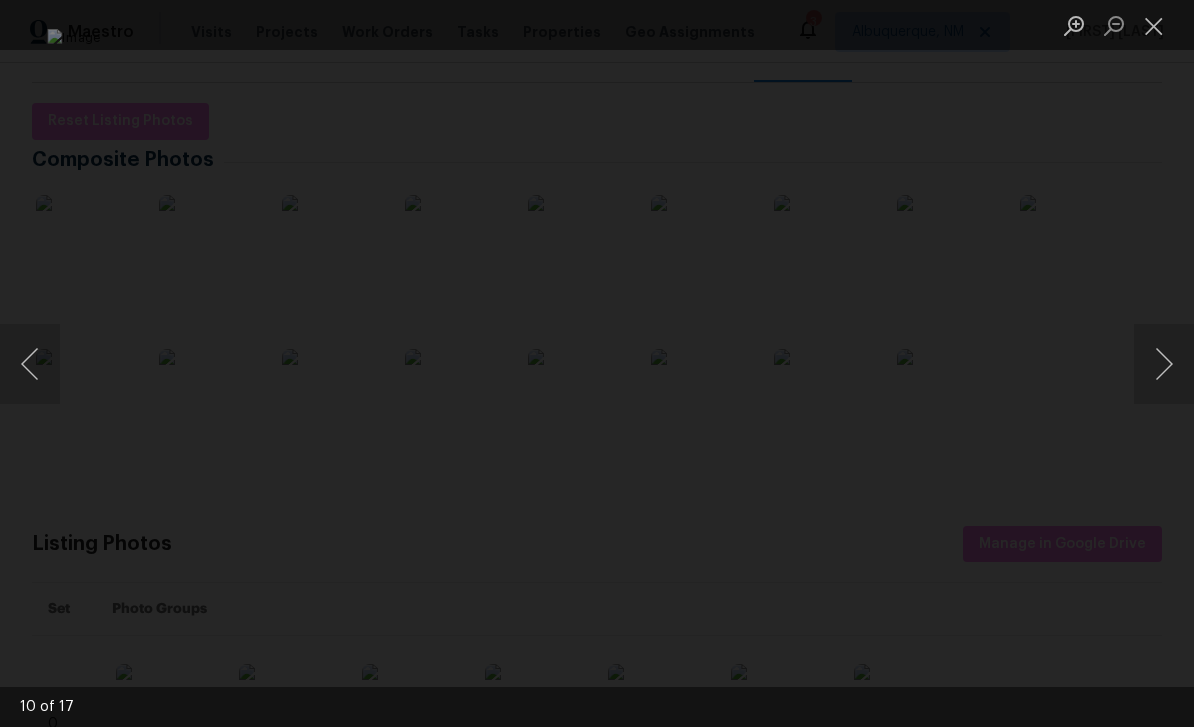 click at bounding box center (1164, 364) 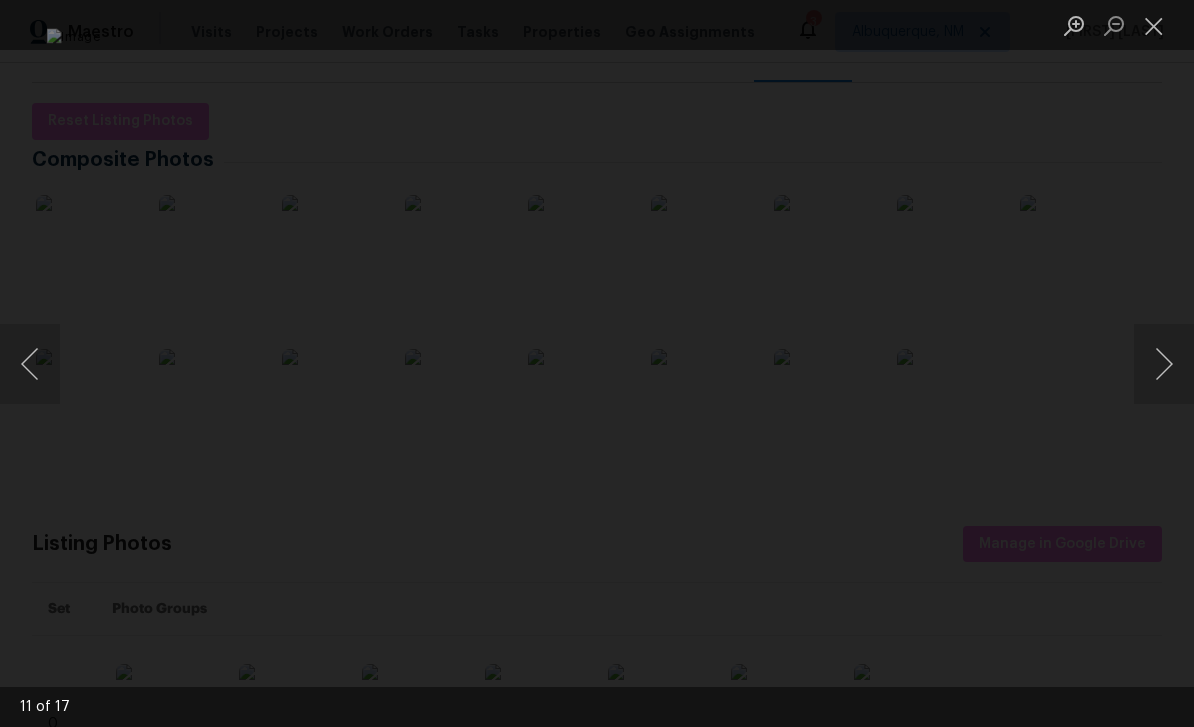 click at bounding box center (1164, 364) 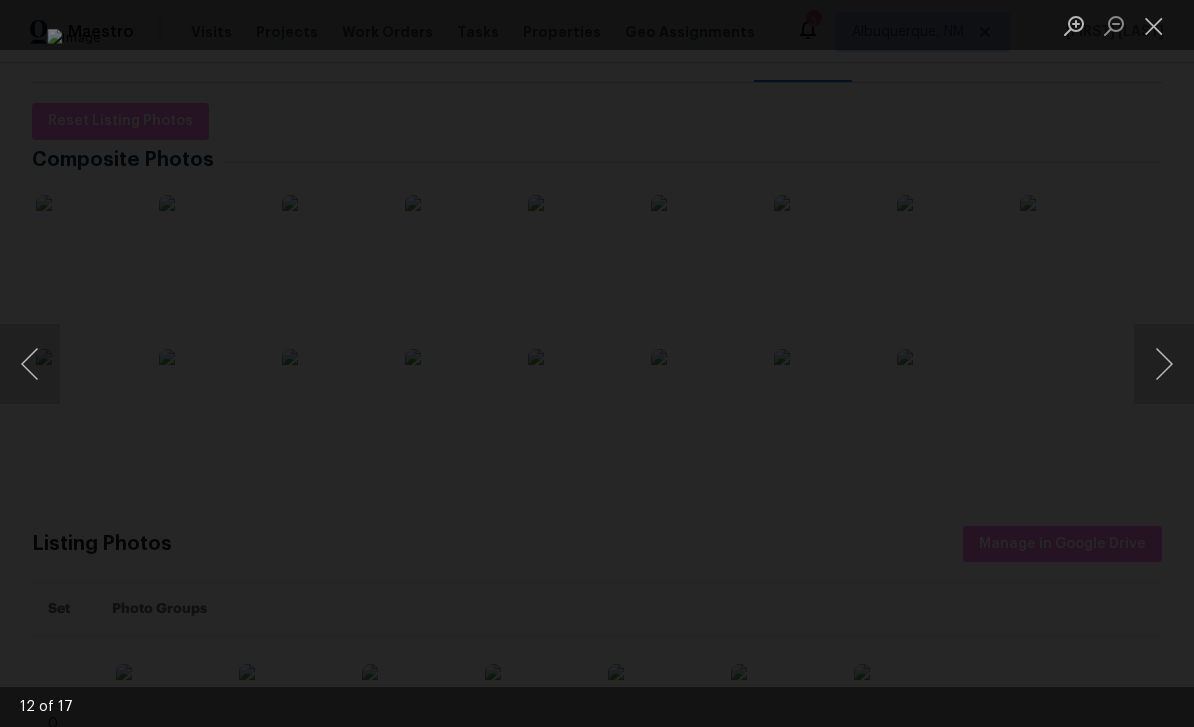 click at bounding box center (30, 364) 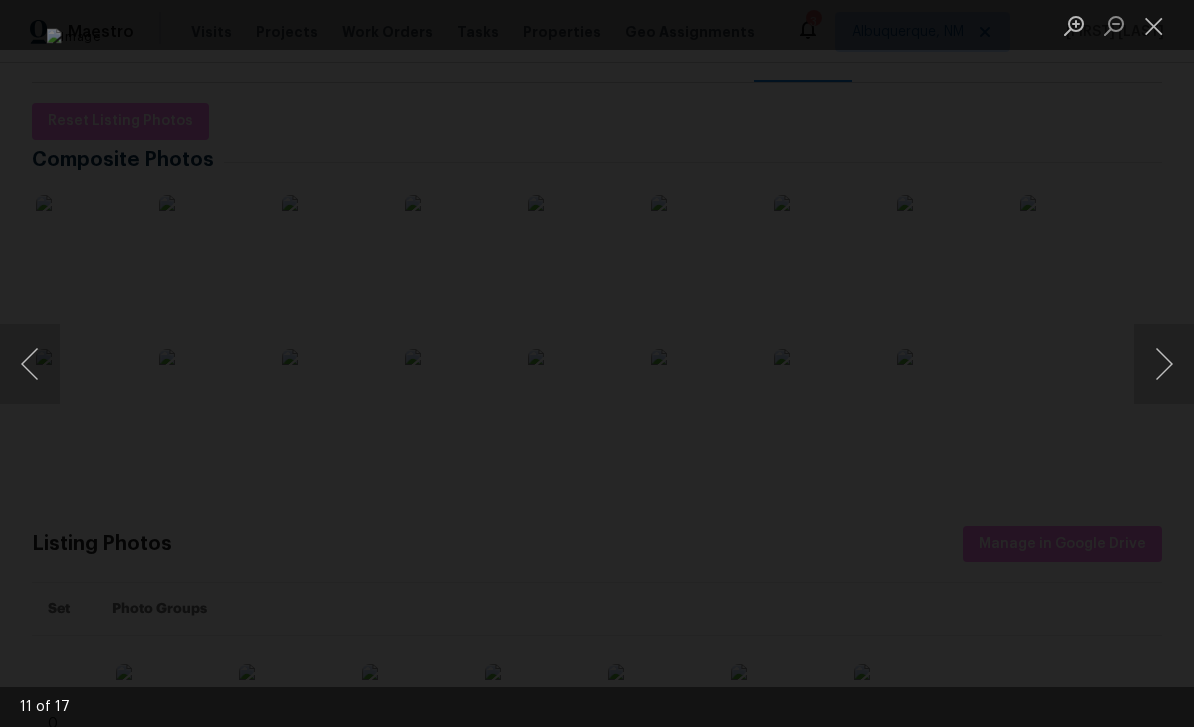 click at bounding box center [1164, 364] 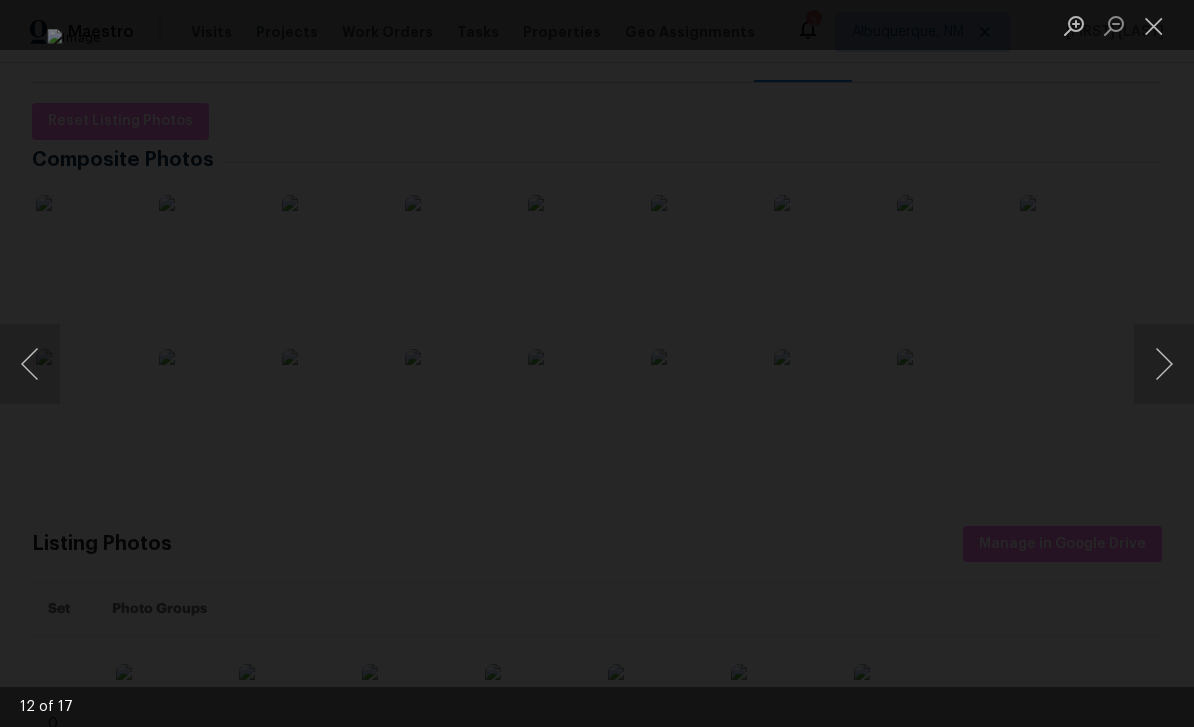 click at bounding box center [1164, 364] 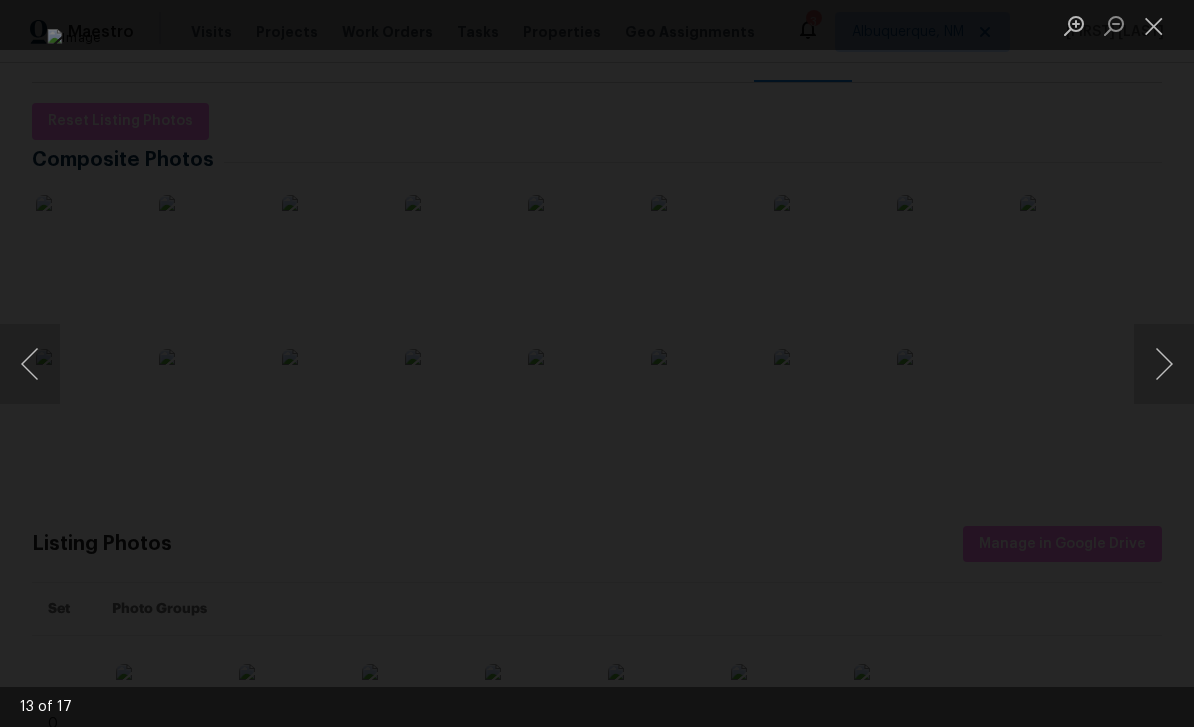 click at bounding box center [1164, 364] 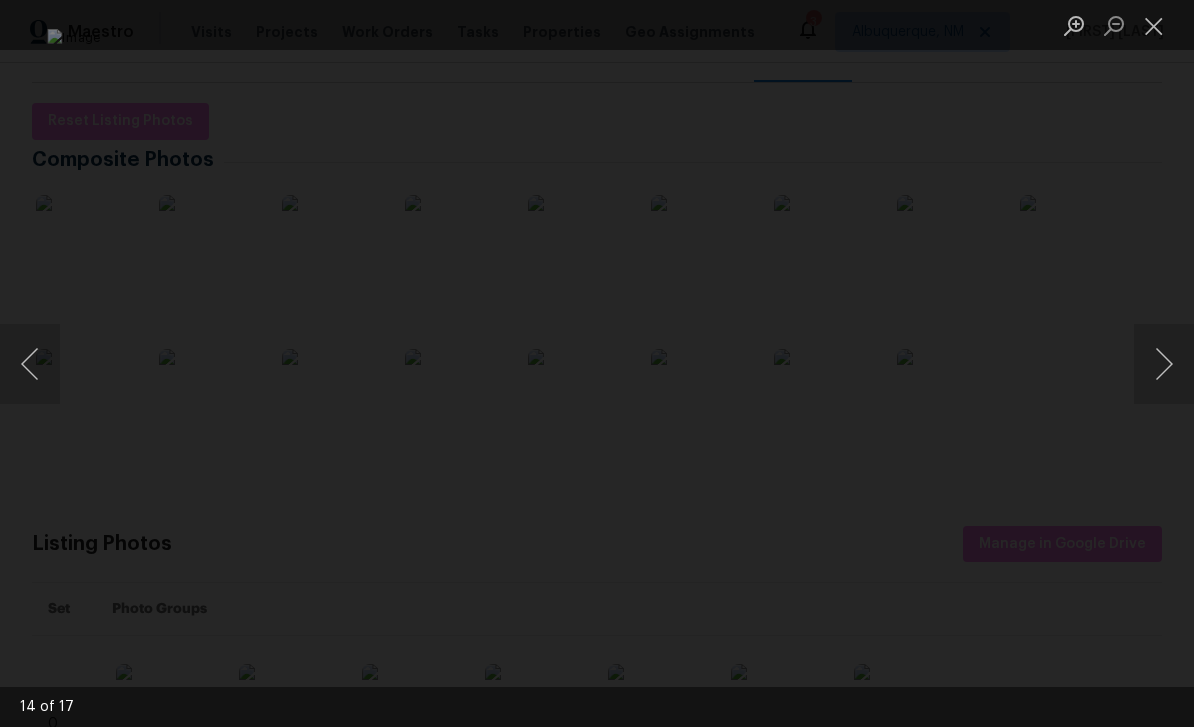 click at bounding box center (1164, 364) 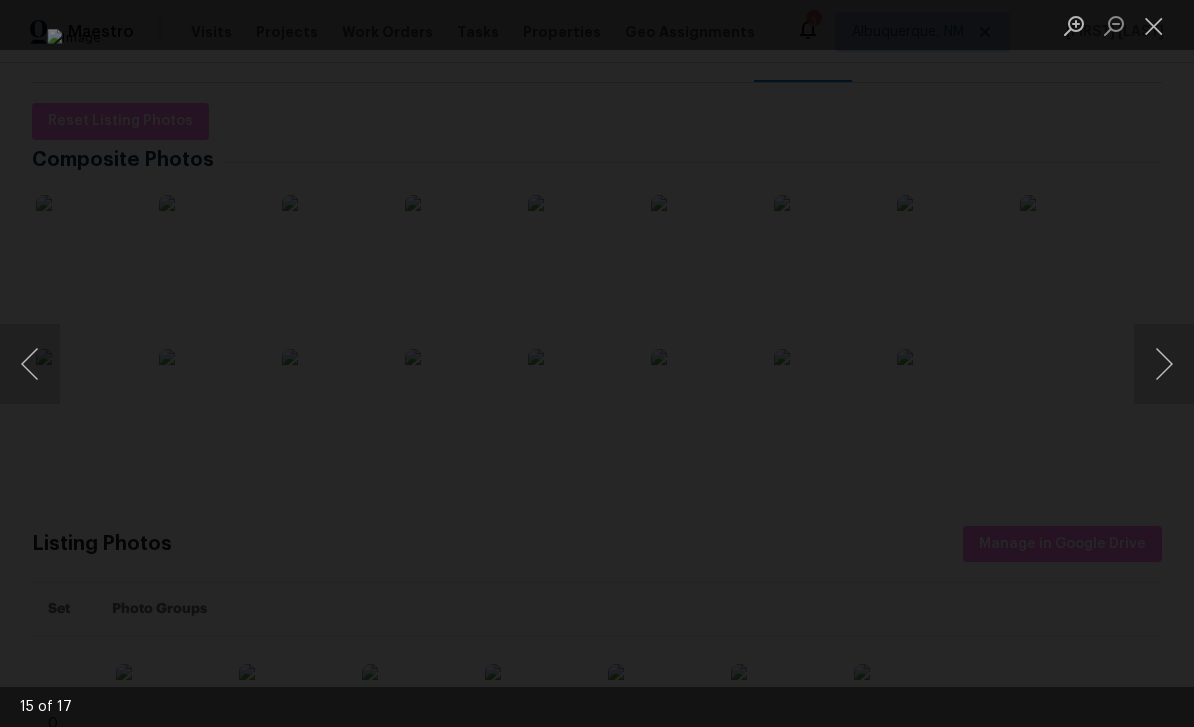 click at bounding box center (1164, 364) 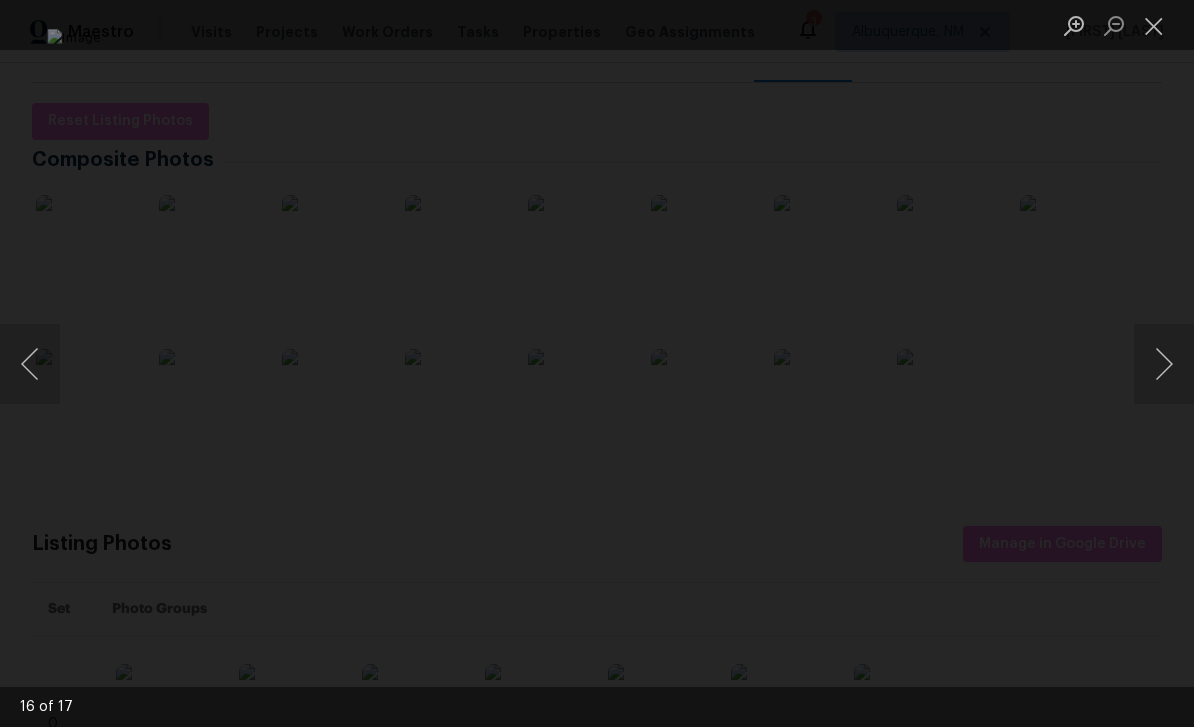 click at bounding box center (1154, 25) 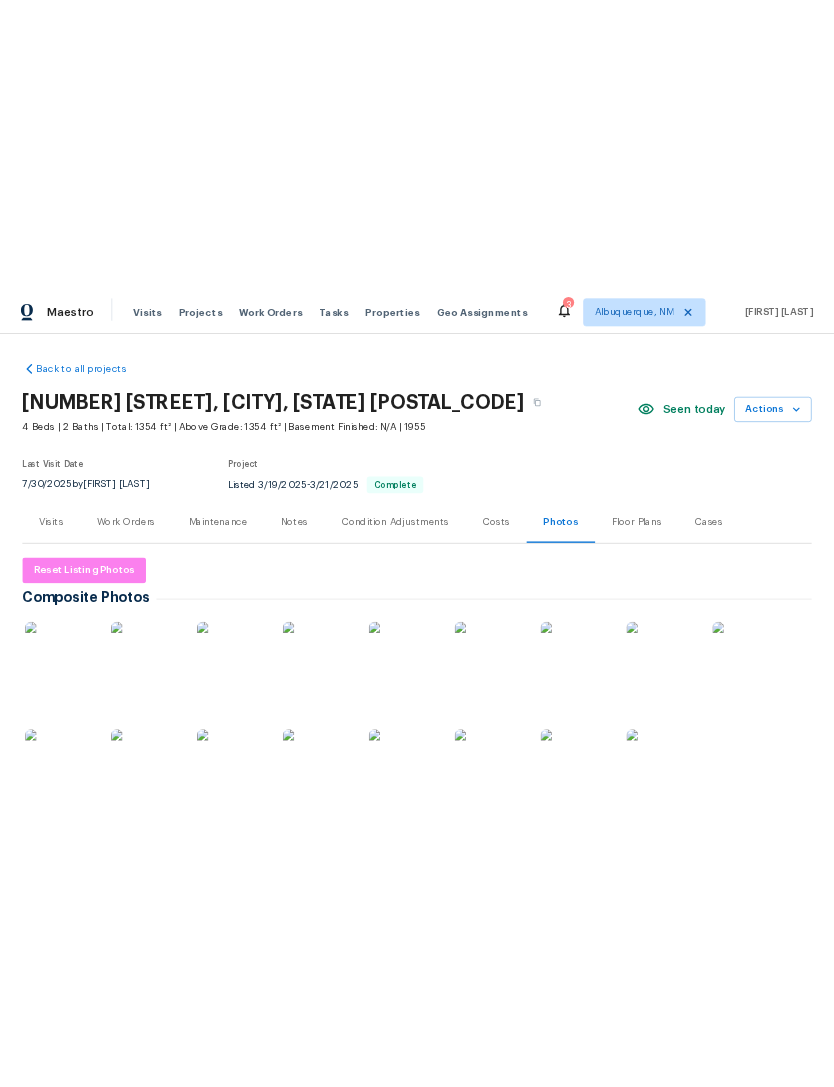 scroll, scrollTop: 0, scrollLeft: 0, axis: both 